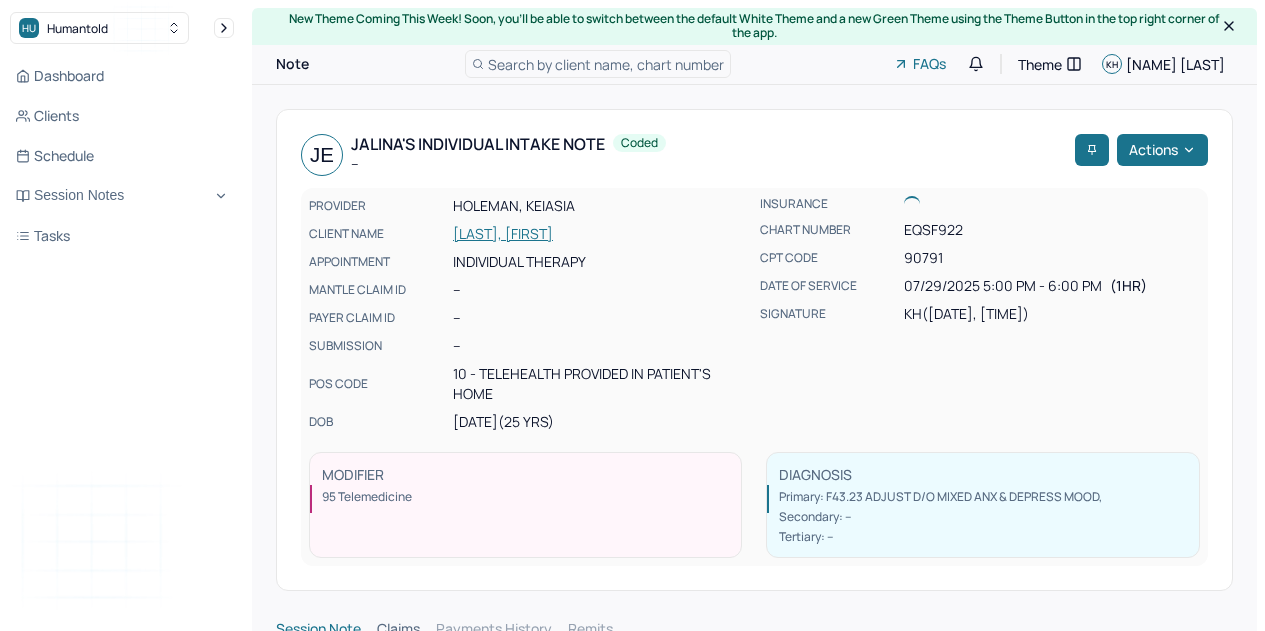 scroll, scrollTop: 0, scrollLeft: 0, axis: both 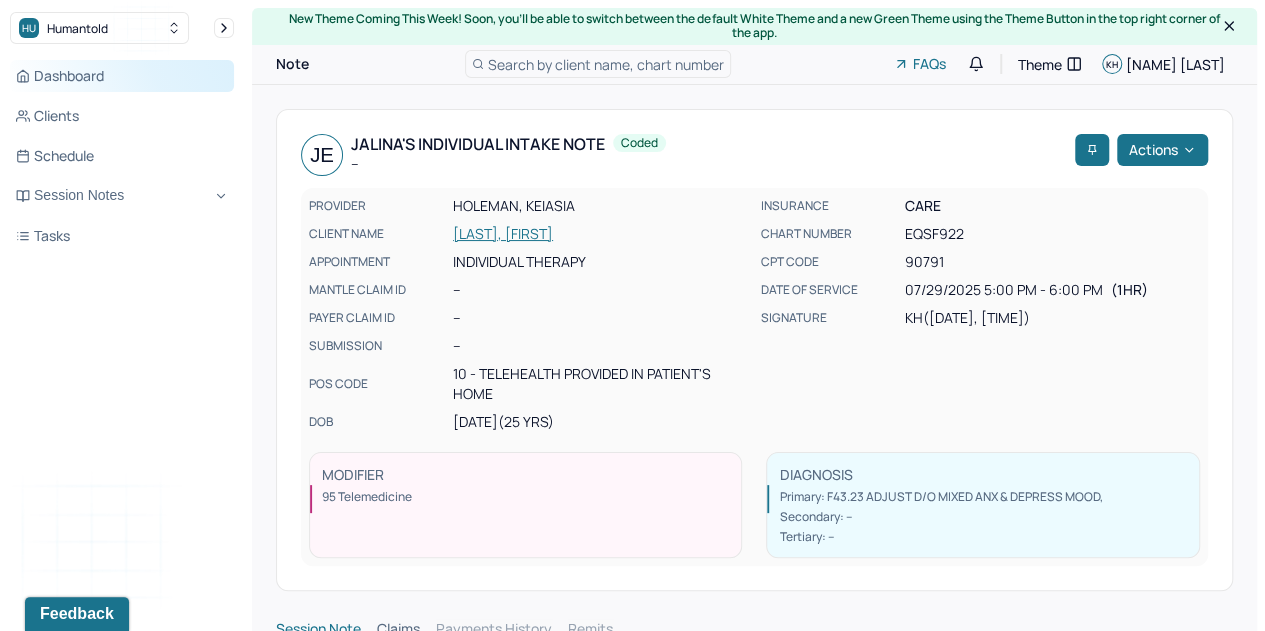 click on "Dashboard" at bounding box center (122, 76) 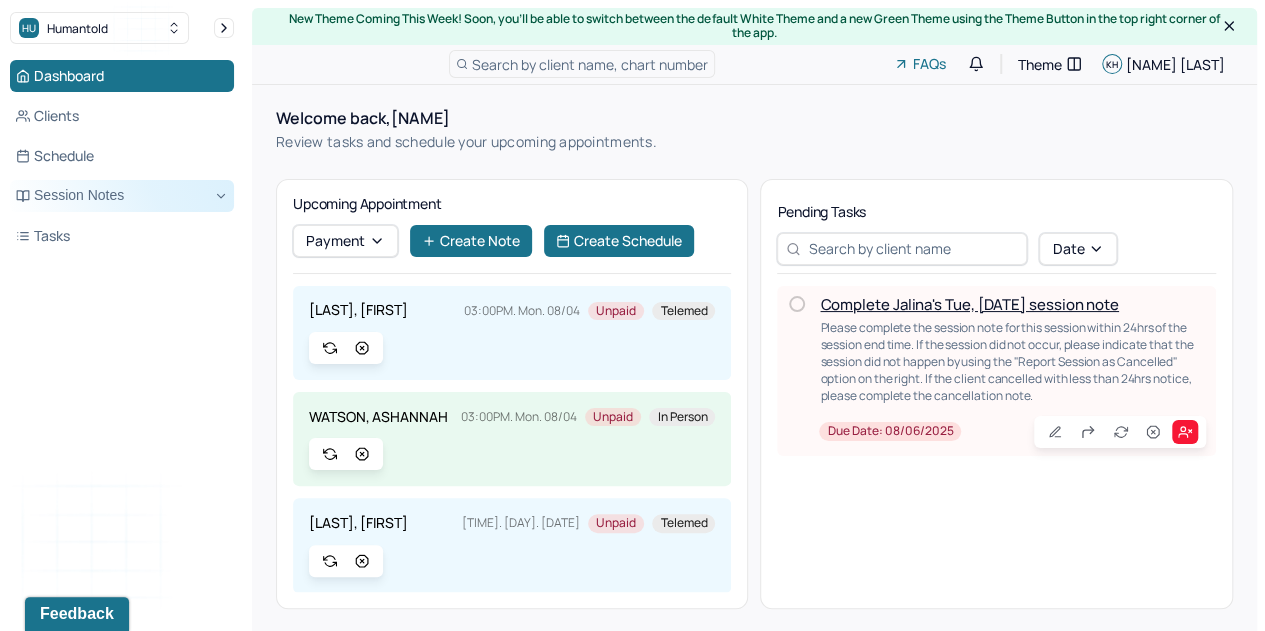 click on "Session Notes" at bounding box center (122, 196) 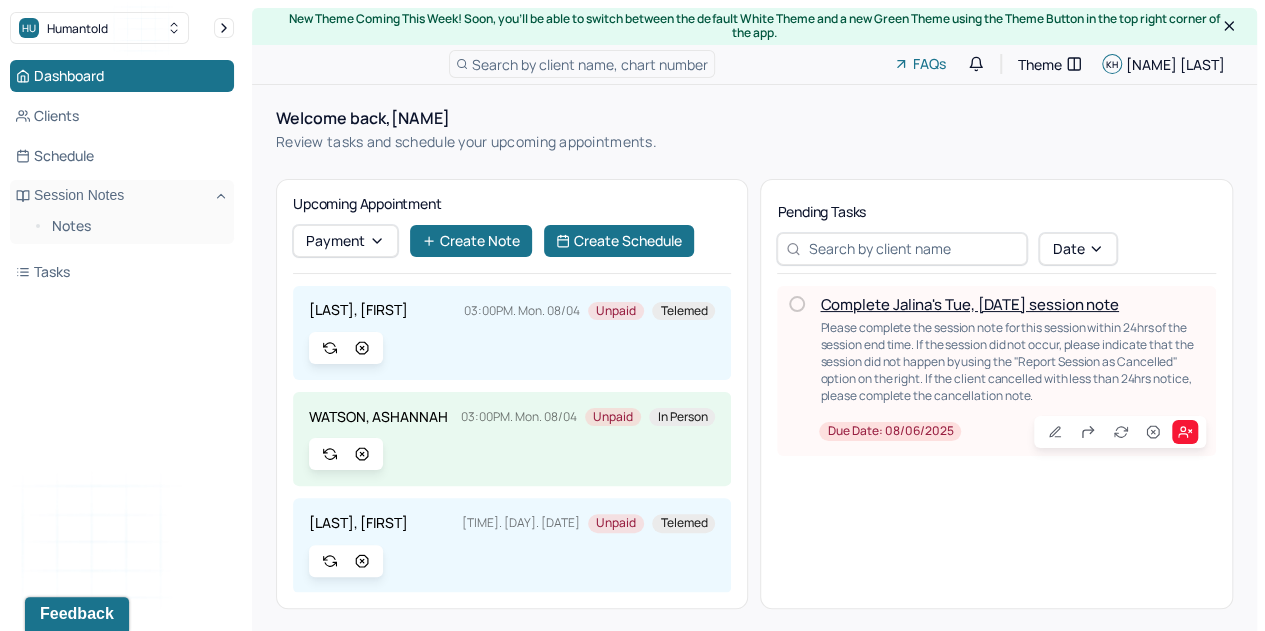 click on "Notes" at bounding box center (122, 228) 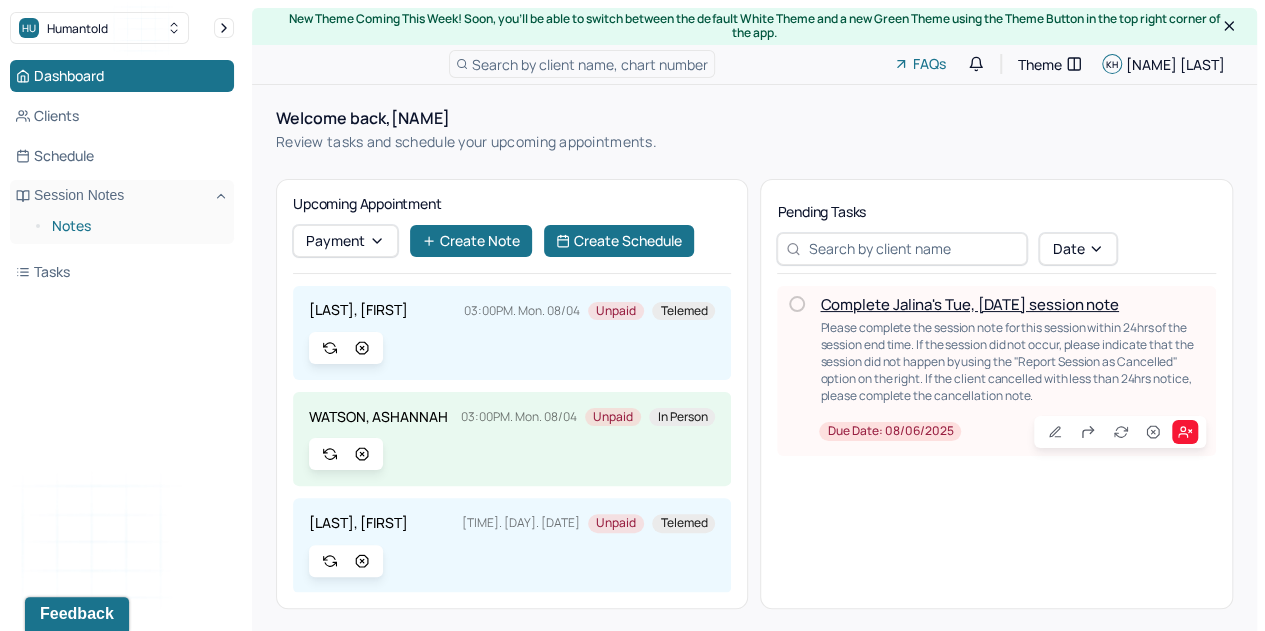 click on "Notes" at bounding box center (135, 226) 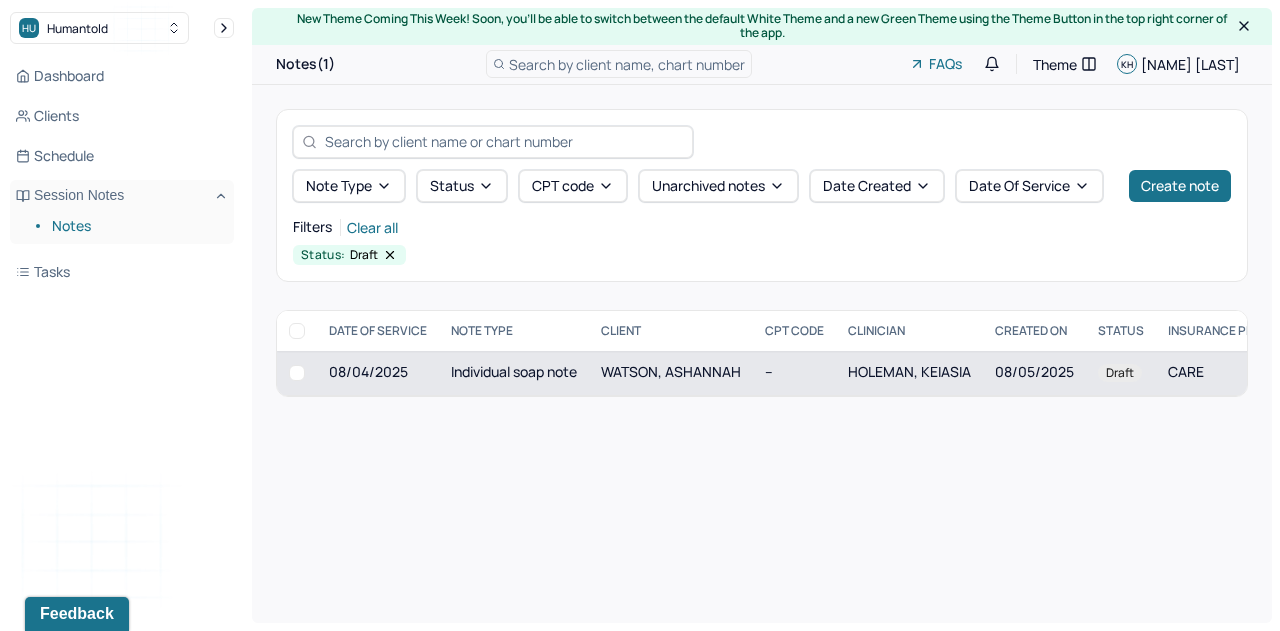click on "--" at bounding box center (794, 373) 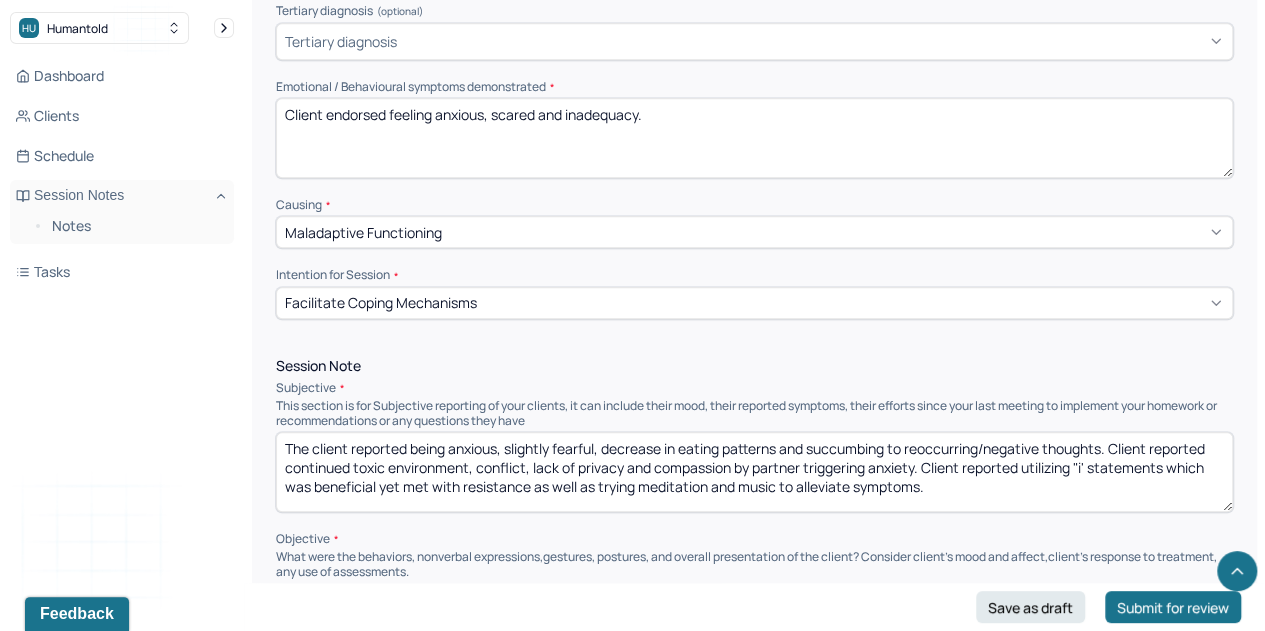 scroll, scrollTop: 1063, scrollLeft: 0, axis: vertical 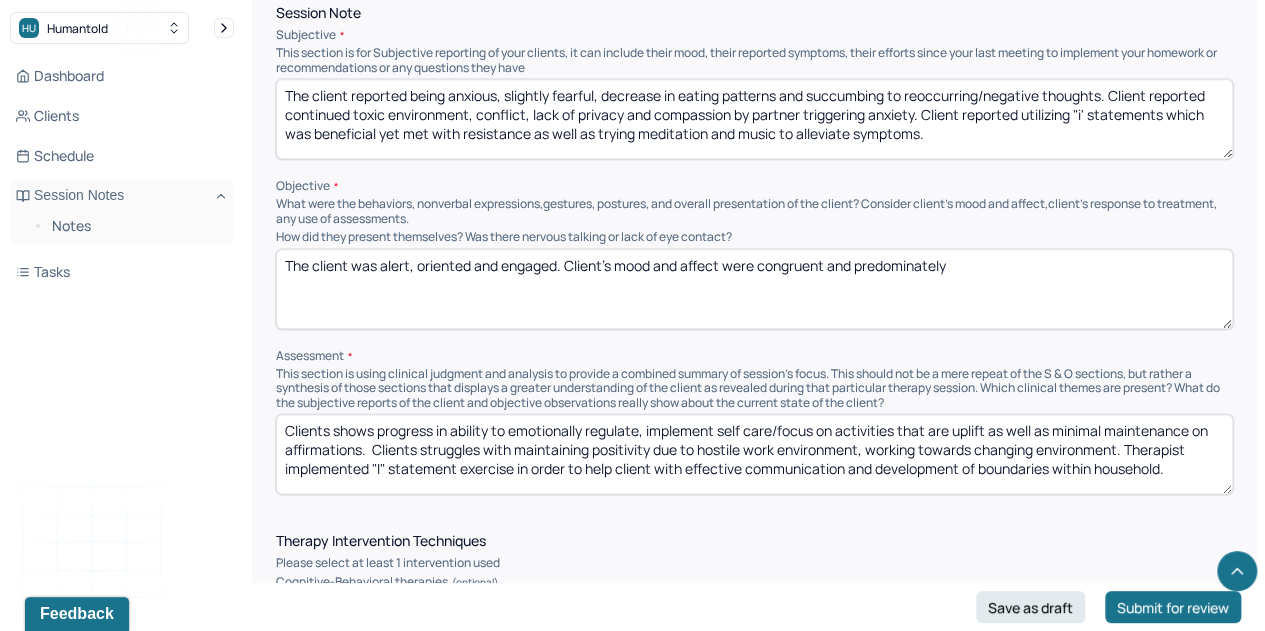 click on "The client was alert, oriented and engaged. Client’s mood and affect were congruent and predominately" at bounding box center [754, 289] 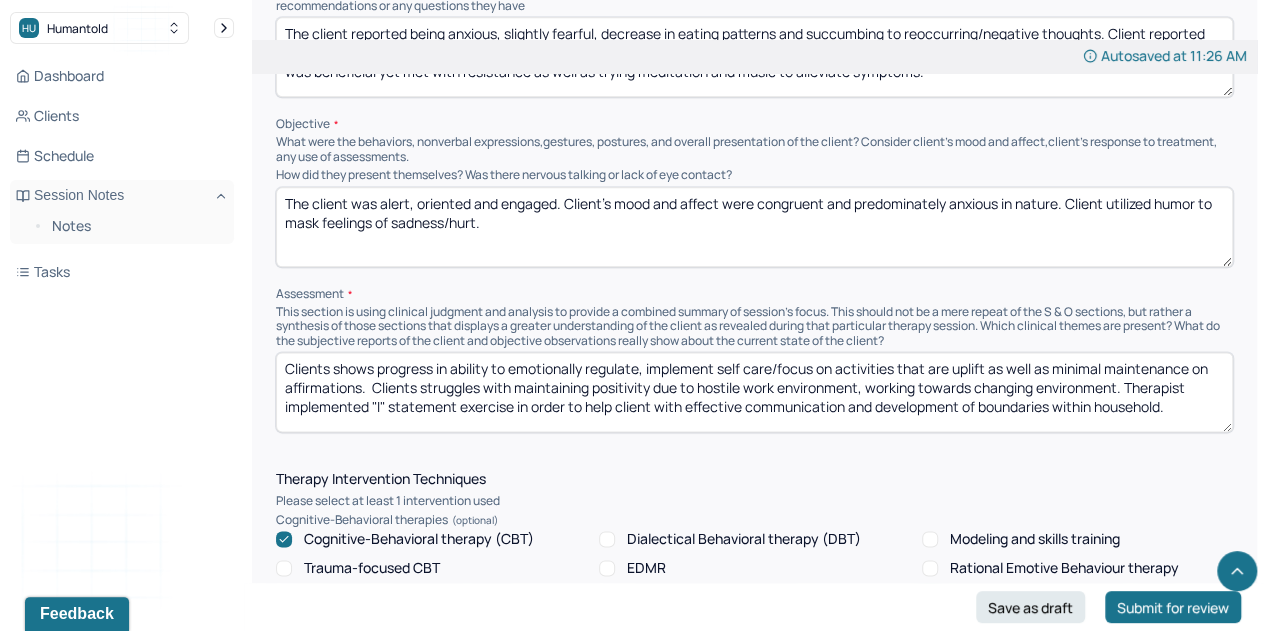 scroll, scrollTop: 1140, scrollLeft: 0, axis: vertical 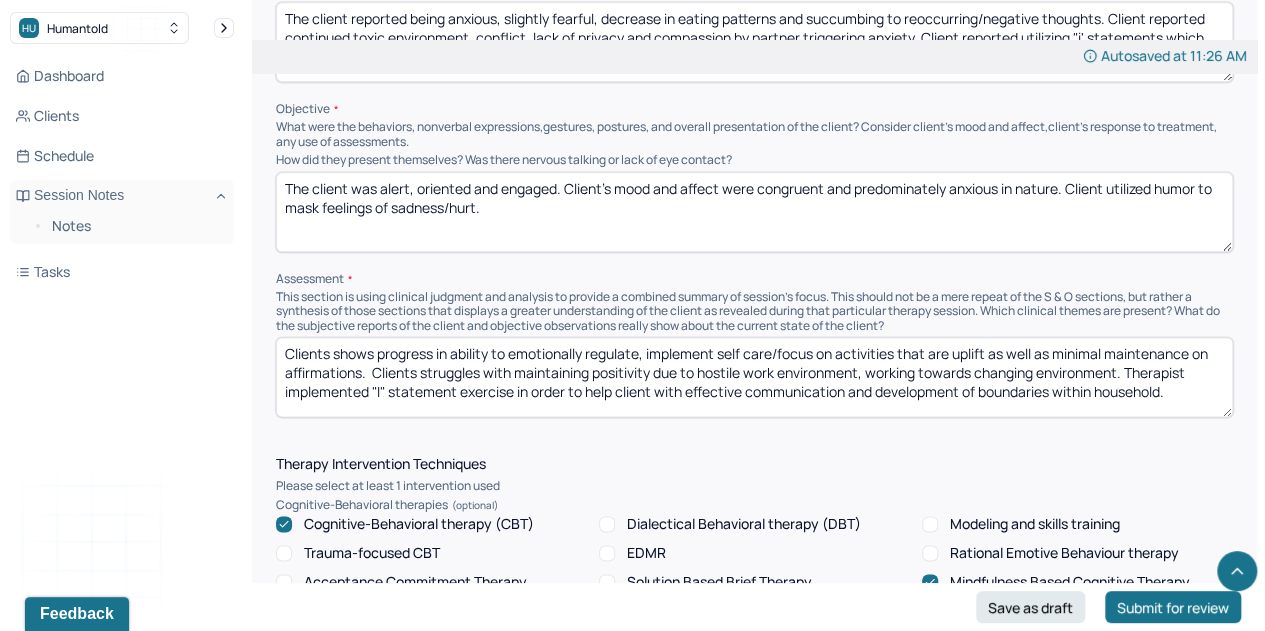 type on "The client was alert, oriented and engaged. Client’s mood and affect were congruent and predominately anxious in nature. Client utilized humor to mask feelings of sadness/hurt." 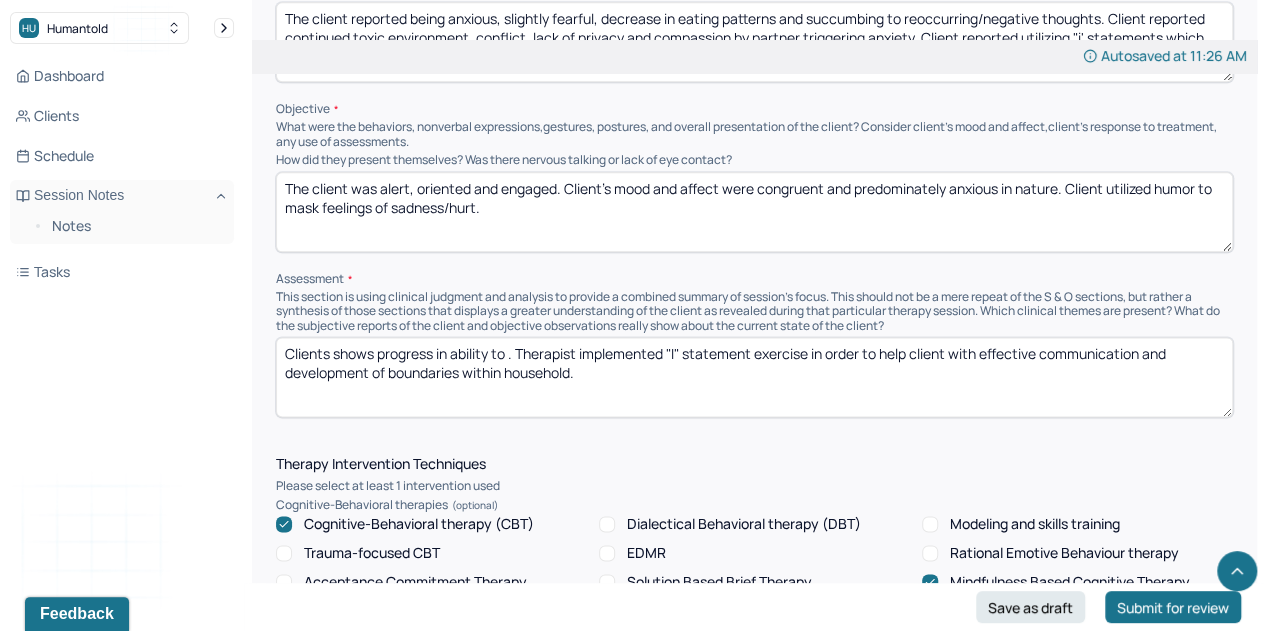 paste on "mplemented "I" statement exercise in order to help client with effective communication and development of boundaries within household." 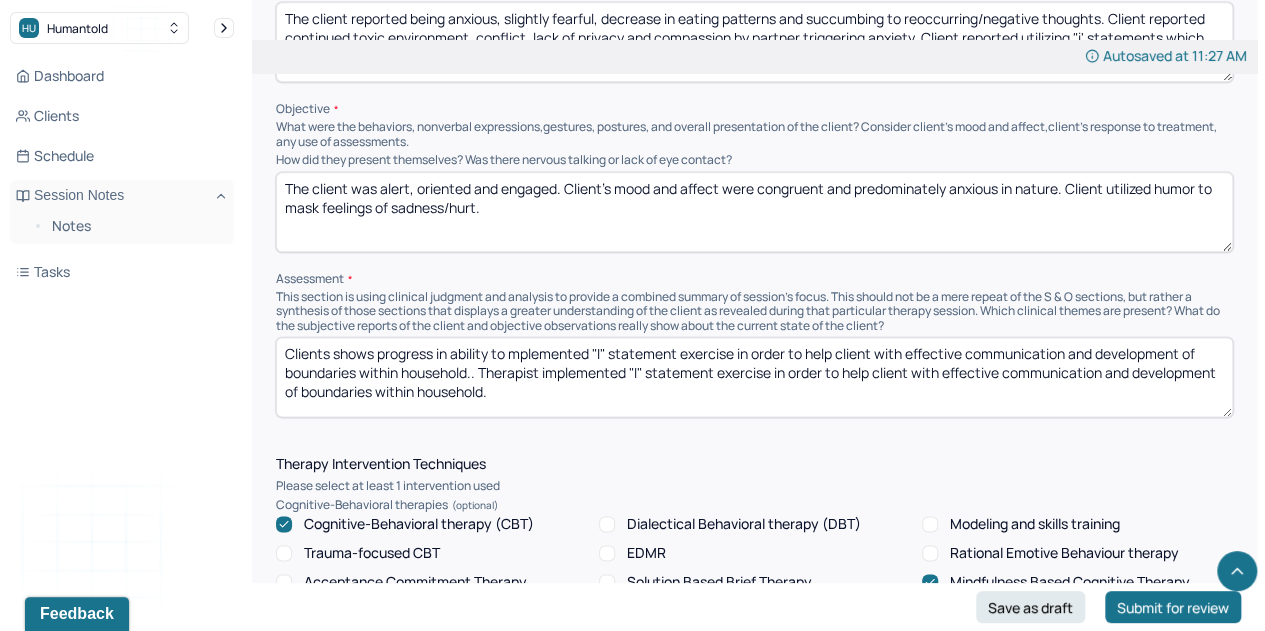 click on "Clients shows progress in ability to mplemented "I" statement exercise in order to help client with effective communication and development of boundaries within household.. Therapist implemented "I" statement exercise in order to help client with effective communication and development of boundaries within household." at bounding box center (754, 377) 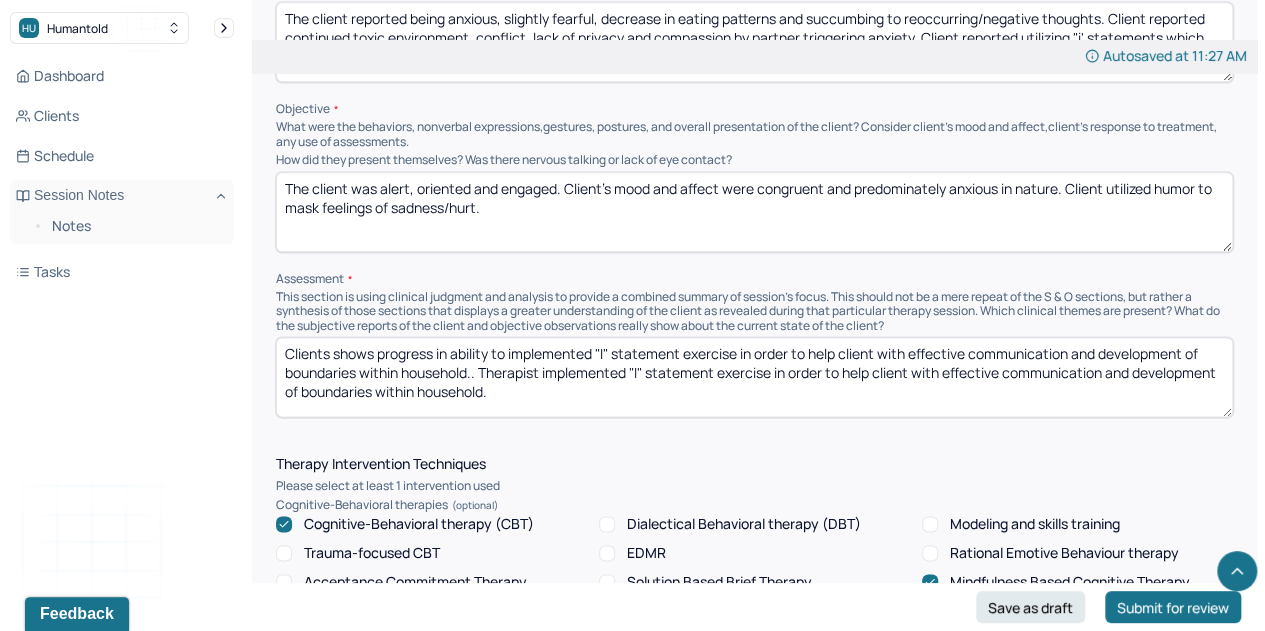 drag, startPoint x: 478, startPoint y: 349, endPoint x: 517, endPoint y: 375, distance: 46.872166 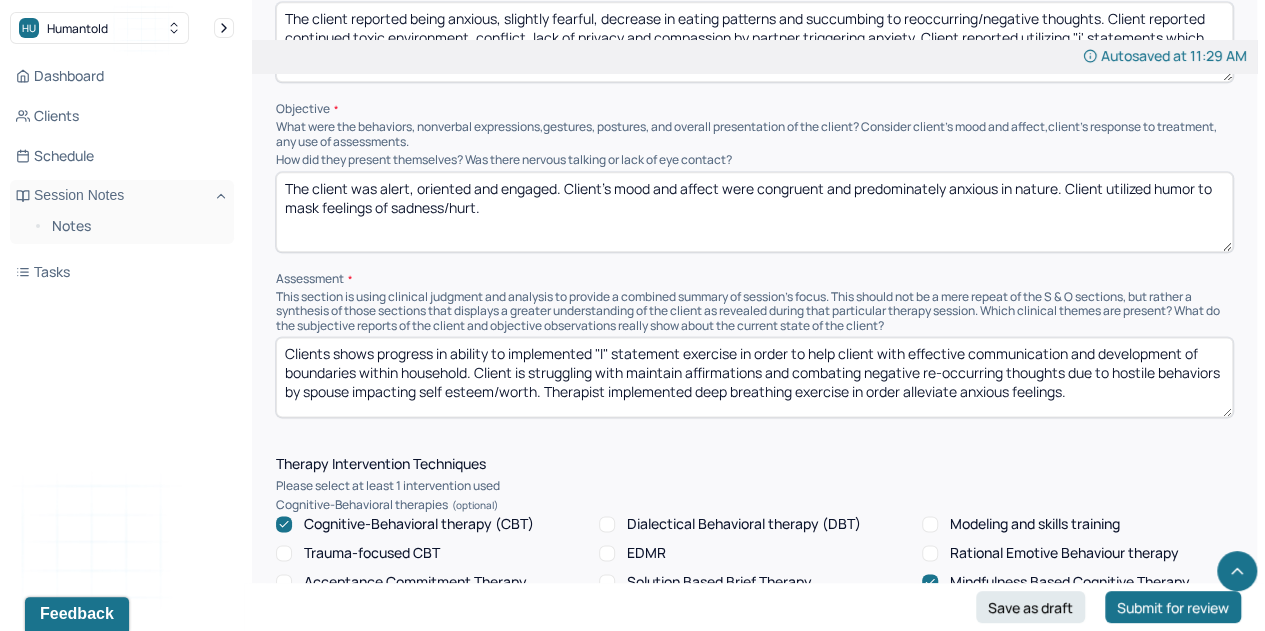 type on "Clients shows progress in ability to implemented "I" statement exercise in order to help client with effective communication and development of boundaries within household. Client is struggling with maintain affirmations and combating negative re-occurring thoughts due to hostile behaviors by spouse impacting self esteem/worth. Therapist implemented deep breathing exercise in order alleviate anxious feelings." 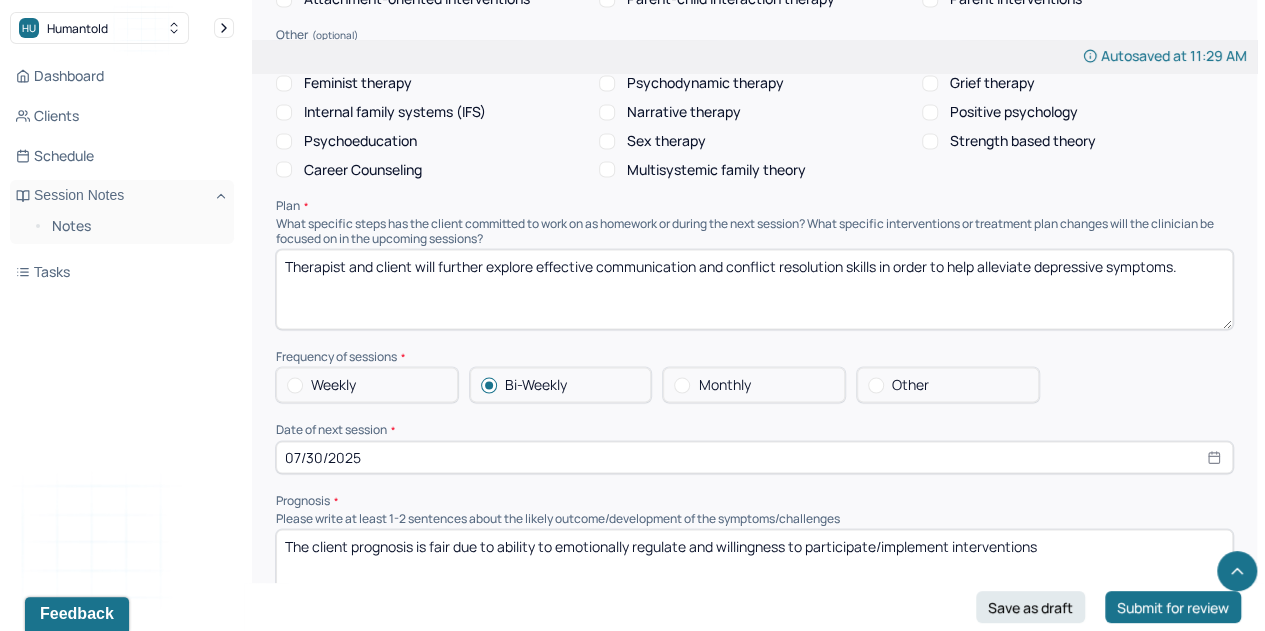 scroll, scrollTop: 1803, scrollLeft: 0, axis: vertical 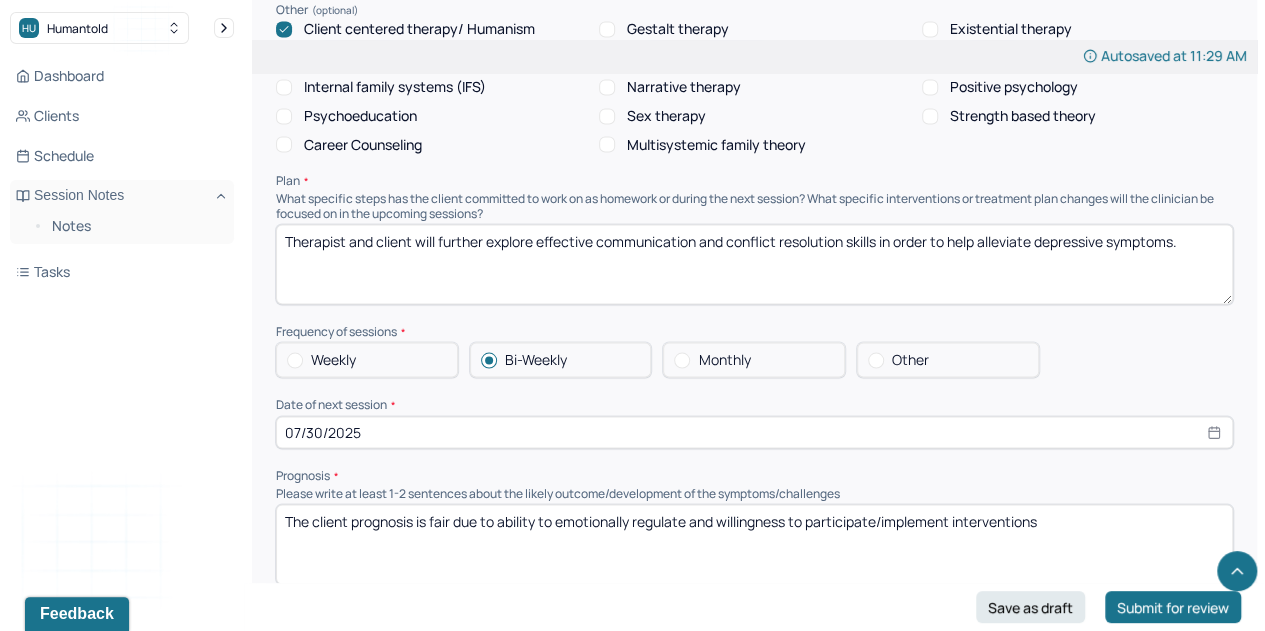 drag, startPoint x: 433, startPoint y: 219, endPoint x: 1278, endPoint y: 275, distance: 846.8536 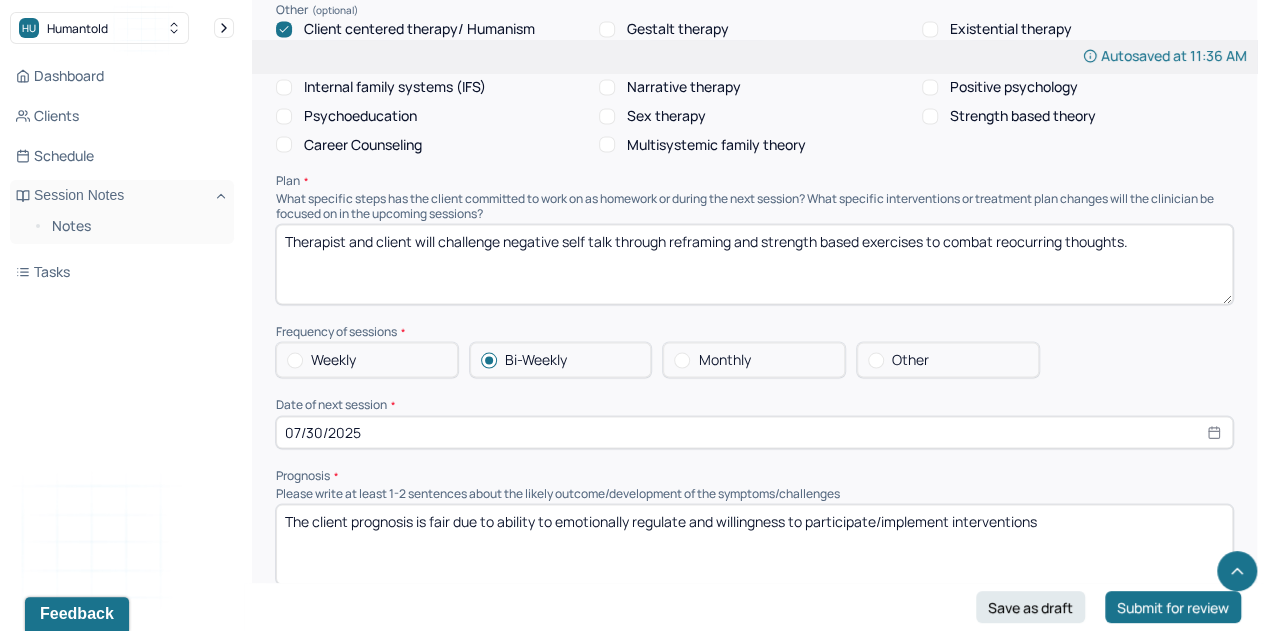 click on "Therapist and client will challenge negative self talk through reframing and strength based exercises to combat reocurring thoughts." at bounding box center [754, 264] 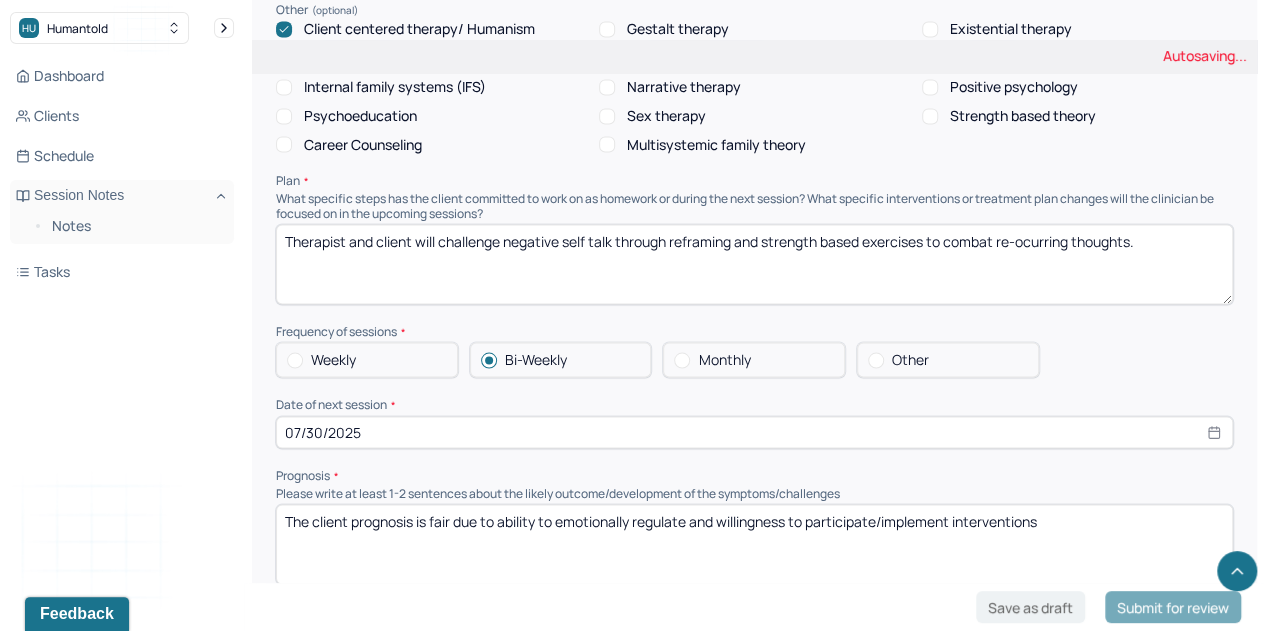 type on "Therapist and client will challenge negative self talk through reframing and strength based exercises to combat re-ocurring thoughts." 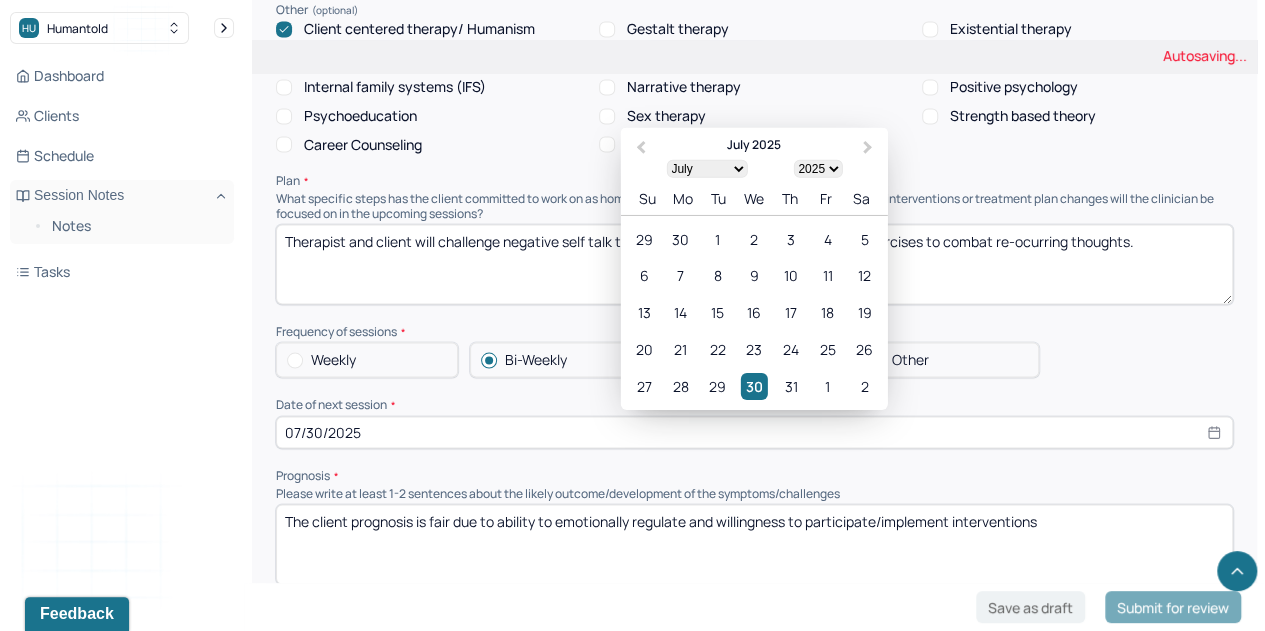 click on "07/30/2025" at bounding box center (754, 432) 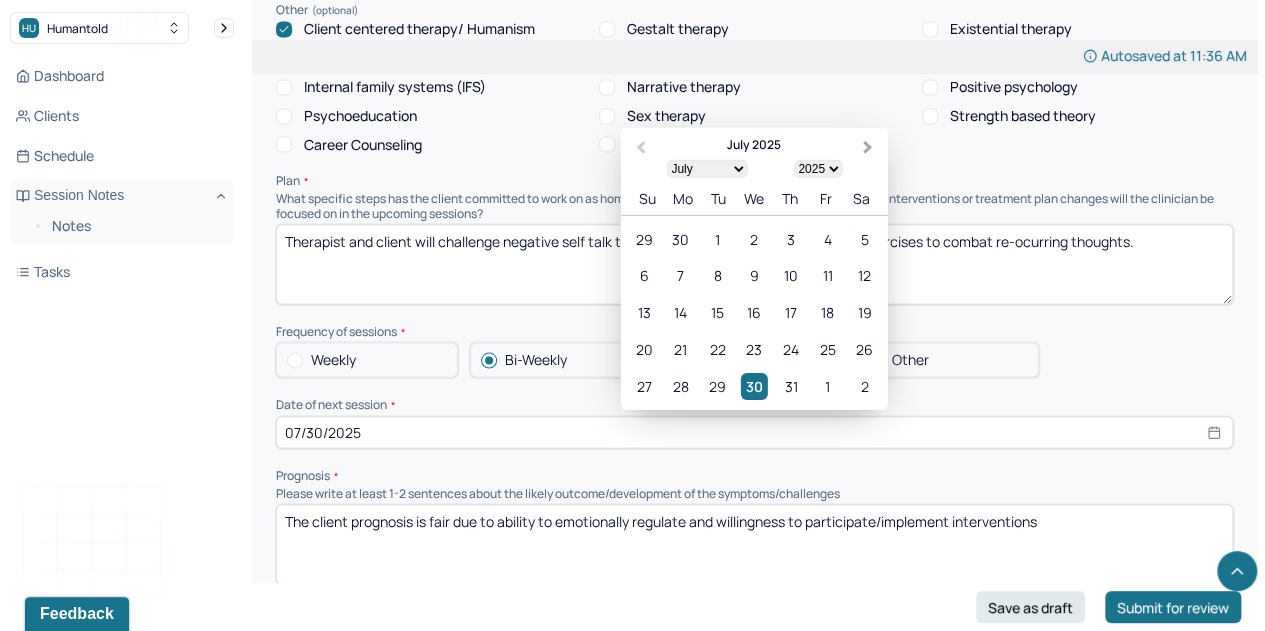 click on "Next Month" at bounding box center (870, 148) 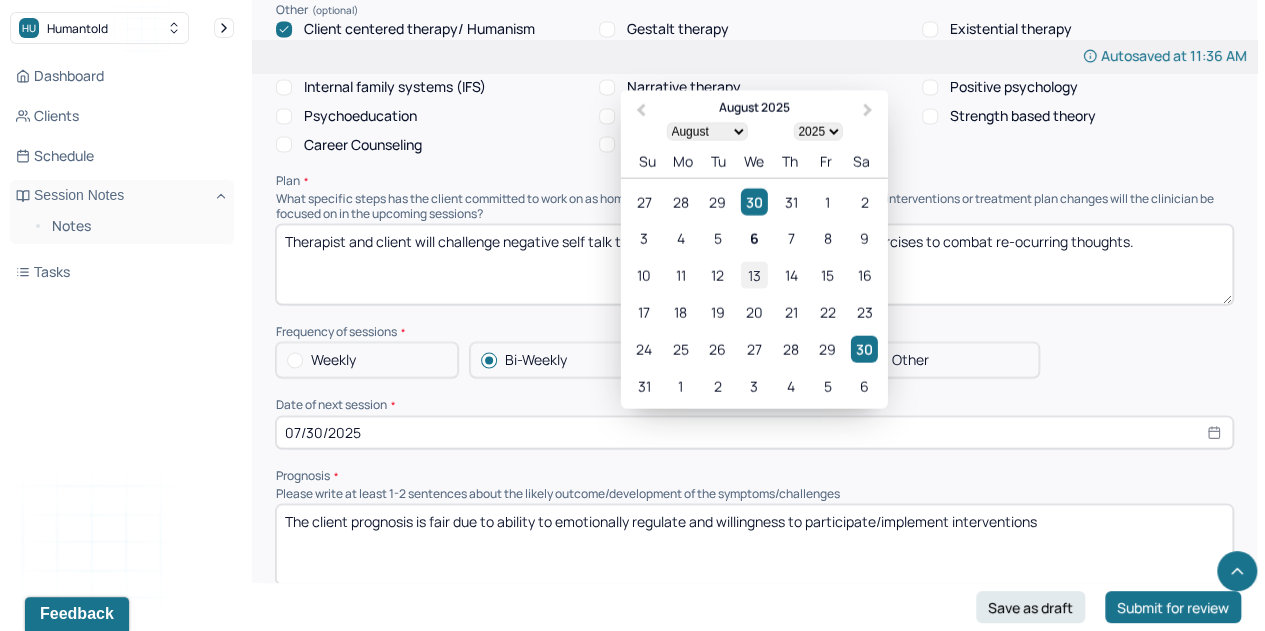 click on "13" at bounding box center [754, 274] 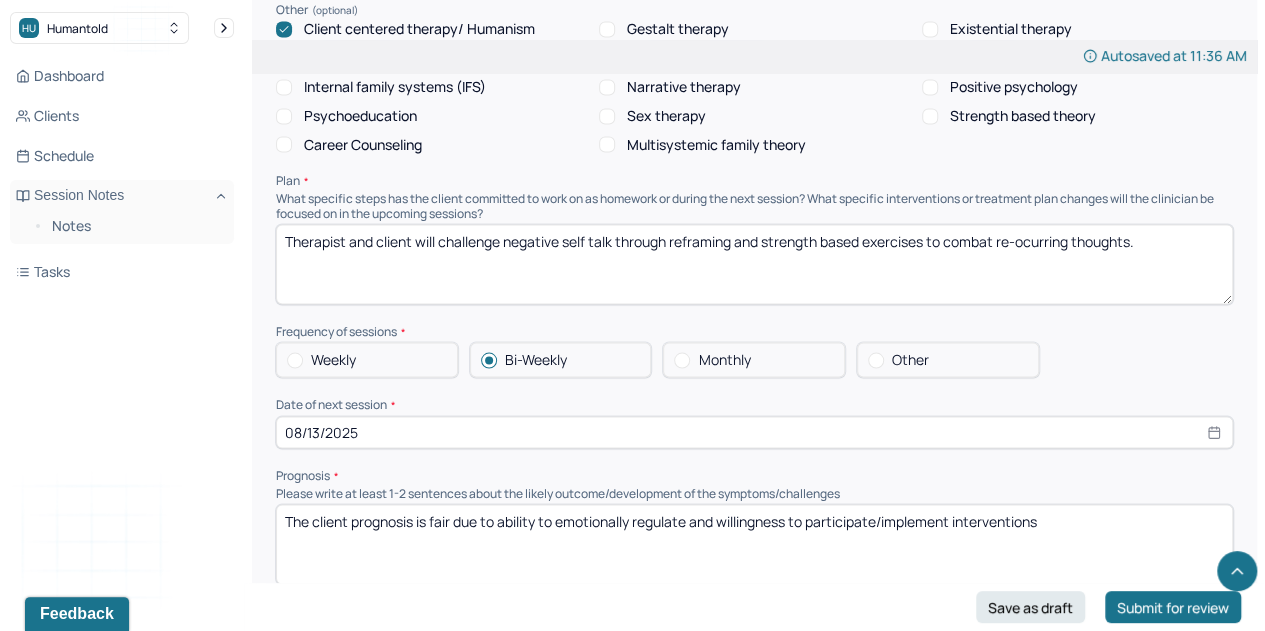 select on "7" 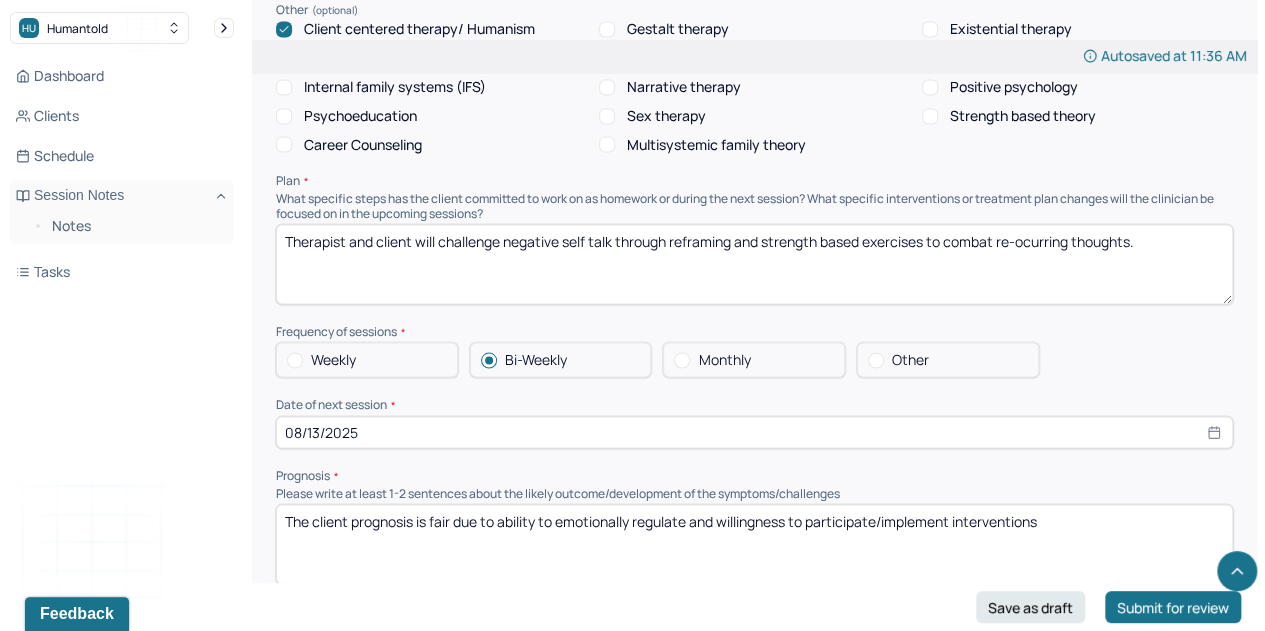 click on "Therapy Intervention Techniques Please select at least 1 intervention used Cognitive-Behavioral therapies Cognitive-Behavioral therapy (CBT) Dialectical Behavioral therapy (DBT) Modeling and skills training Trauma-focused CBT EDMR Rational Emotive Behaviour therapy Acceptance Commitment Therapy Solution Based Brief Therapy Mindfulness Based Cognitive Therapy Relationship based Interventions Attachment-oriented interventions Parent-child interaction therapy Parent interventions Other Client centered therapy/ Humanism Gestalt therapy Existential therapy Feminist therapy Psychodynamic therapy Grief therapy Internal family systems (IFS) Narrative therapy Positive psychology Psychoeducation Sex therapy Strength based theory Career Counseling Multisystemic family theory Plan What specific steps has the client committed to work on as homework or during the next session? What specific interventions or treatment plan changes will the clinician be focused on in the upcoming sessions? Frequency of sessions Weekly Other" at bounding box center (754, 248) 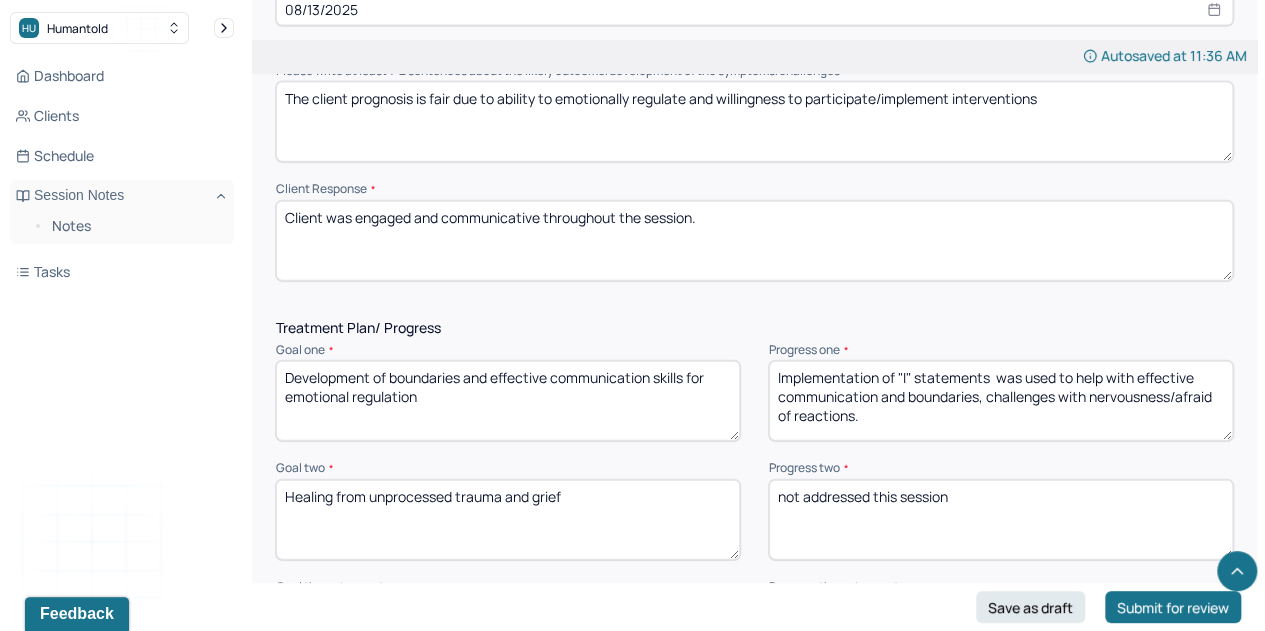 scroll, scrollTop: 2227, scrollLeft: 0, axis: vertical 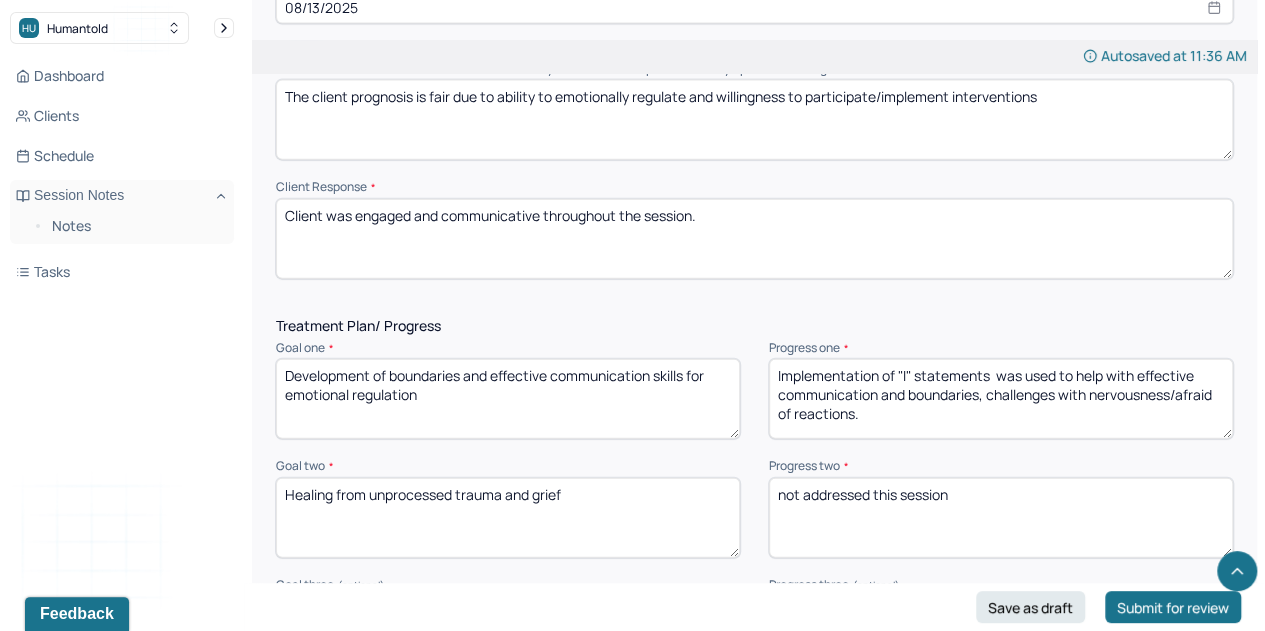 drag, startPoint x: 898, startPoint y: 347, endPoint x: 966, endPoint y: 442, distance: 116.82893 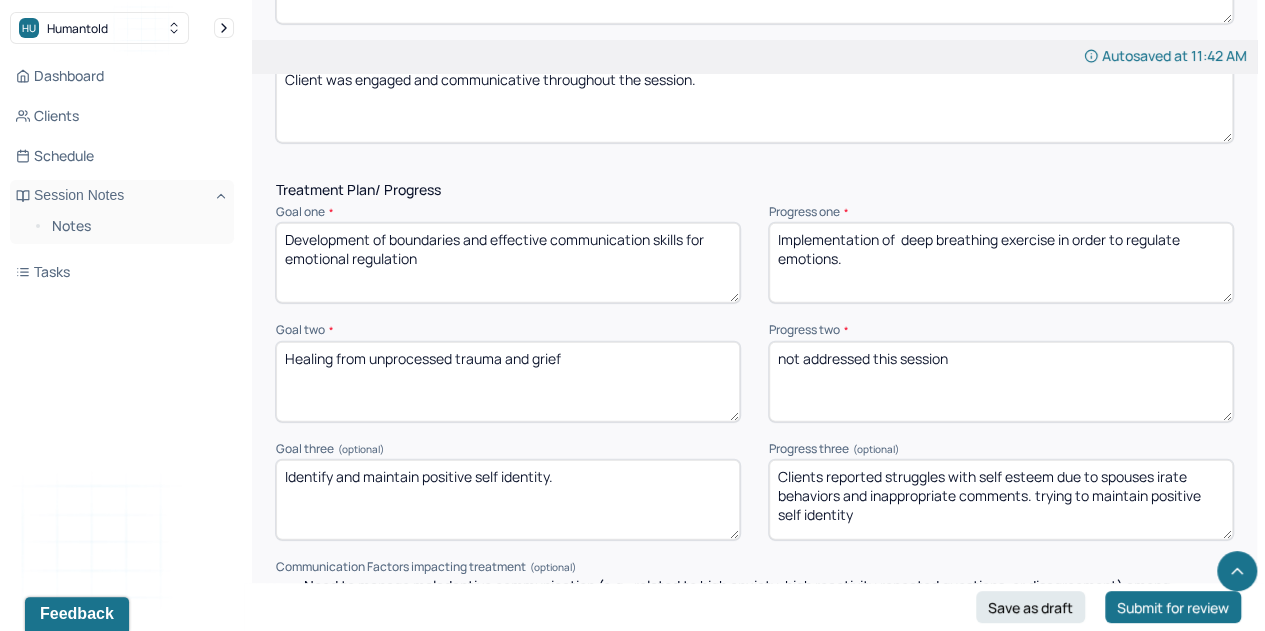 scroll, scrollTop: 2375, scrollLeft: 0, axis: vertical 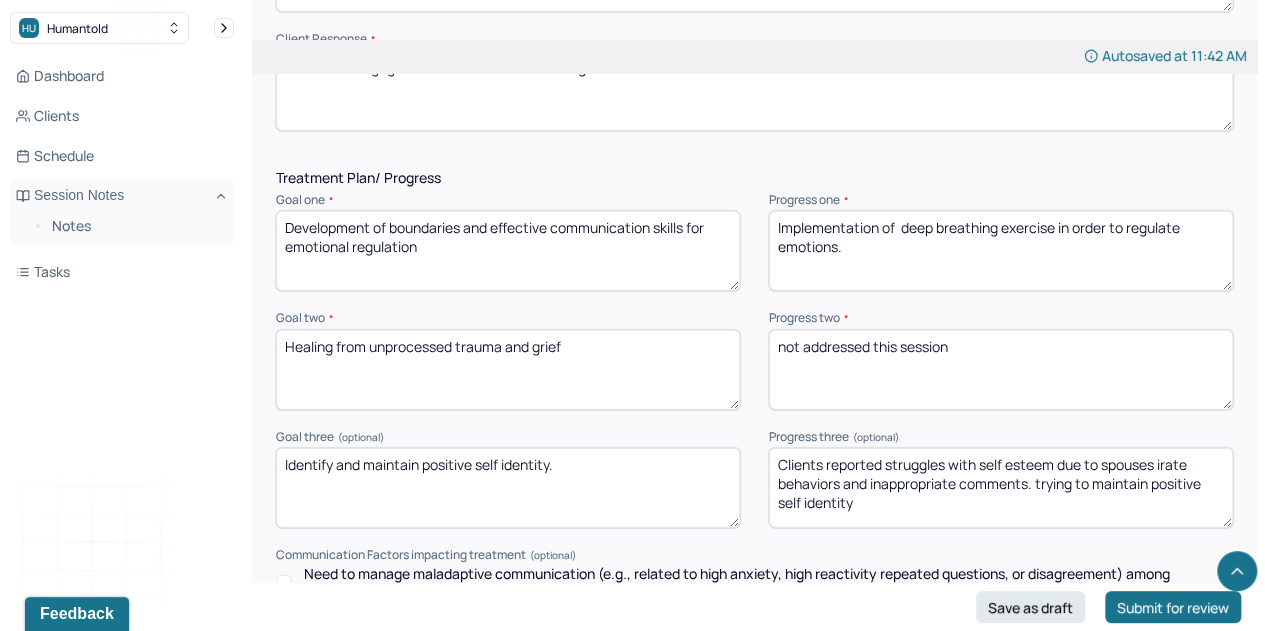 type on "Implementation of  deep breathing exercise in order to regulate emotions." 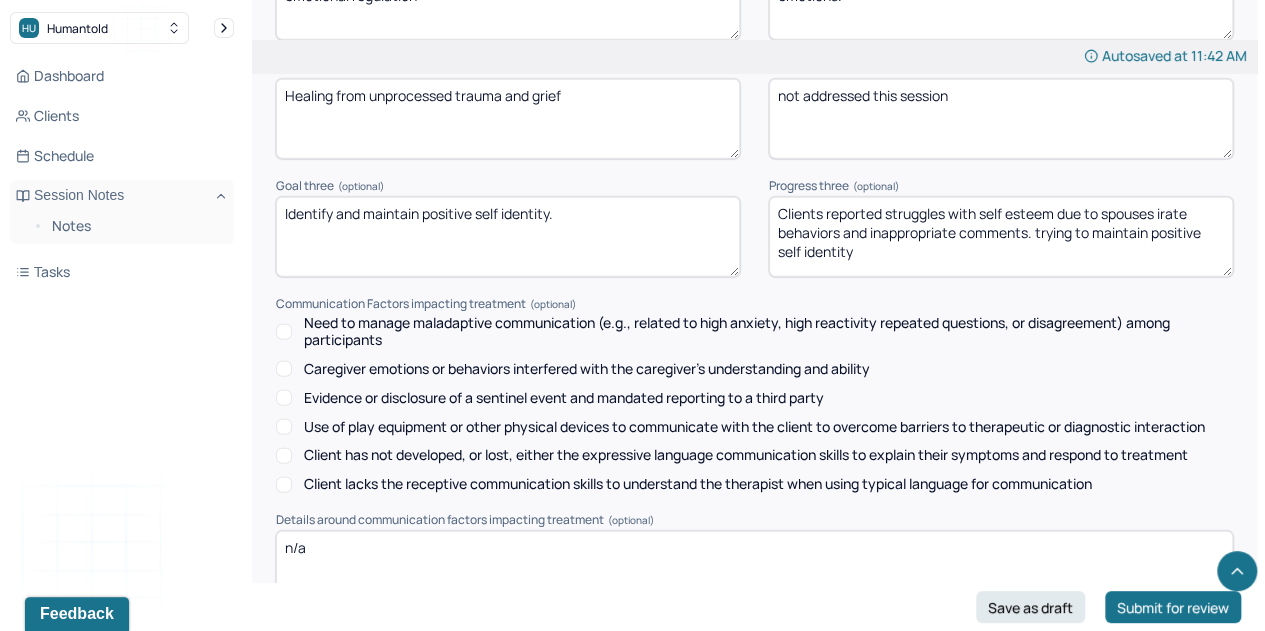 scroll, scrollTop: 2800, scrollLeft: 0, axis: vertical 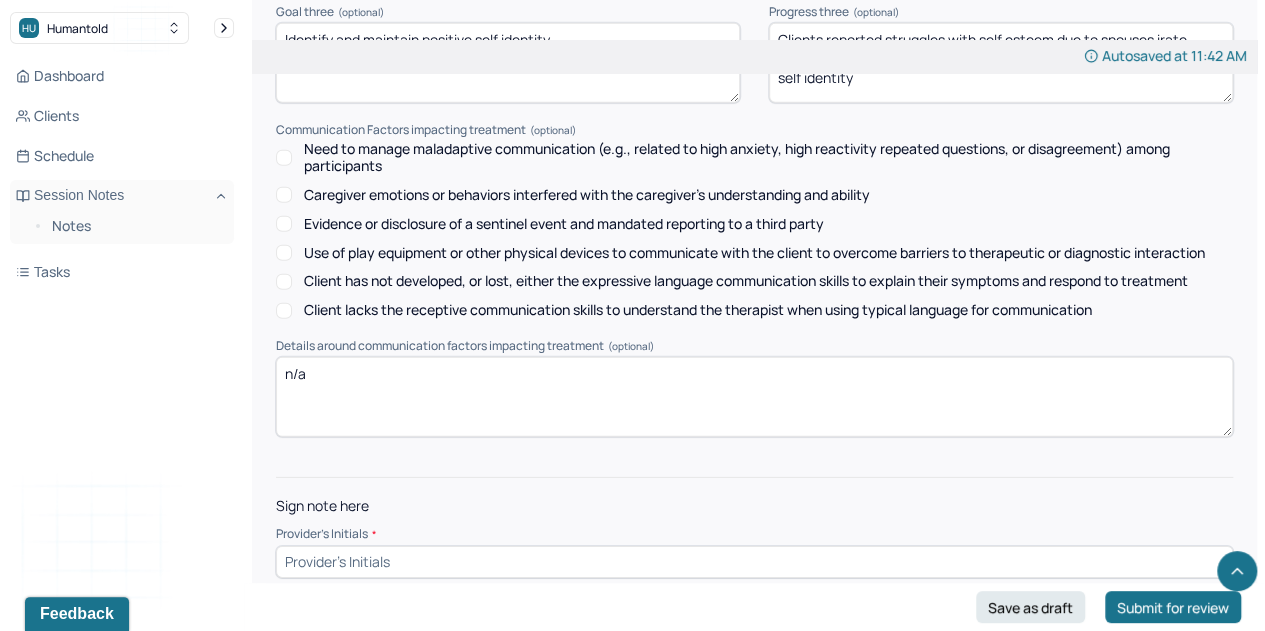 click at bounding box center [754, 562] 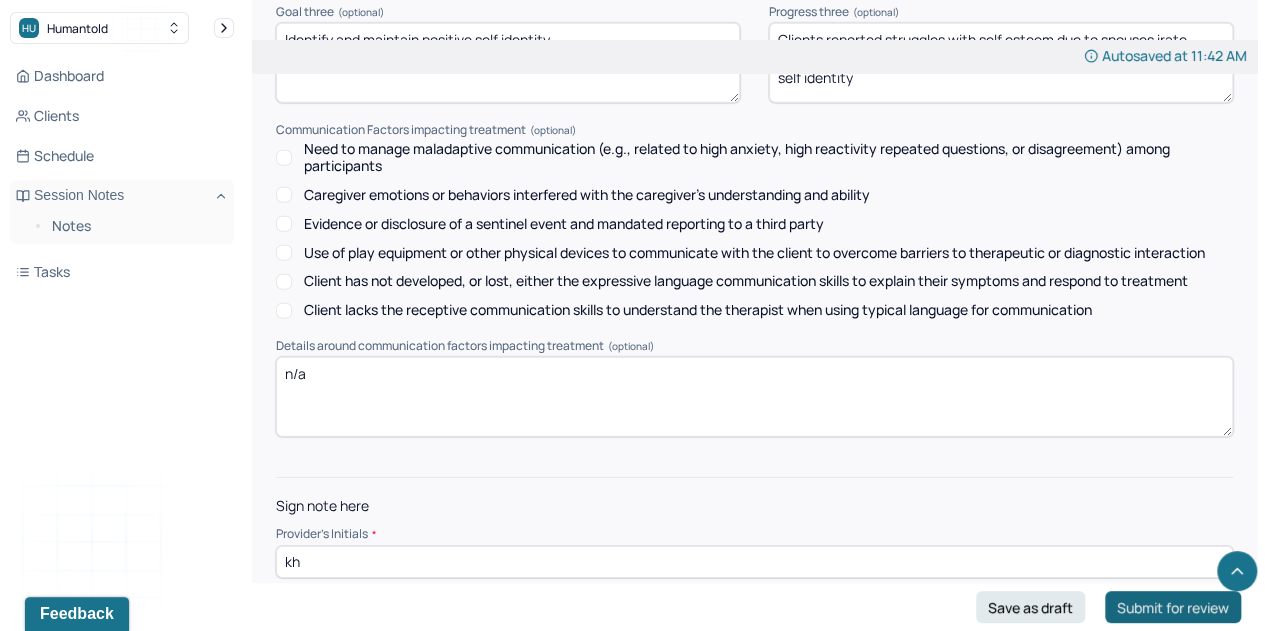 type on "kh" 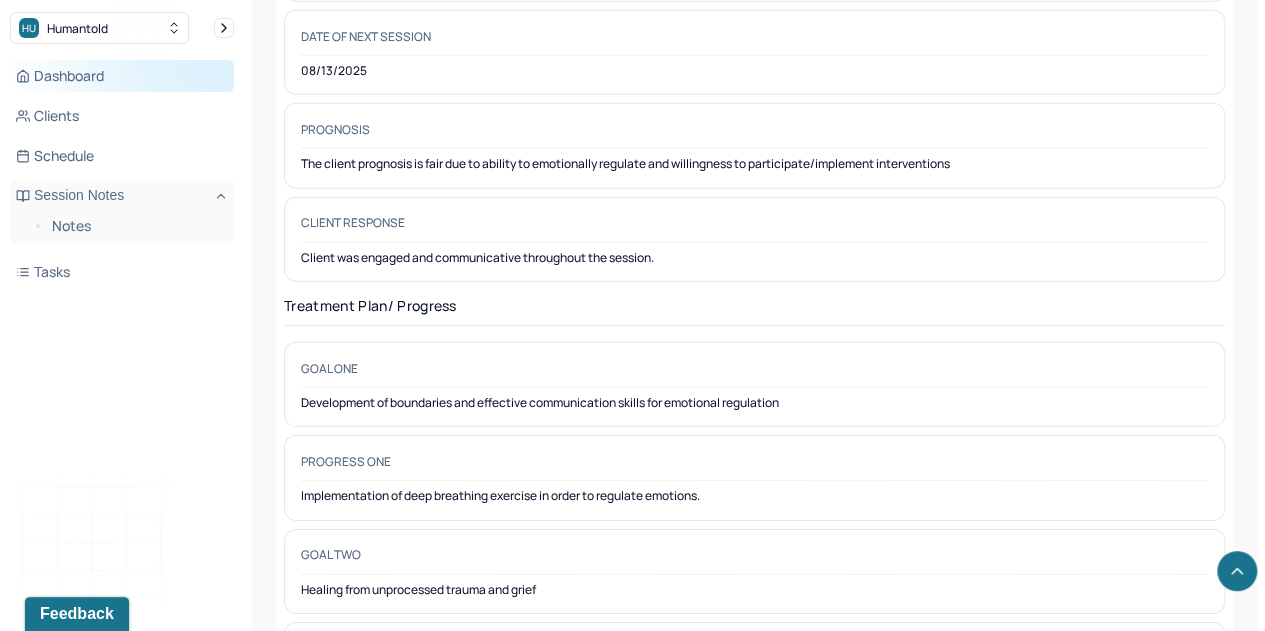 click on "Dashboard" at bounding box center (122, 76) 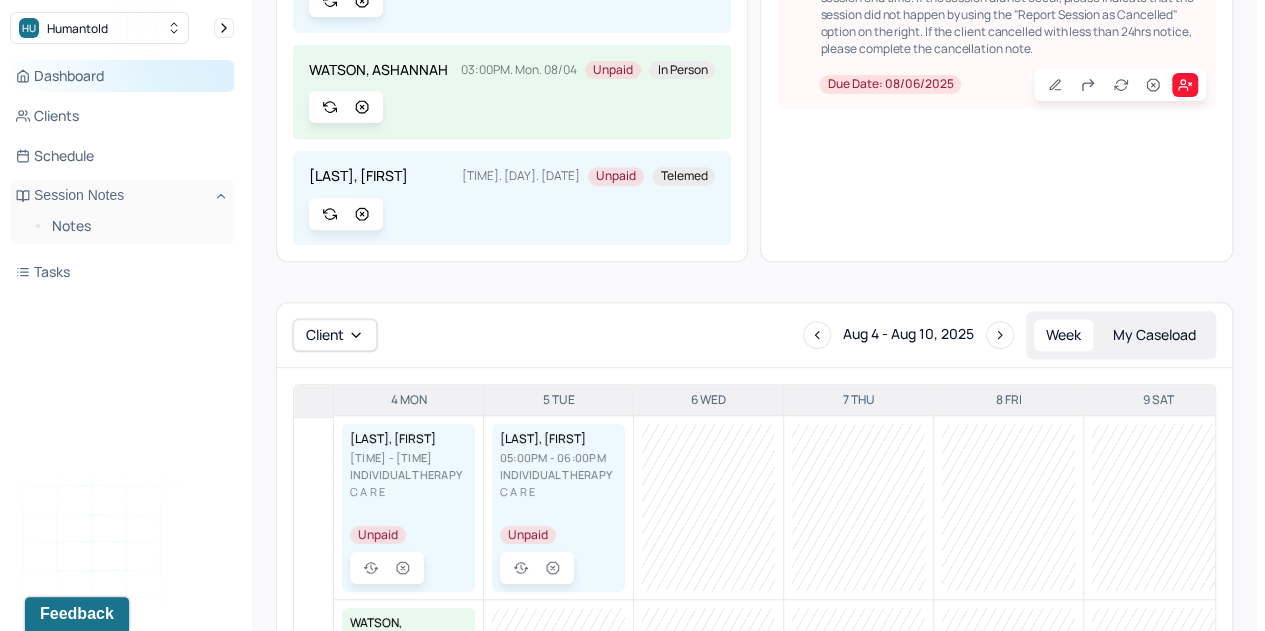 scroll, scrollTop: 562, scrollLeft: 0, axis: vertical 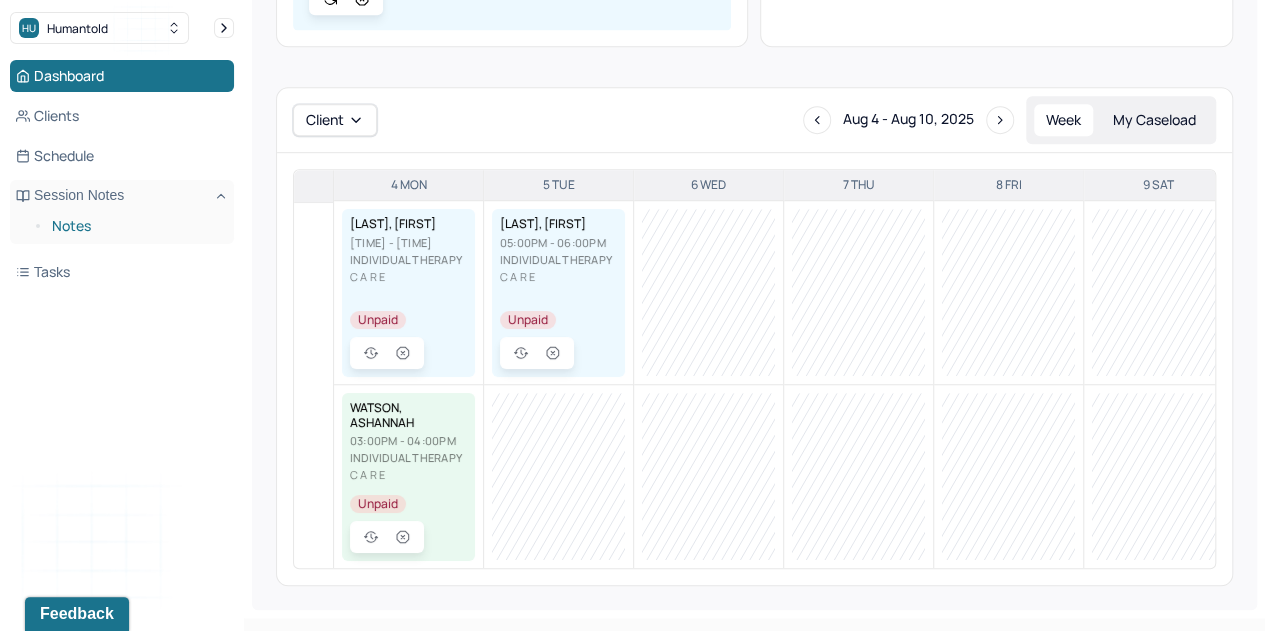 click on "Notes" at bounding box center (135, 226) 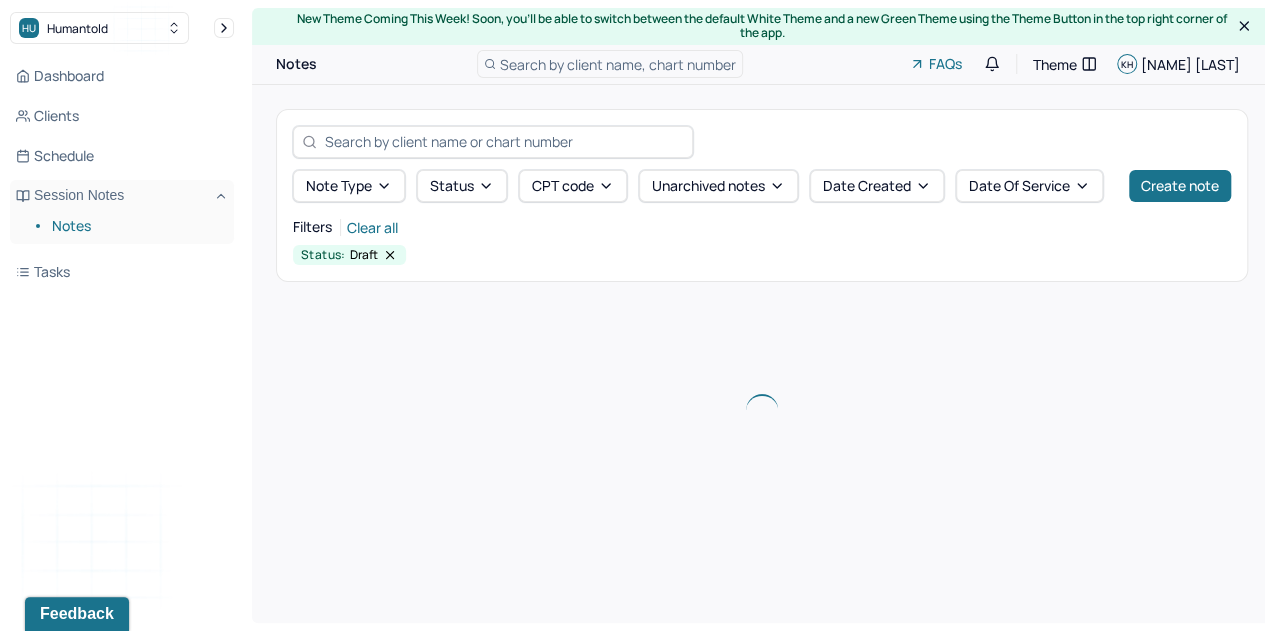 scroll, scrollTop: 0, scrollLeft: 0, axis: both 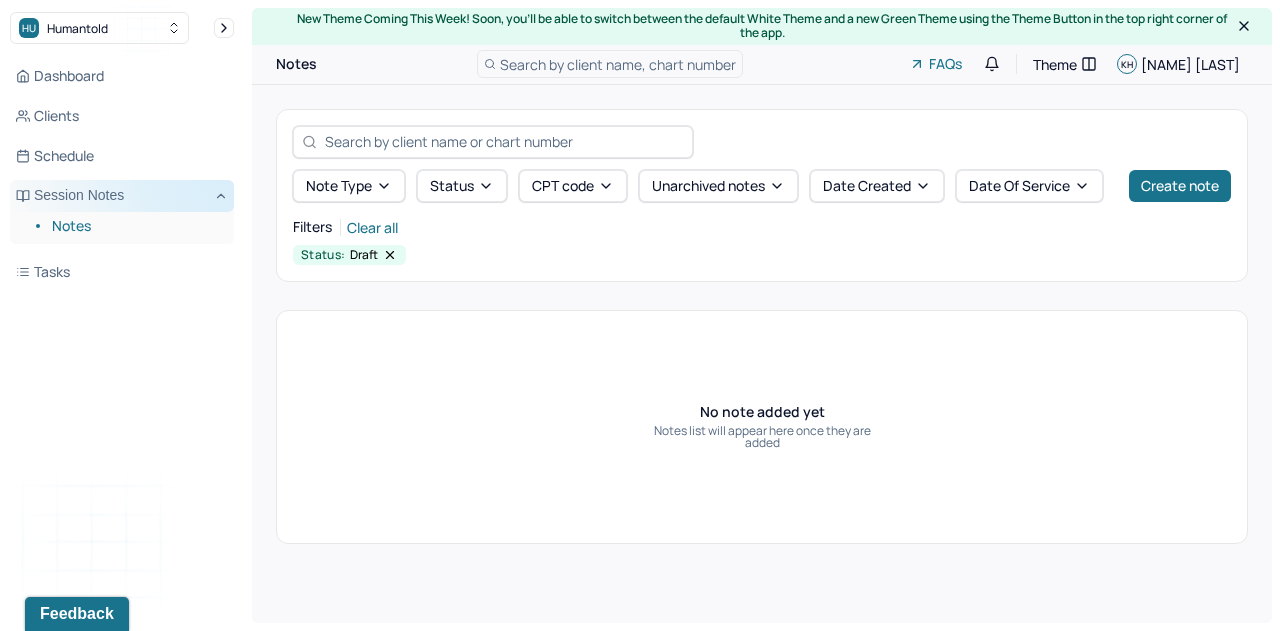 click on "Session Notes" at bounding box center [122, 196] 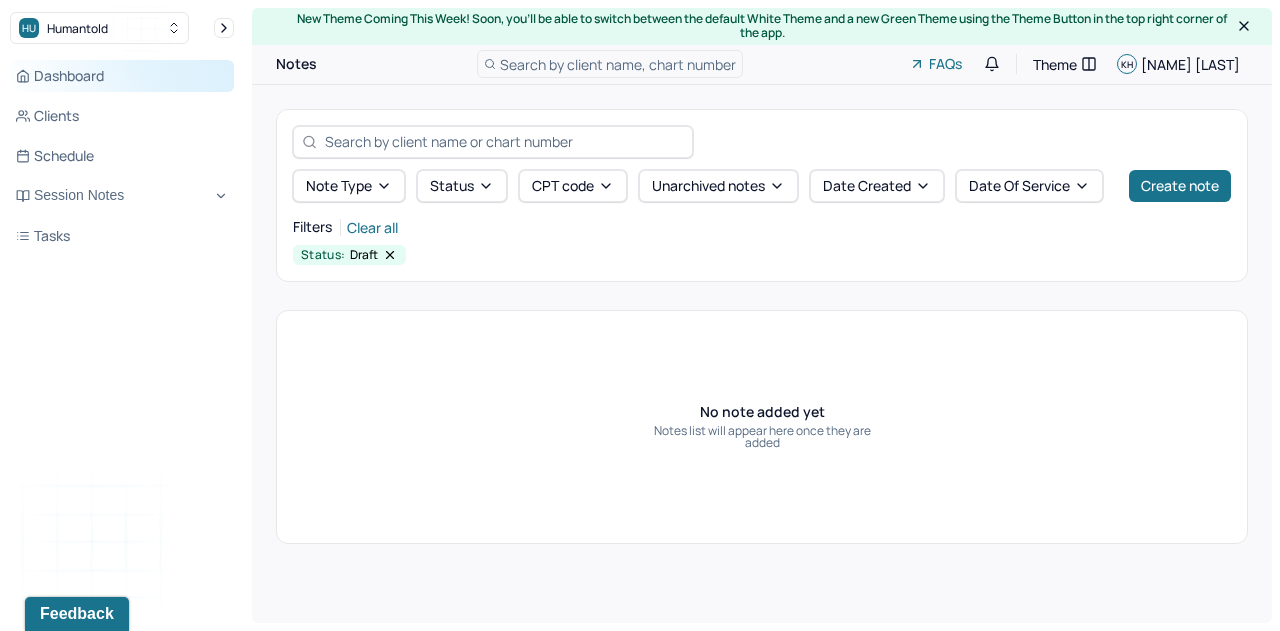 click on "Dashboard" at bounding box center [122, 76] 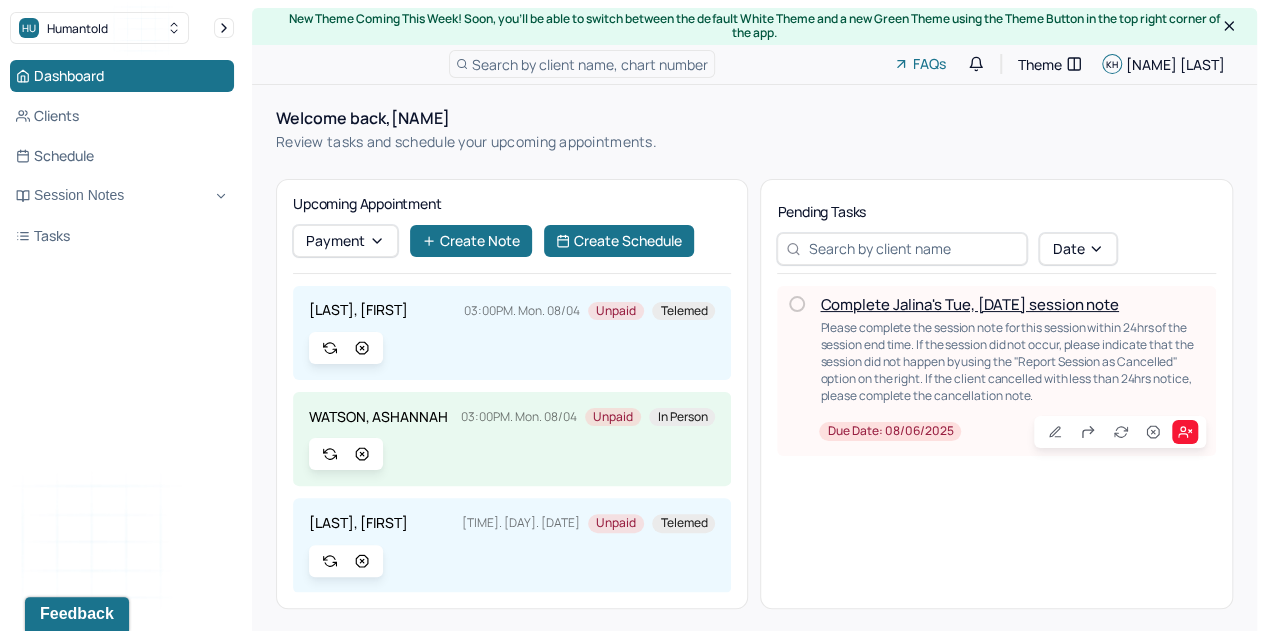 click on "Complete Jalina's Tue, [DATE] session note" at bounding box center (969, 304) 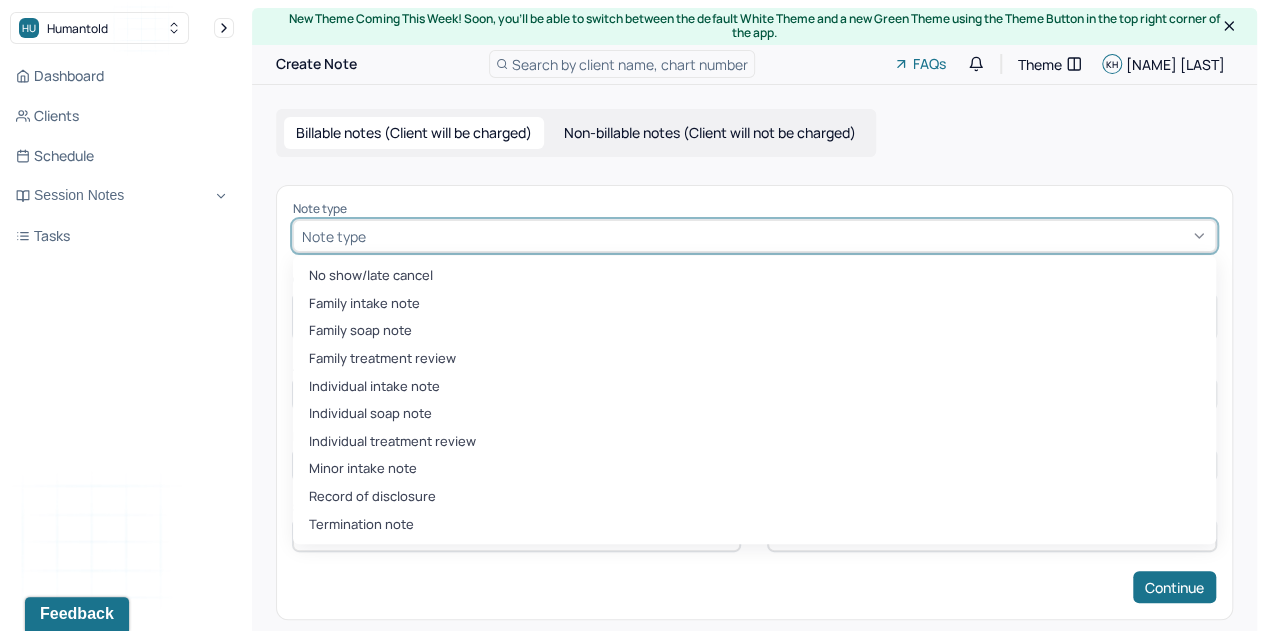 click at bounding box center [788, 236] 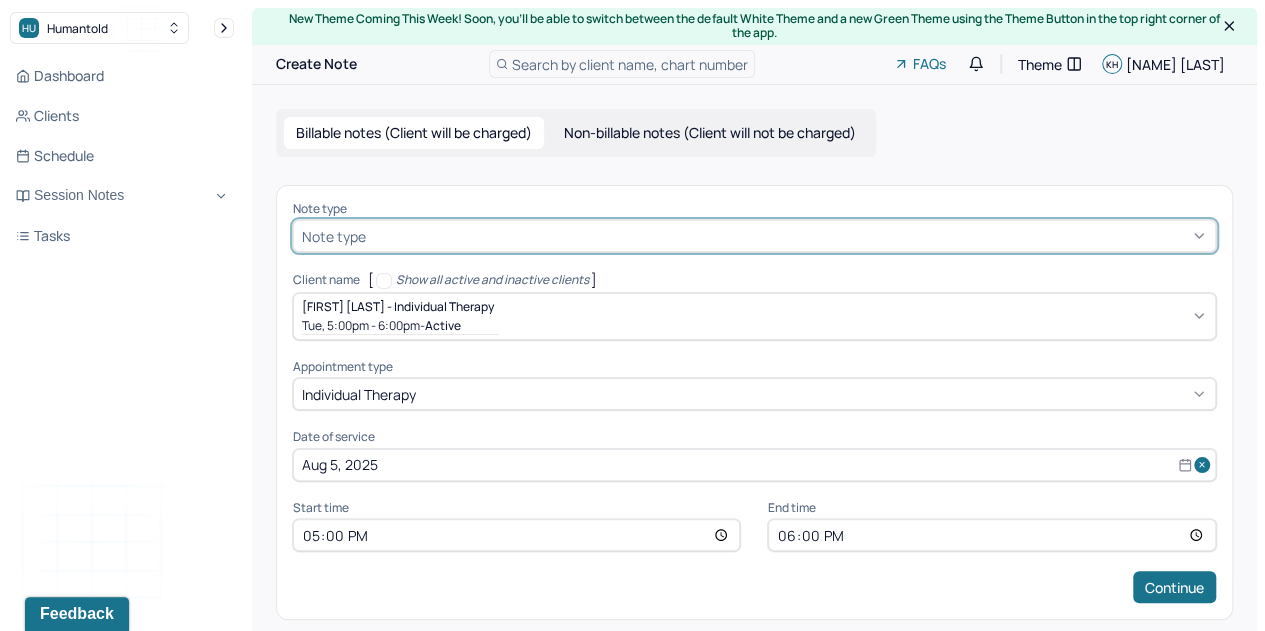 click at bounding box center (788, 236) 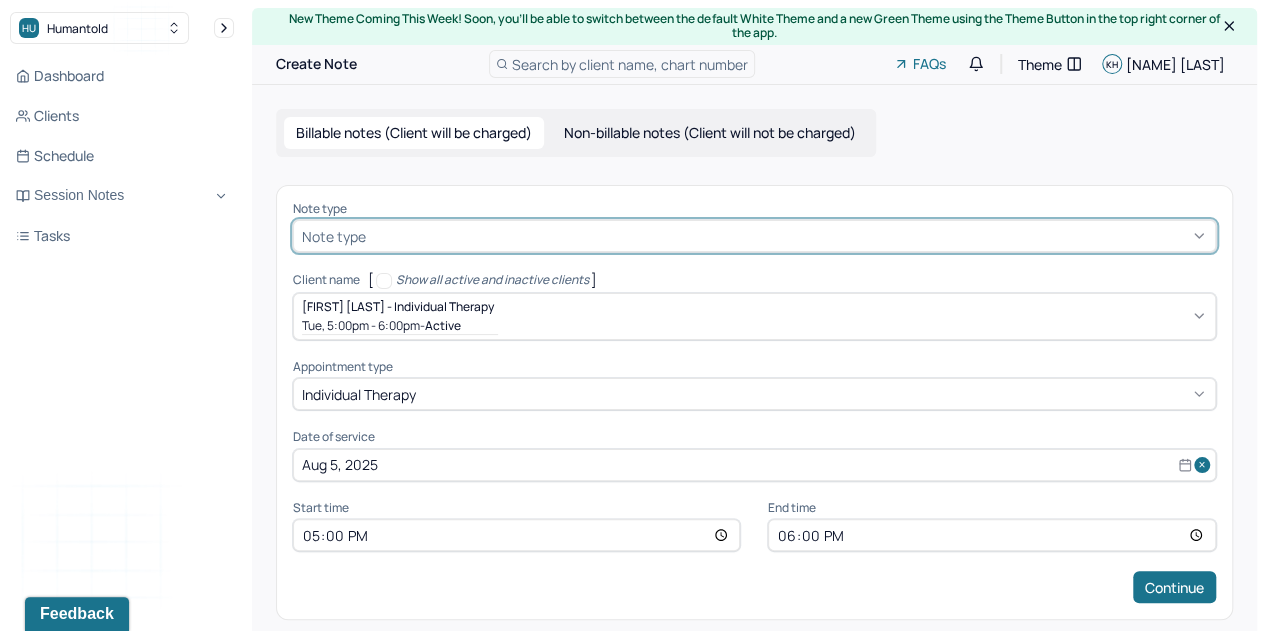 click at bounding box center (788, 236) 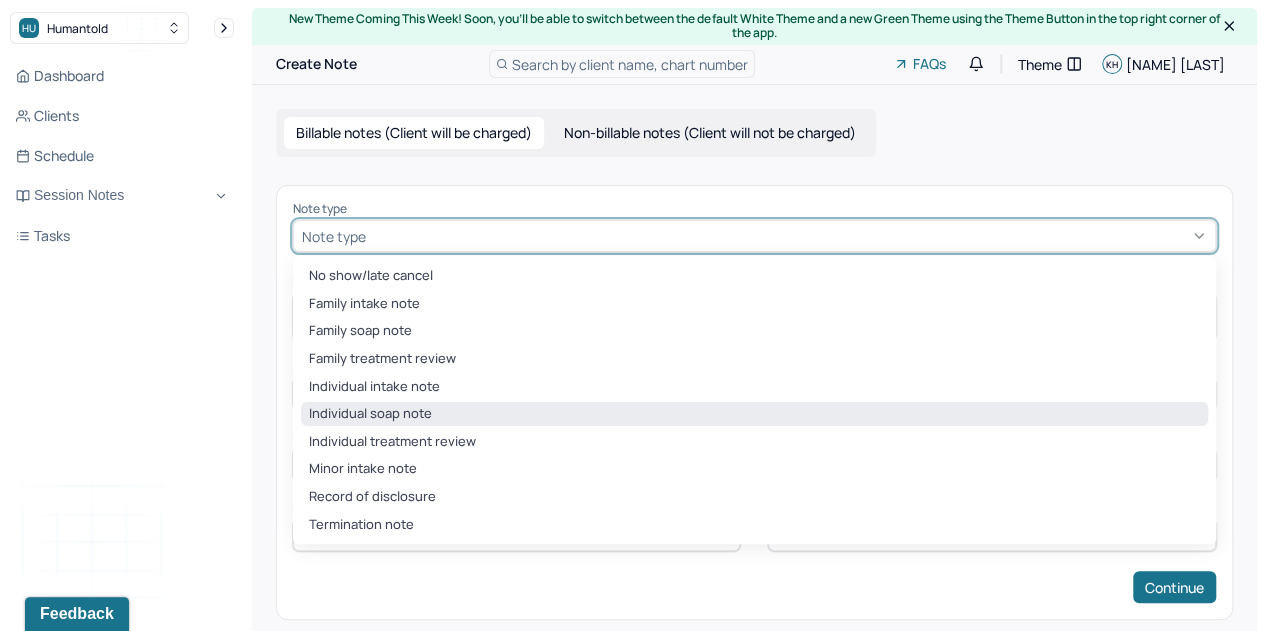 click on "Individual soap note" at bounding box center [754, 414] 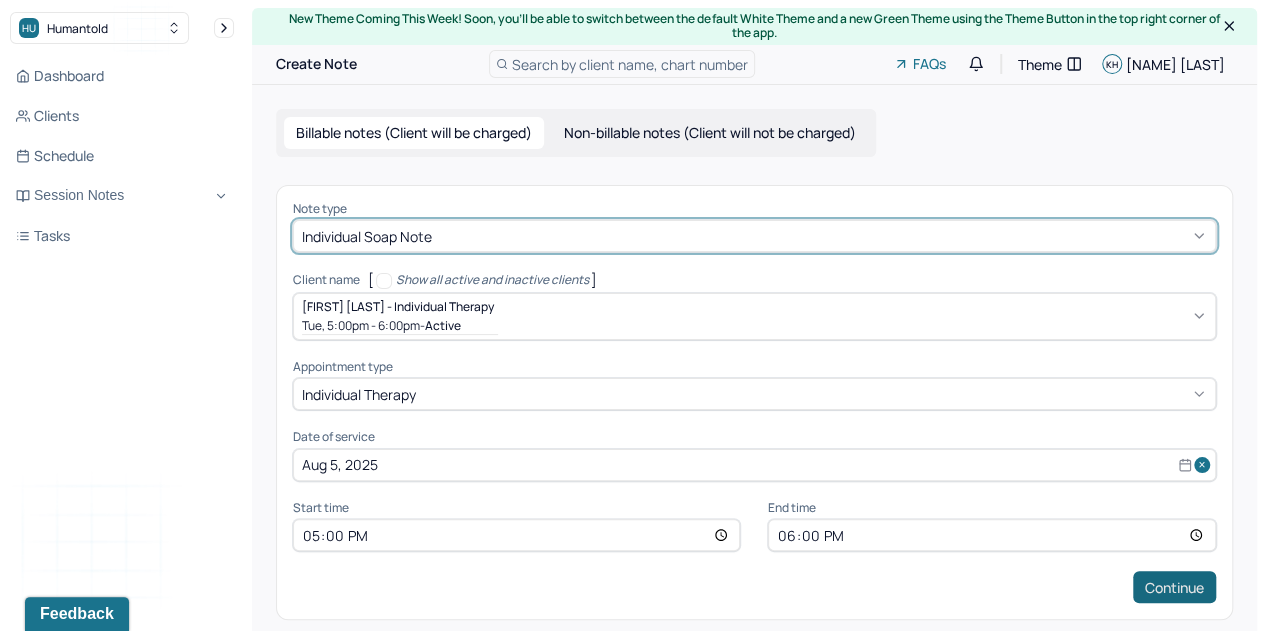click on "Continue" at bounding box center [1174, 587] 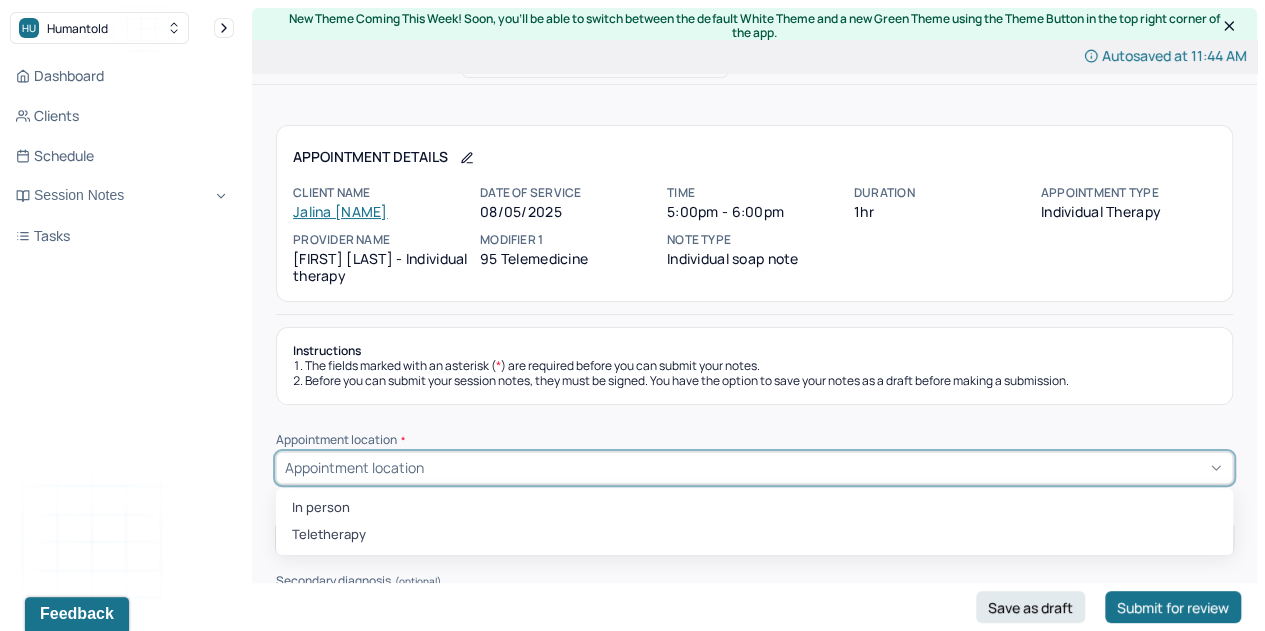 click on "Appointment location" at bounding box center [754, 468] 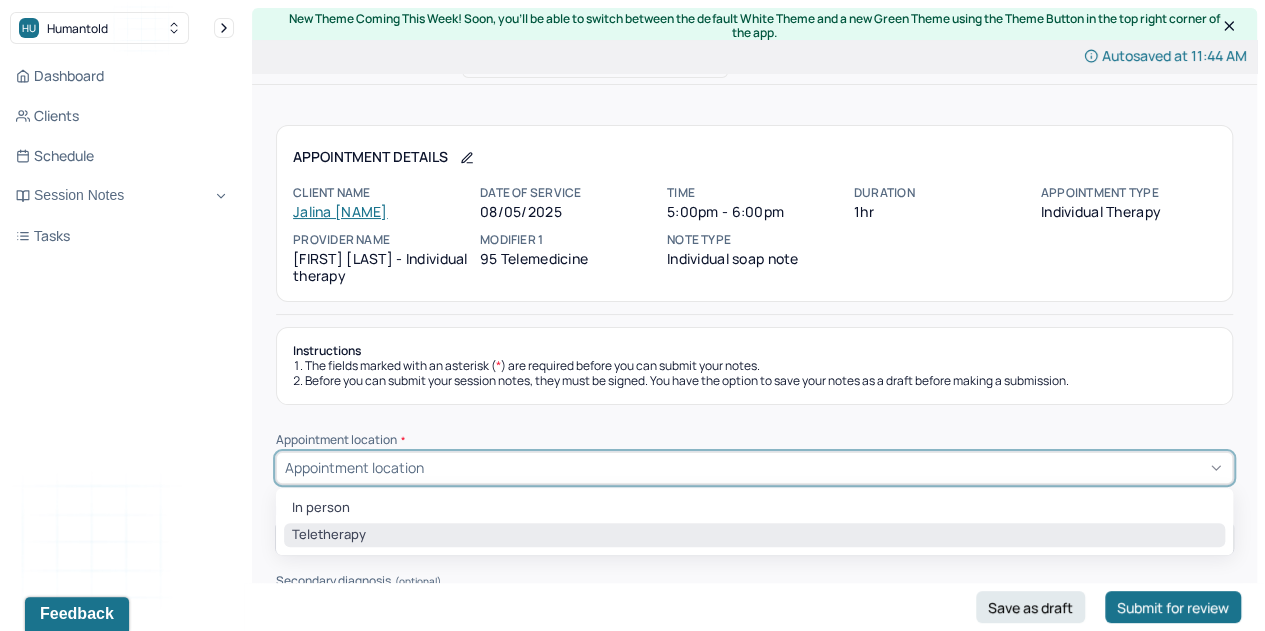 click on "Teletherapy" at bounding box center (754, 535) 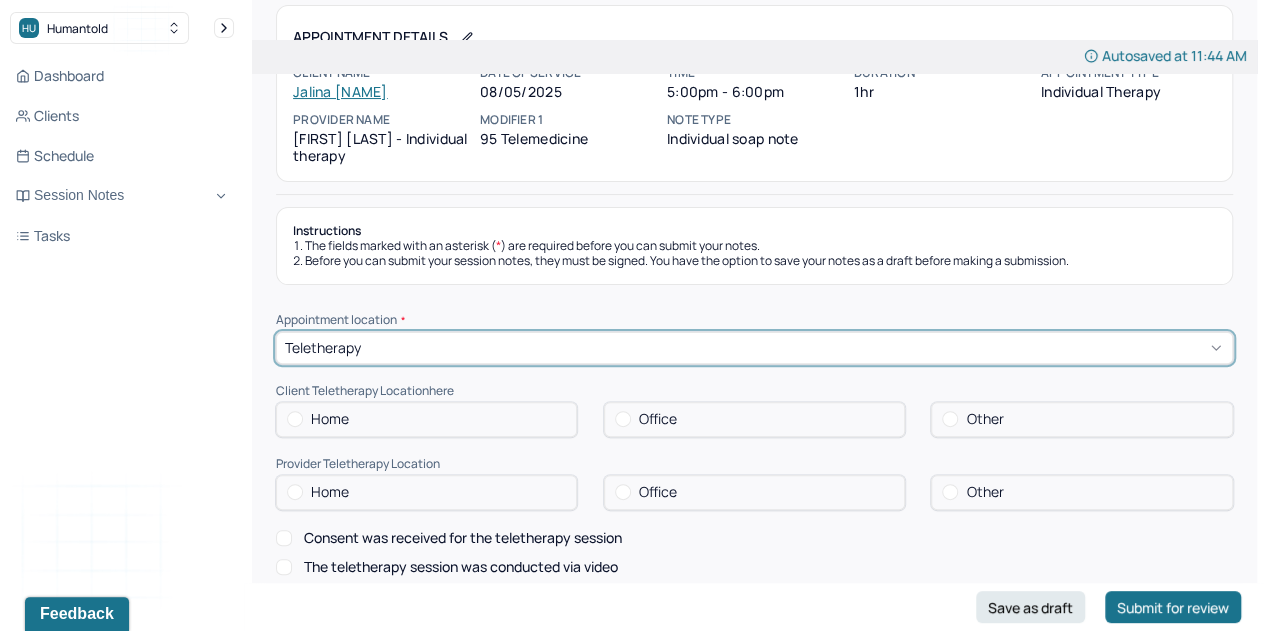 scroll, scrollTop: 132, scrollLeft: 0, axis: vertical 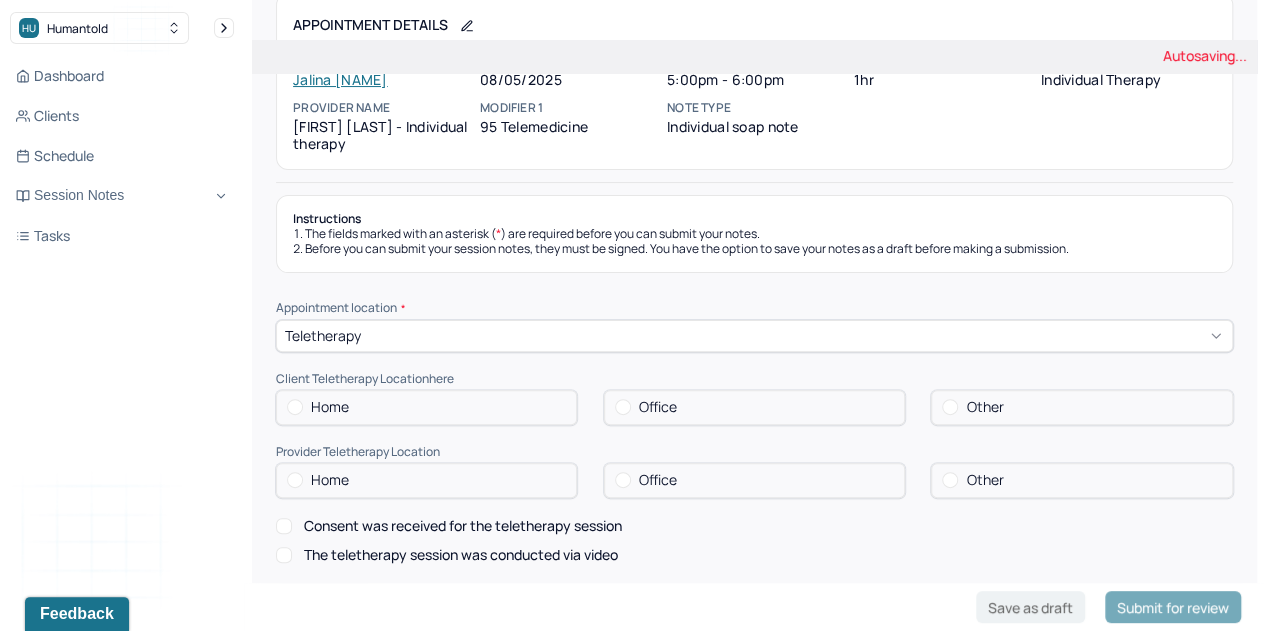 click on "Home" at bounding box center [426, 407] 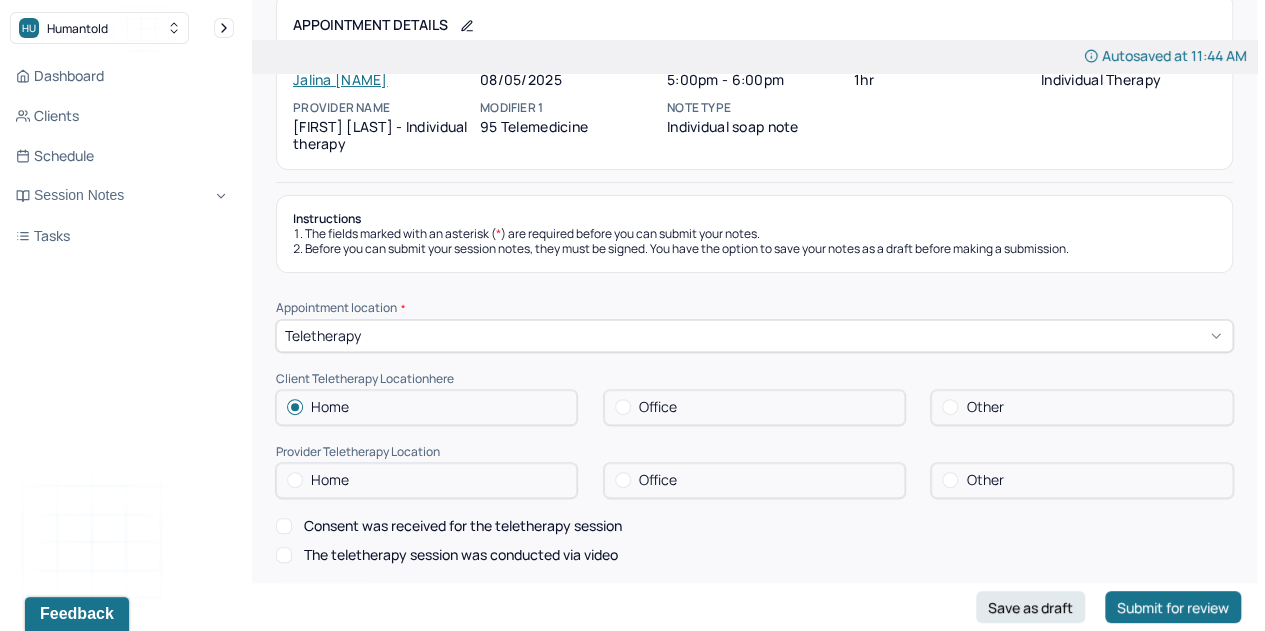 click on "Home" at bounding box center [426, 480] 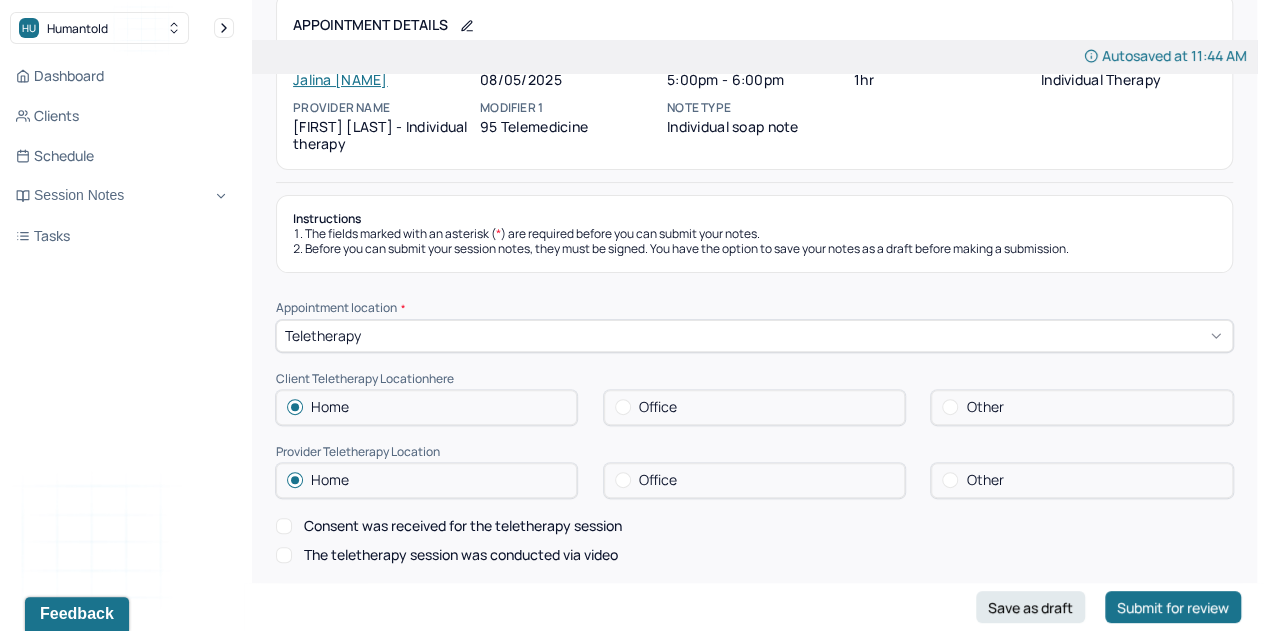 click on "Consent was received for the teletherapy session" at bounding box center [284, 526] 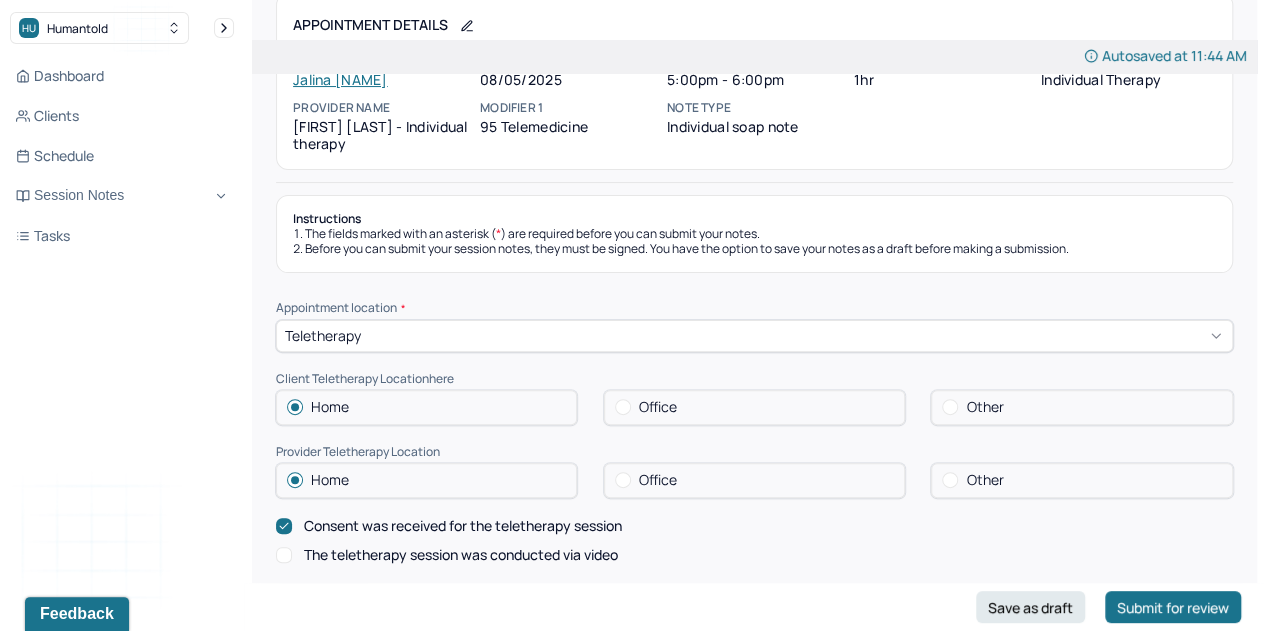 click on "The teletherapy session was conducted via video" at bounding box center [284, 555] 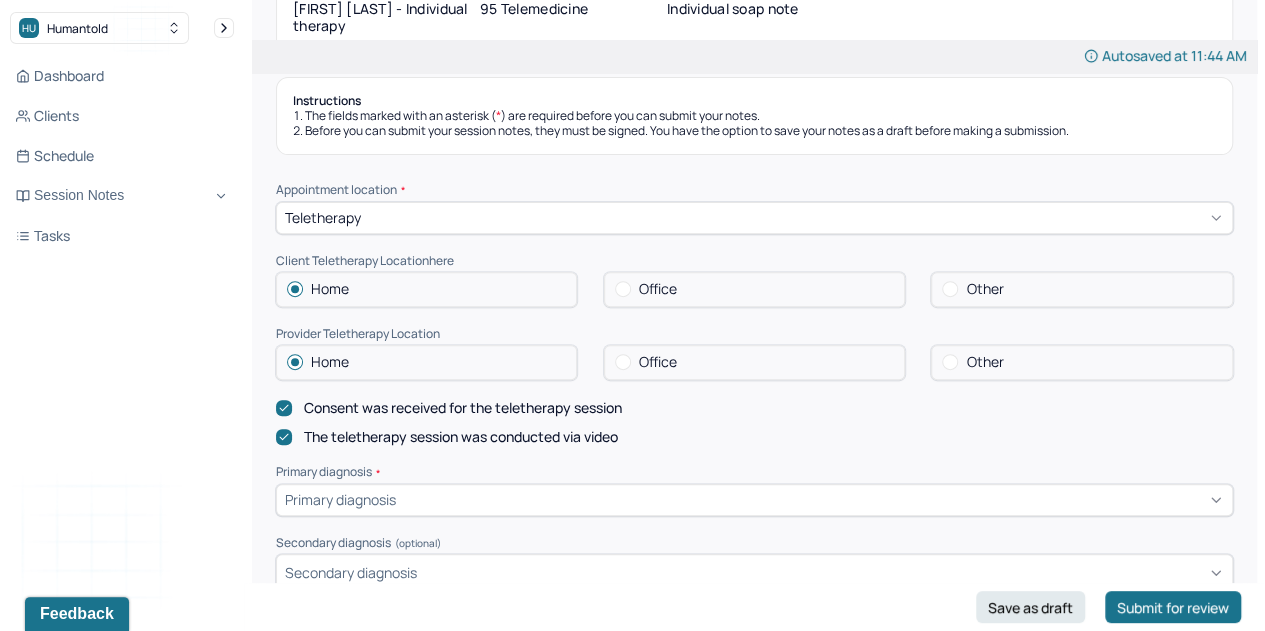 click on "Primary diagnosis *" at bounding box center (754, 472) 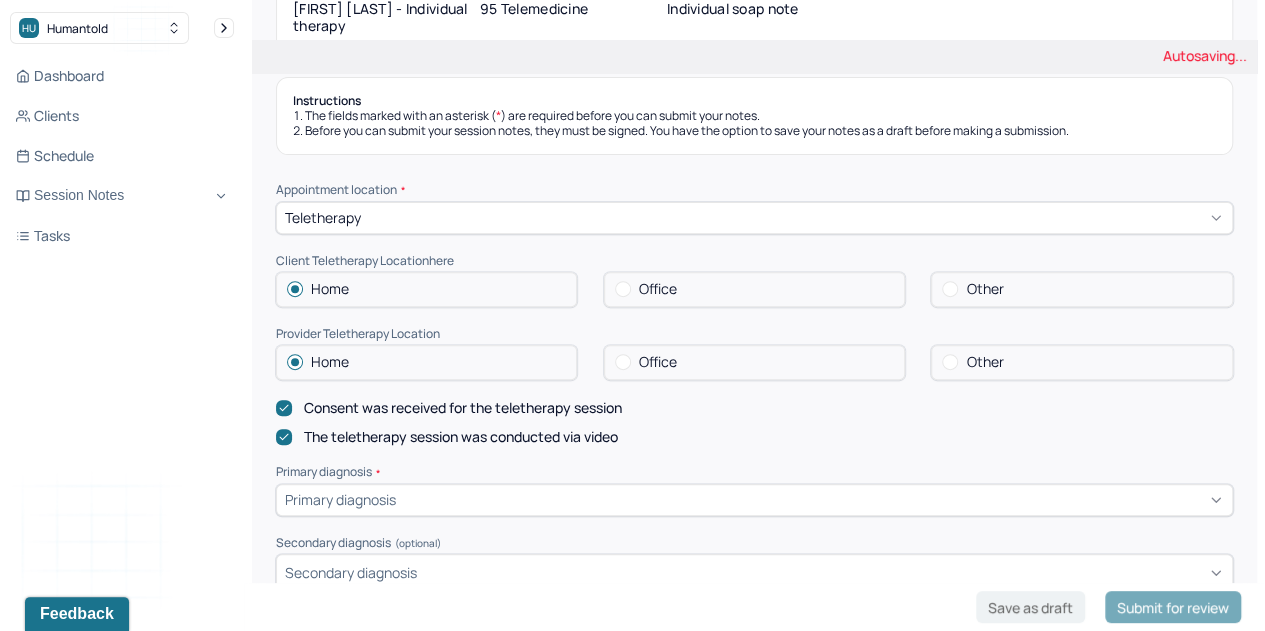 click on "Primary diagnosis" at bounding box center (754, 500) 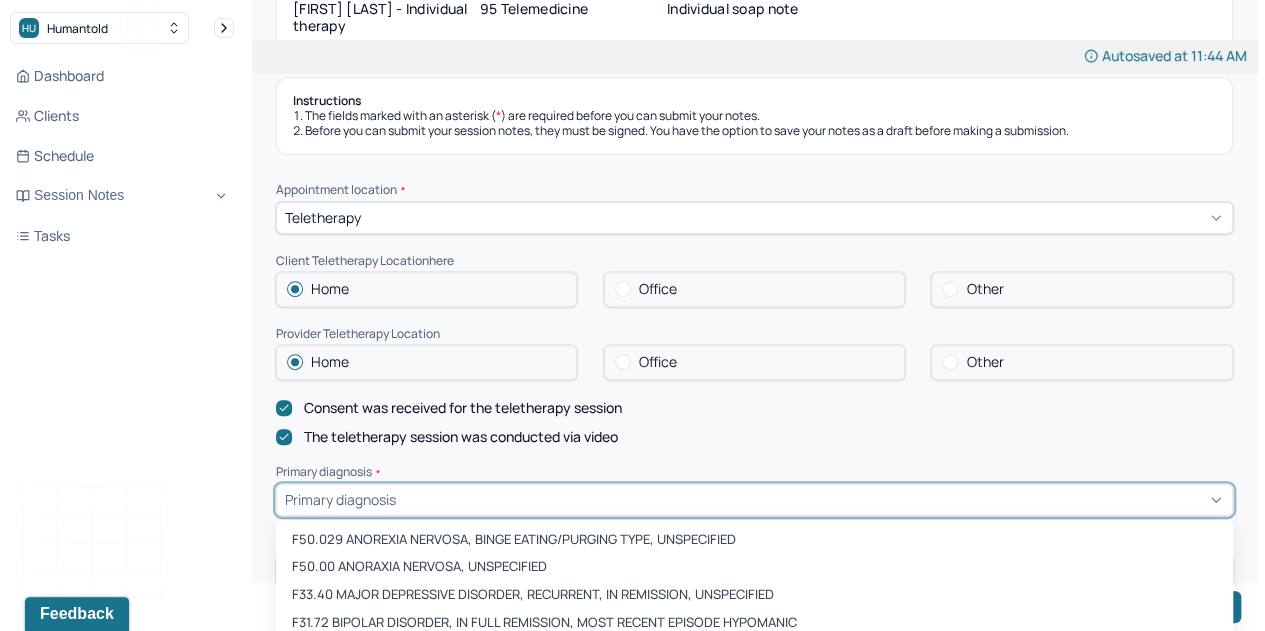 scroll, scrollTop: 427, scrollLeft: 0, axis: vertical 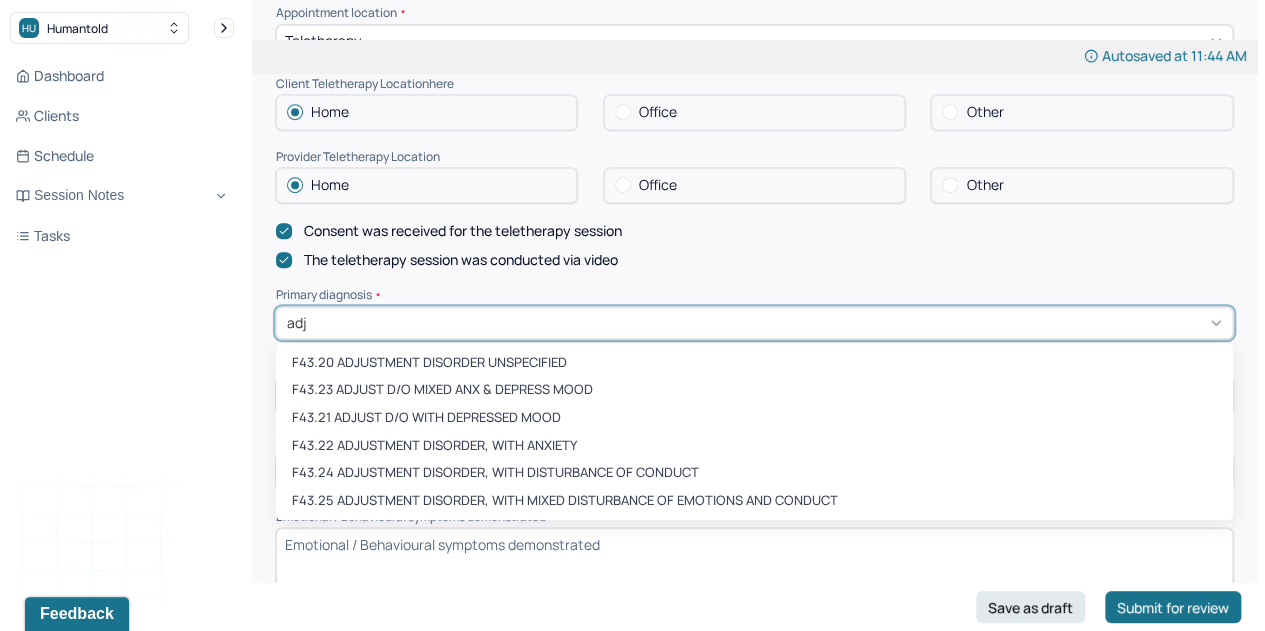 type on "adju" 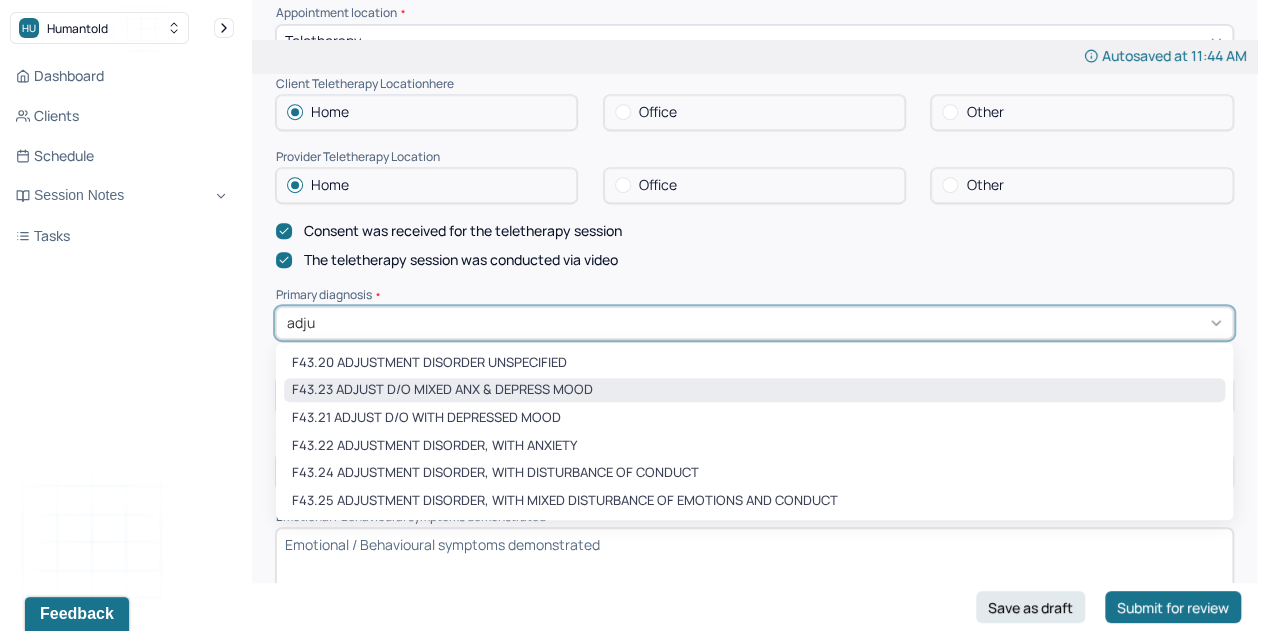 click on "F43.23 ADJUST D/O MIXED ANX & DEPRESS MOOD" at bounding box center [754, 390] 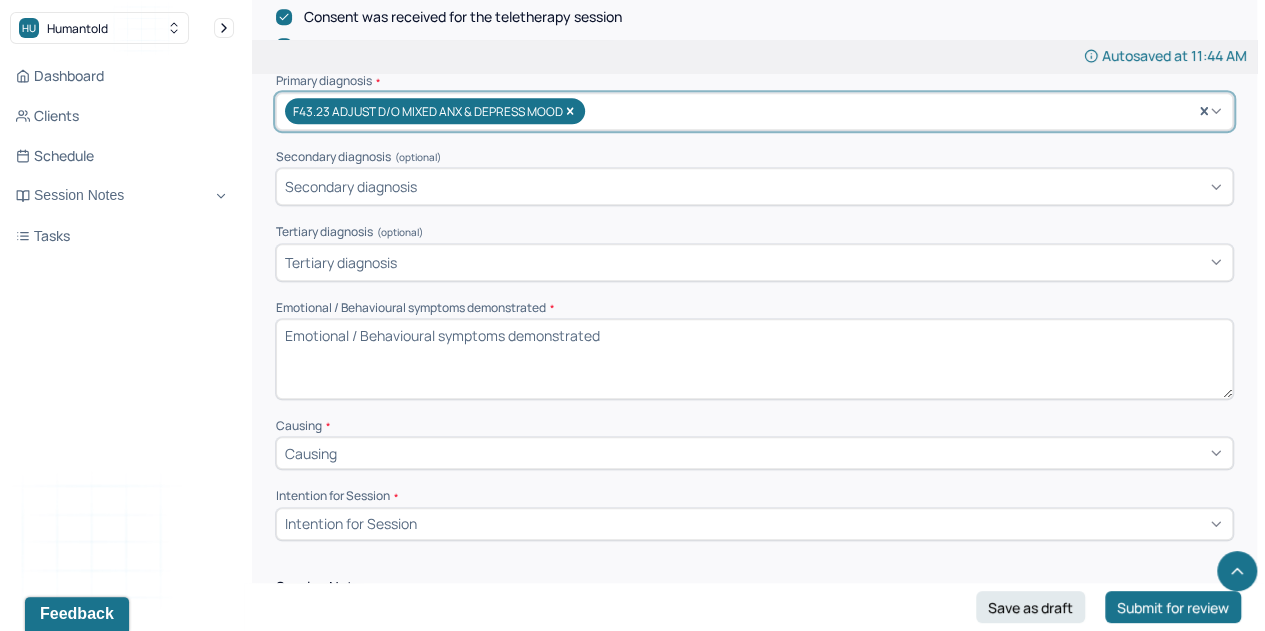 scroll, scrollTop: 647, scrollLeft: 0, axis: vertical 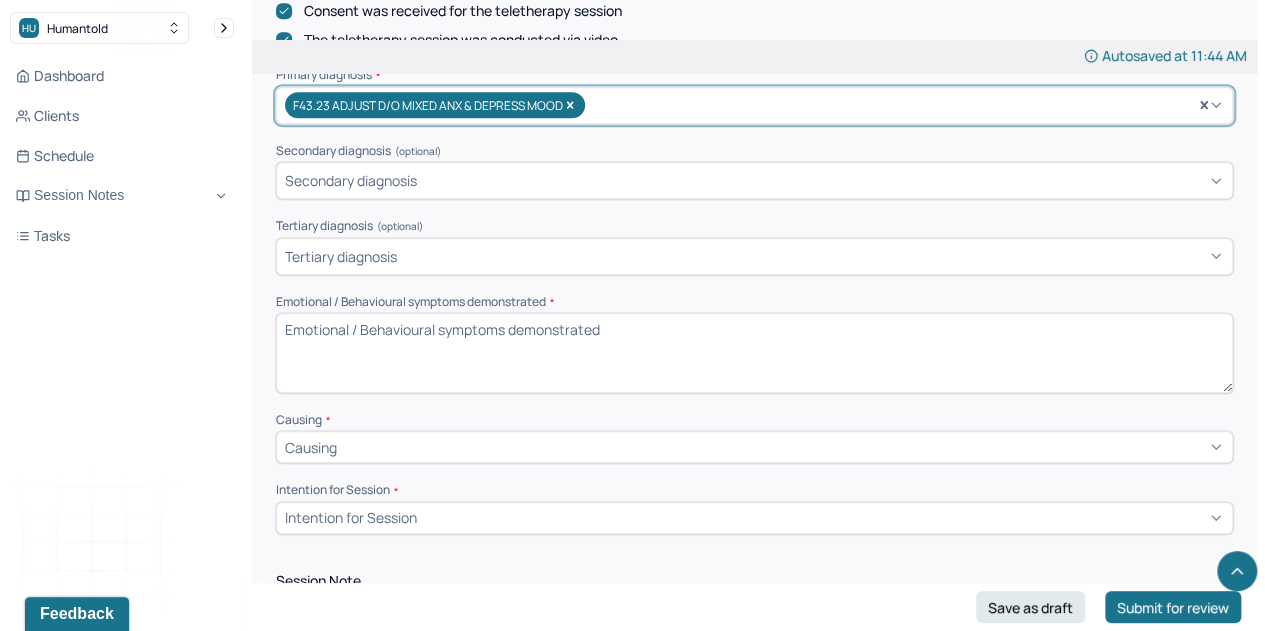 click on "Emotional / Behavioural symptoms demonstrated *" at bounding box center (754, 353) 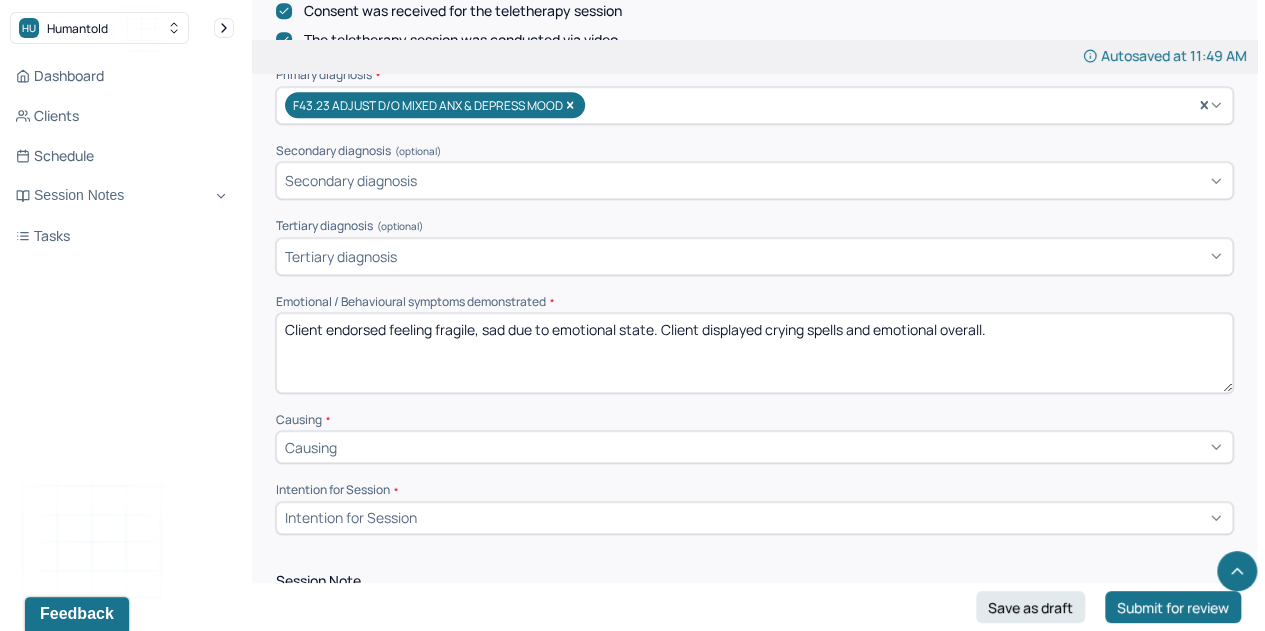 type on "Client endorsed feeling fragile, sad due to emotional state. Client displayed crying spells and emotional overall." 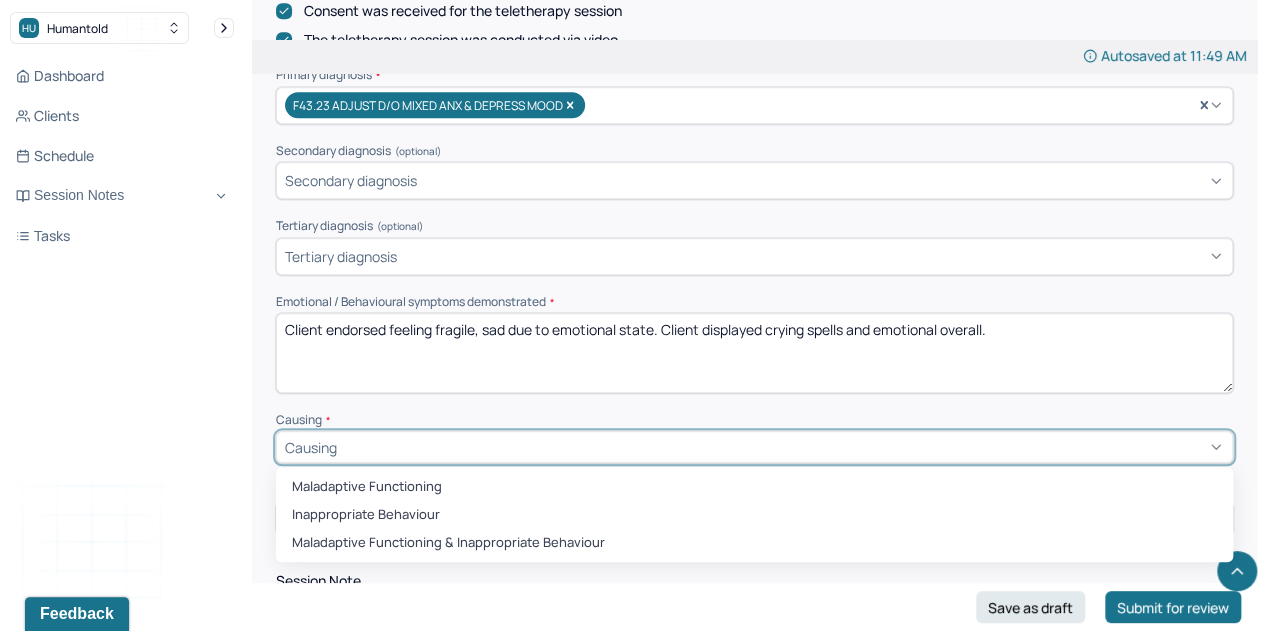 click on "Causing" at bounding box center [754, 447] 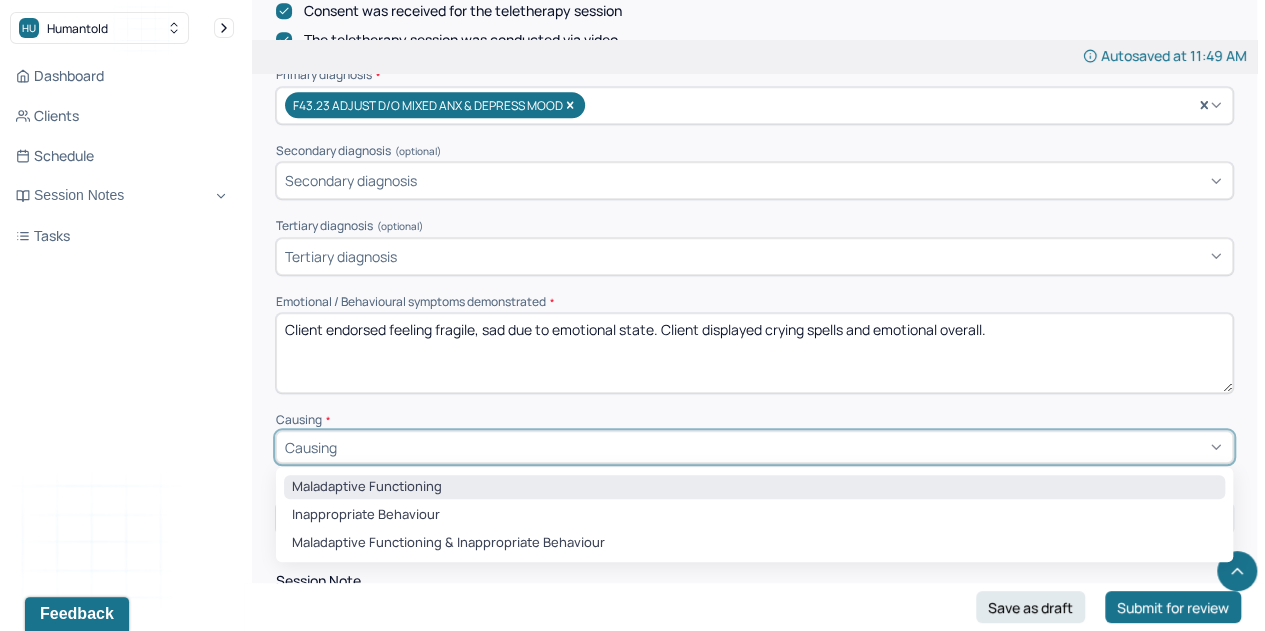 click on "Maladaptive Functioning" at bounding box center (754, 487) 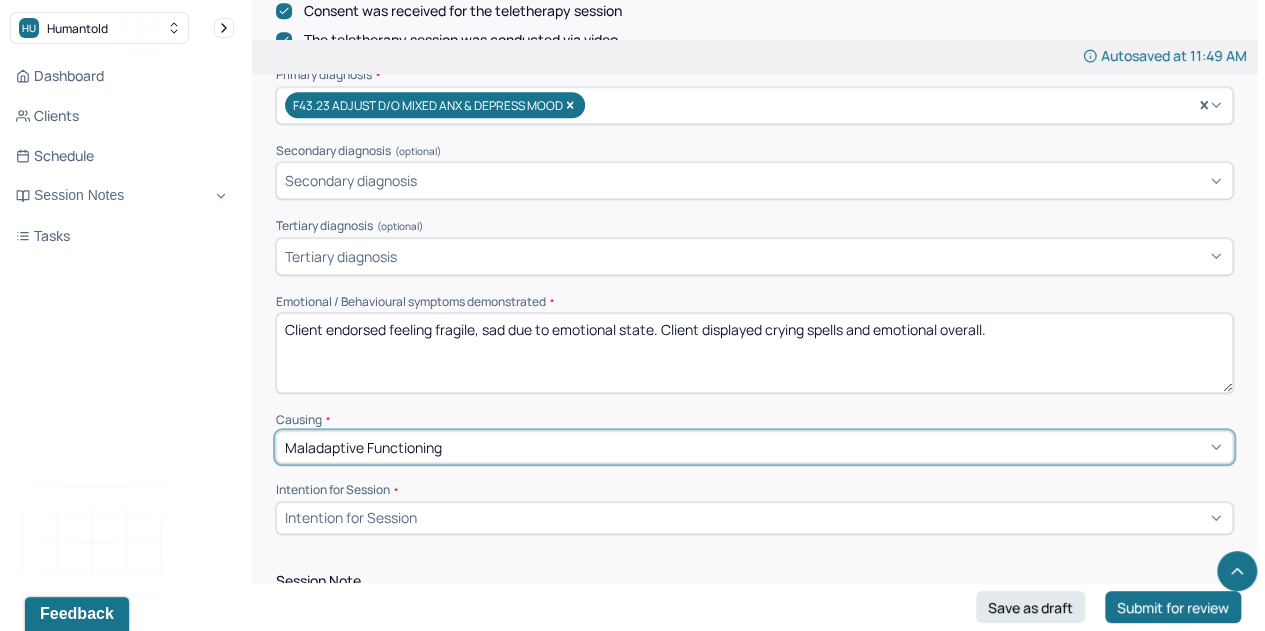 click on "Maladaptive Functioning" at bounding box center (363, 447) 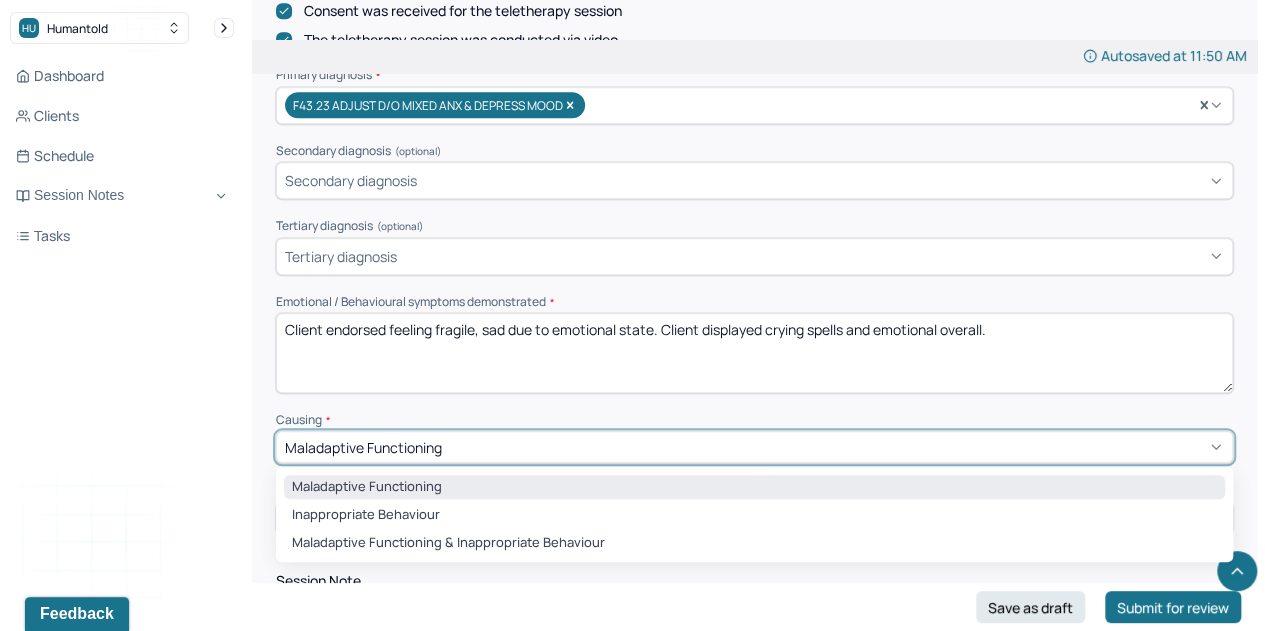 click on "Maladaptive Functioning" at bounding box center [754, 447] 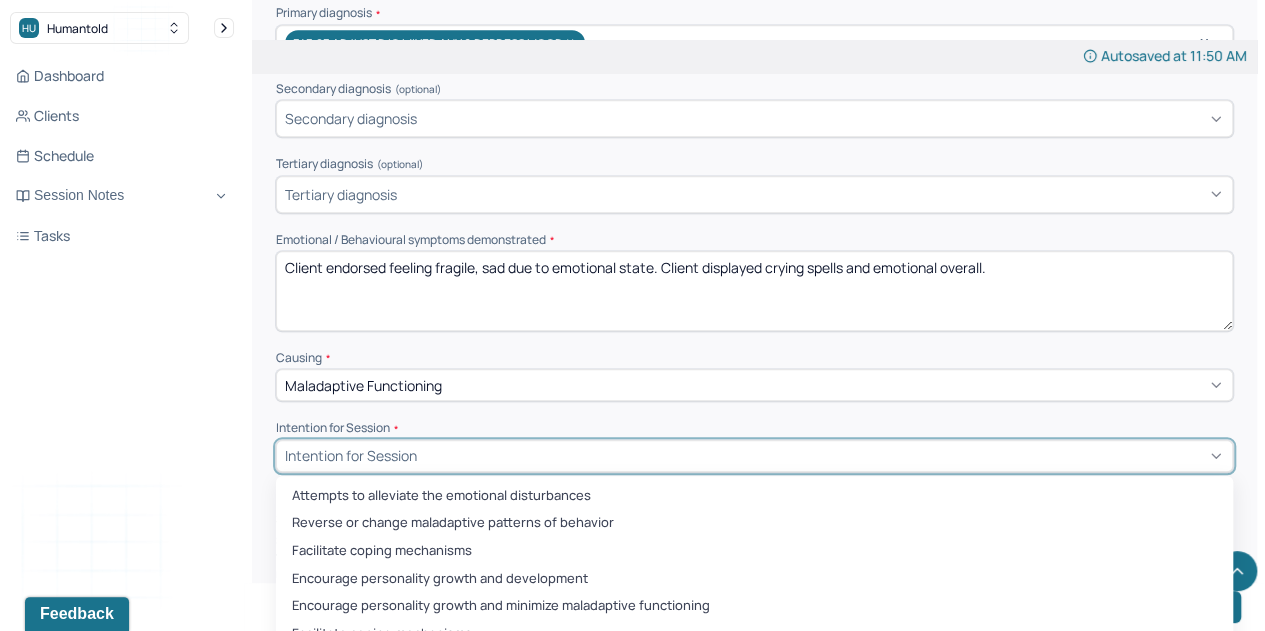 click on "6 results available. Use Up and Down to choose options, press Enter to select the currently focused option, press Escape to exit the menu, press Tab to select the option and exit the menu. Intention for Session Attempts to alleviate the emotional disturbances Reverse or change maladaptive patterns of behavior Facilitate coping mechanisms Encourage personality growth and development Encourage personality growth and minimize maladaptive functioning Facilitate coping mechanisms" at bounding box center [754, 456] 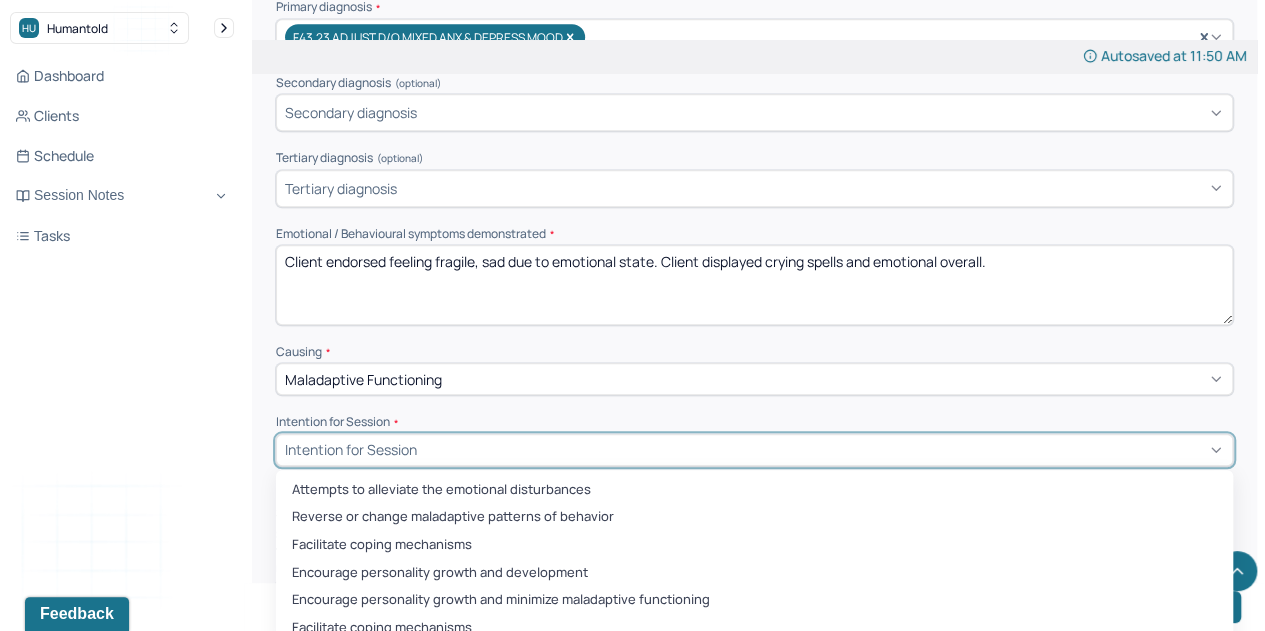 scroll, scrollTop: 716, scrollLeft: 0, axis: vertical 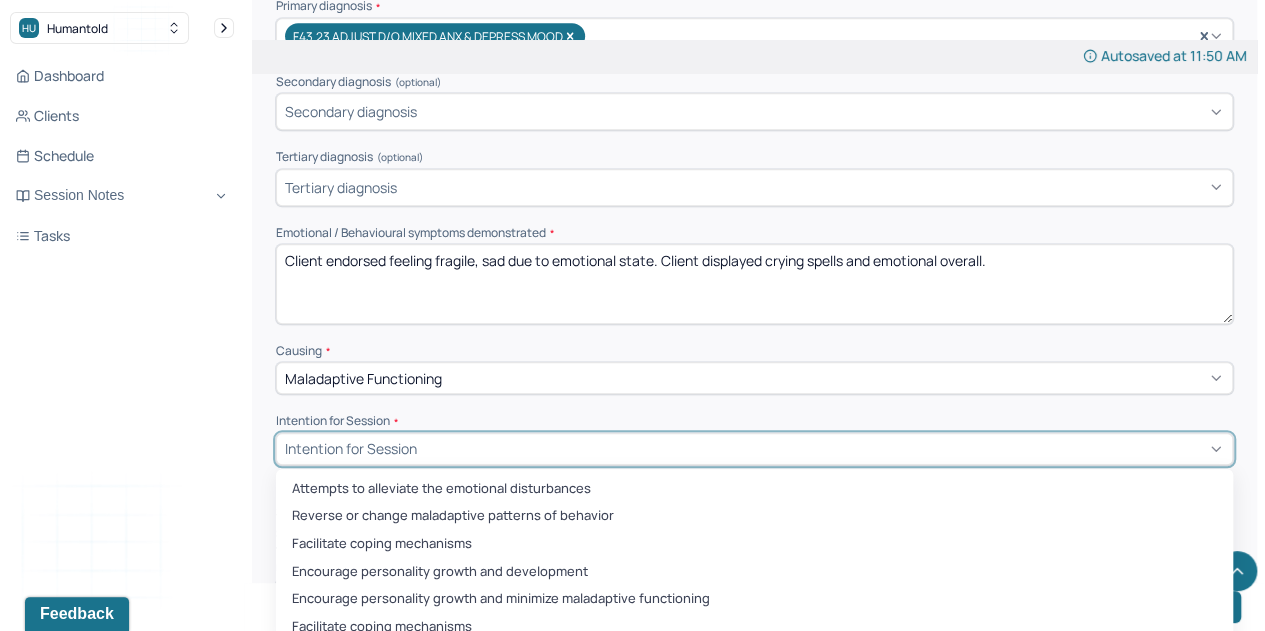 click on "Attempts to alleviate the emotional disturbances Reverse or change maladaptive patterns of behavior Facilitate coping mechanisms Encourage personality growth and development Encourage personality growth and minimize maladaptive functioning Facilitate coping mechanisms" at bounding box center [754, 558] 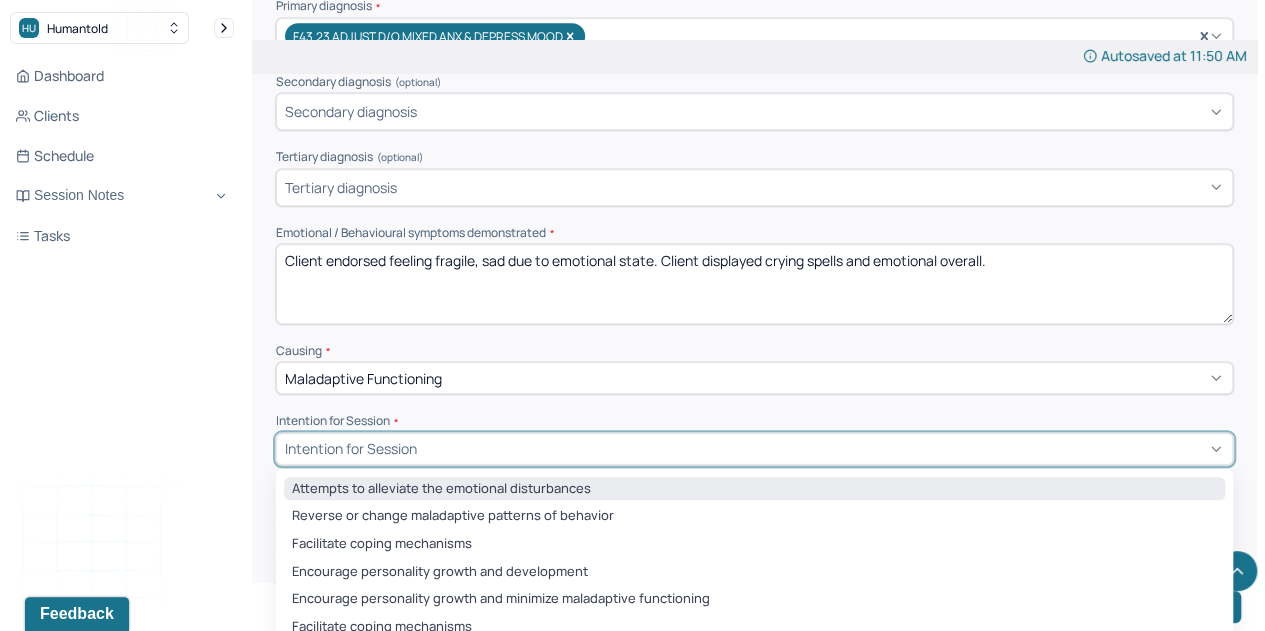click on "Attempts to alleviate the emotional disturbances" at bounding box center [754, 489] 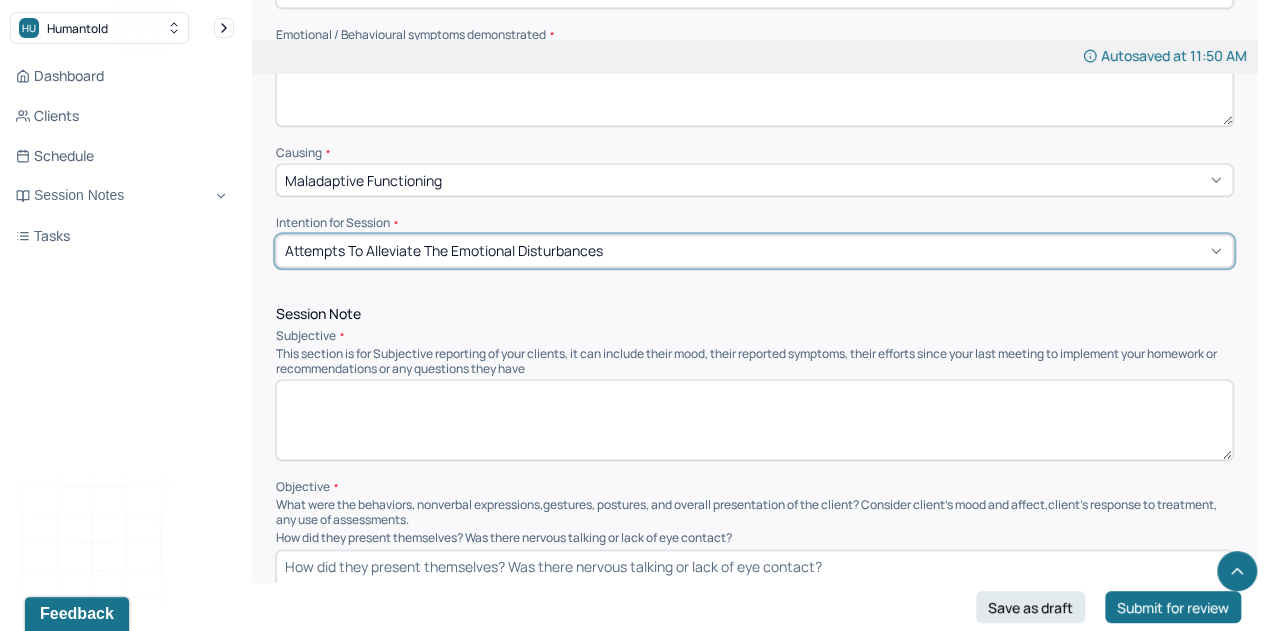 scroll, scrollTop: 916, scrollLeft: 0, axis: vertical 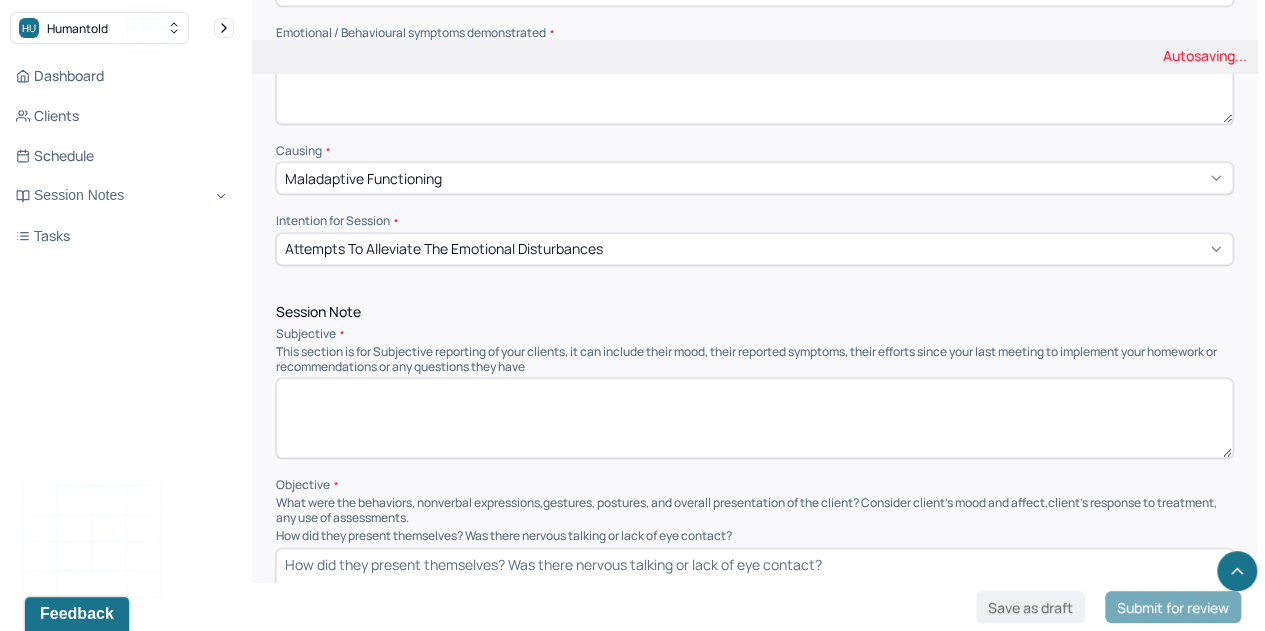 click at bounding box center (754, 418) 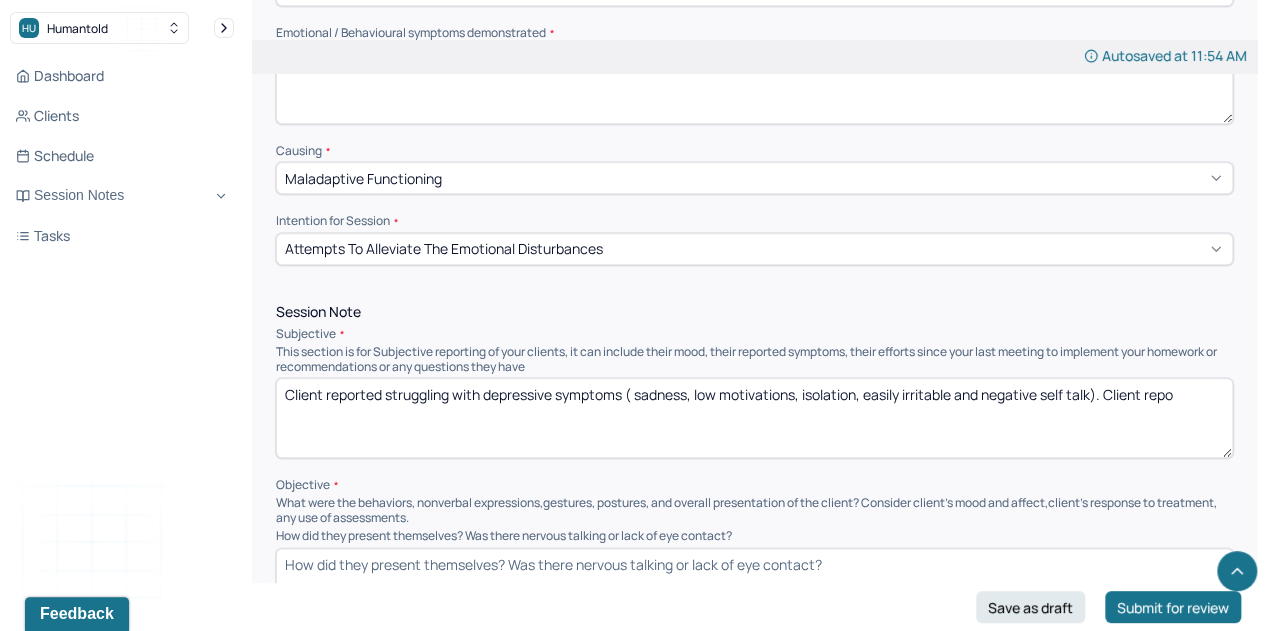 click on "Client reported struggling with depressive symptoms ( sadness, low motivations, isolation, easily irritable and negative self talk). Client repo" at bounding box center [754, 418] 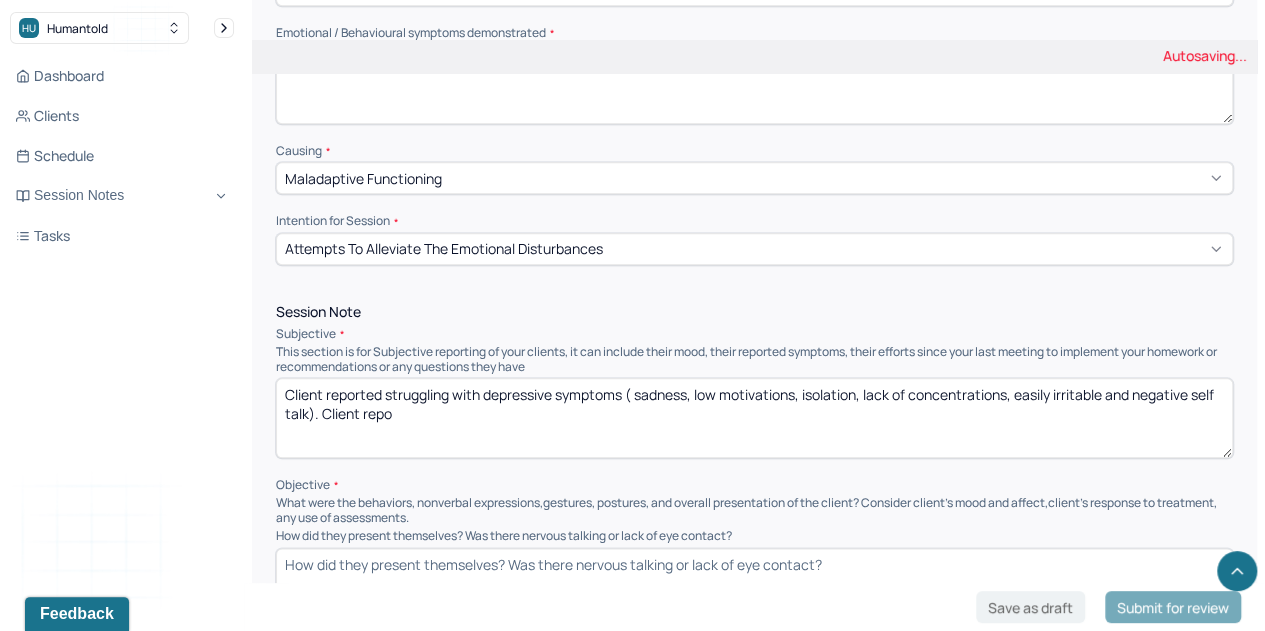 click on "Client reported struggling with depressive symptoms ( sadness, low motivations, isolation, easily irritable and negative self talk). Client repo" at bounding box center [754, 418] 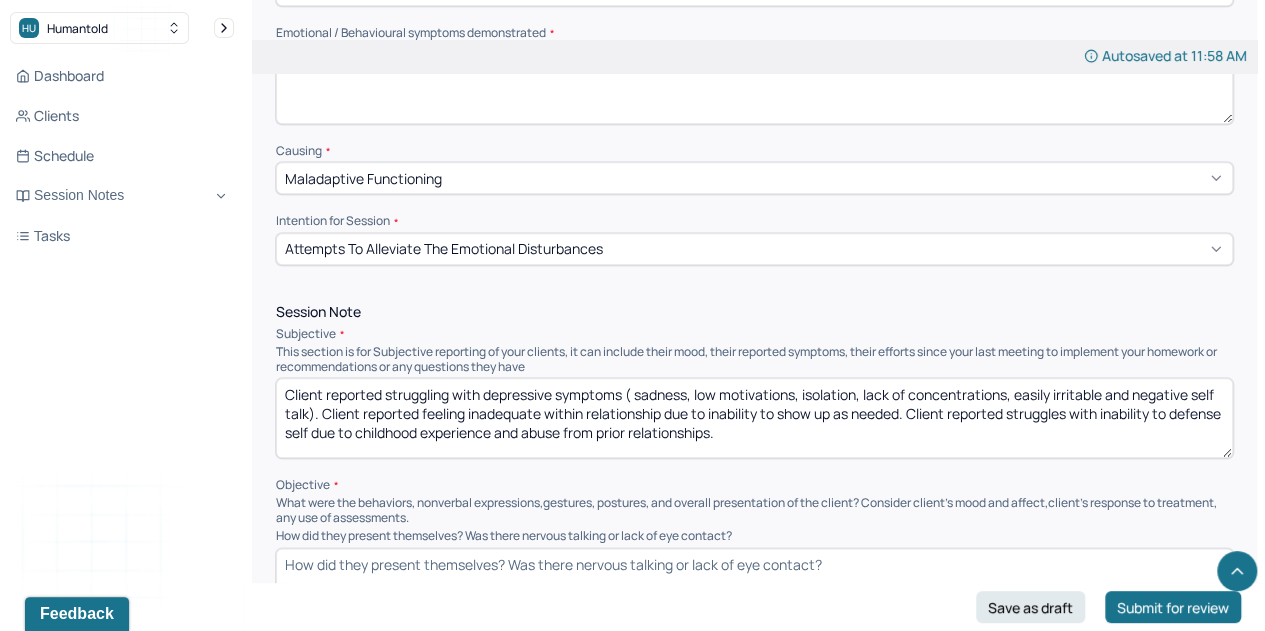 click on "Client reported struggling with depressive symptoms ( sadness, low motivations, isolation, lack of concentrations, easily irritable and negative self talk). Client reported feeling inadequate within relationship due to inability to show up as needed. Client reported struggles with inability to defense self due to childhood experience and abuse from prior relationships." at bounding box center (754, 418) 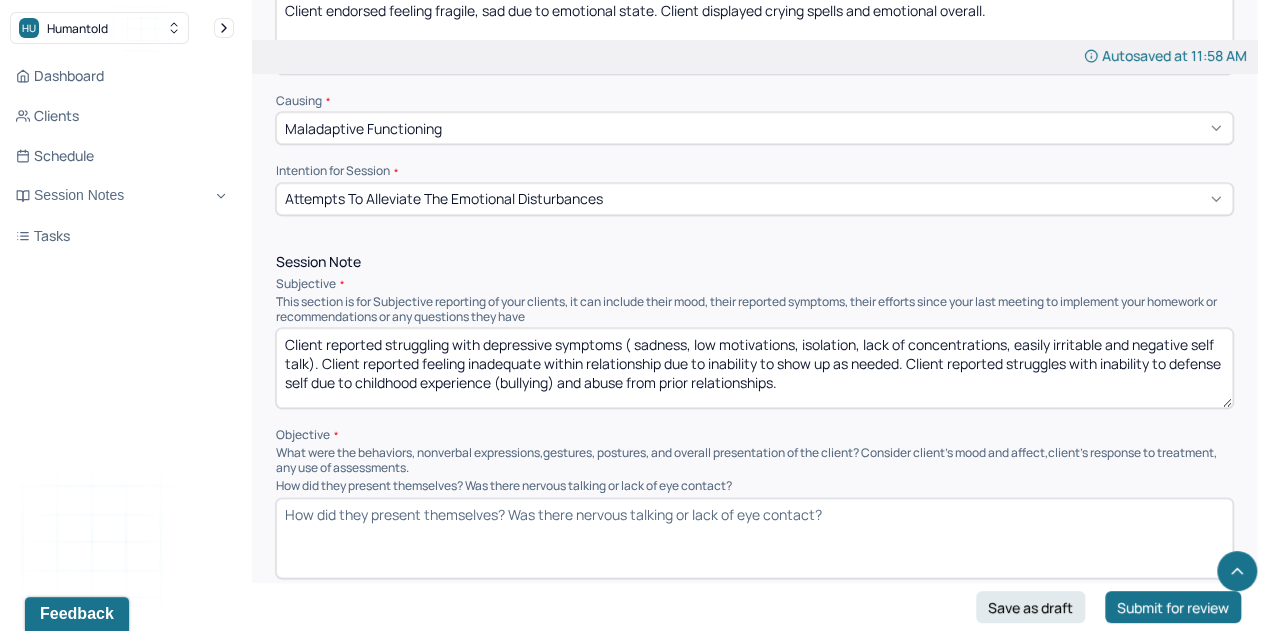 scroll, scrollTop: 968, scrollLeft: 0, axis: vertical 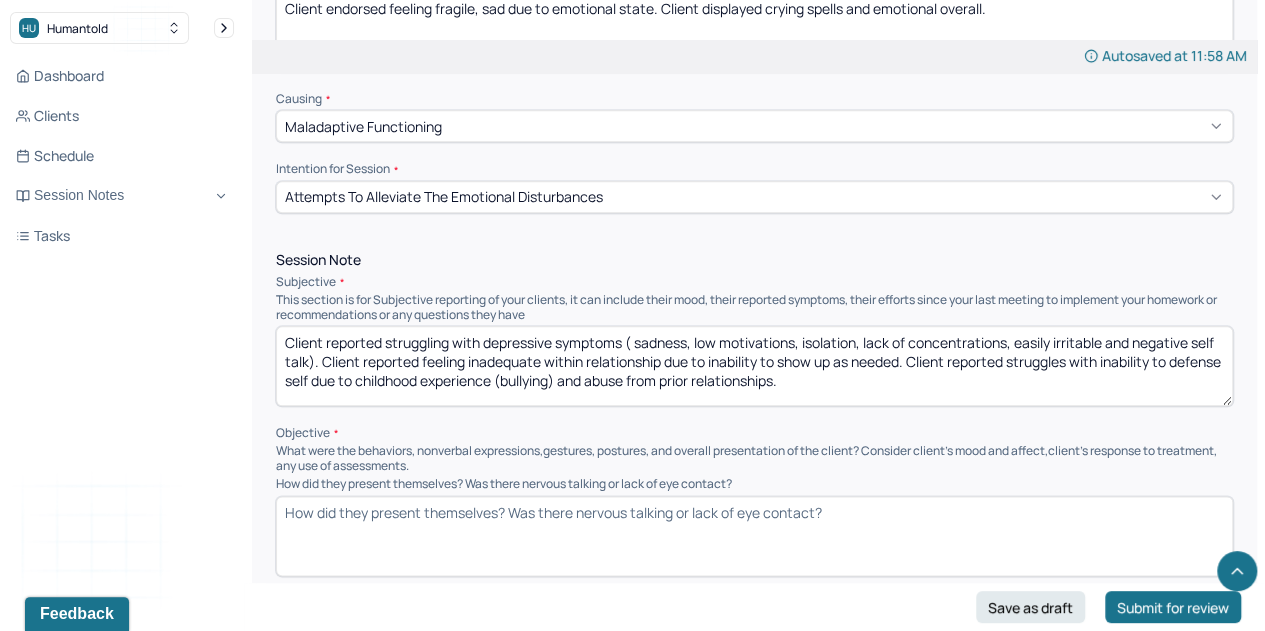 type on "Client reported struggling with depressive symptoms ( sadness, low motivations, isolation, lack of concentrations, easily irritable and negative self talk). Client reported feeling inadequate within relationship due to inability to show up as needed. Client reported struggles with inability to defense self due to childhood experience (bullying) and abuse from prior relationships." 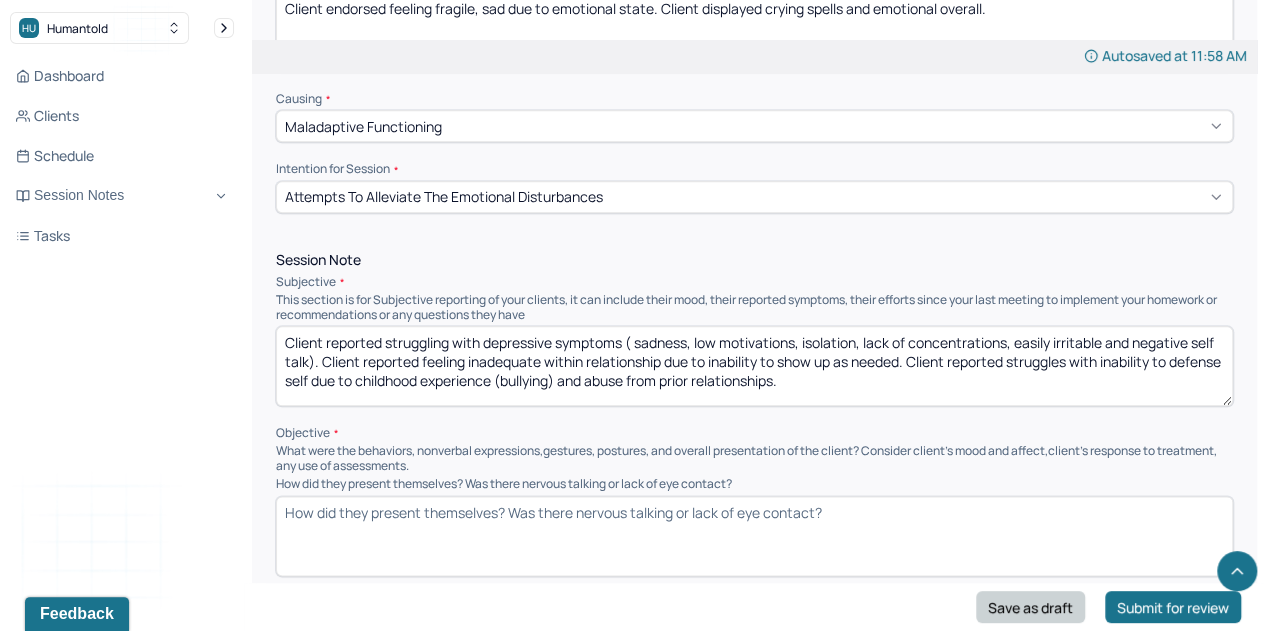 click on "Save as draft" at bounding box center (1030, 607) 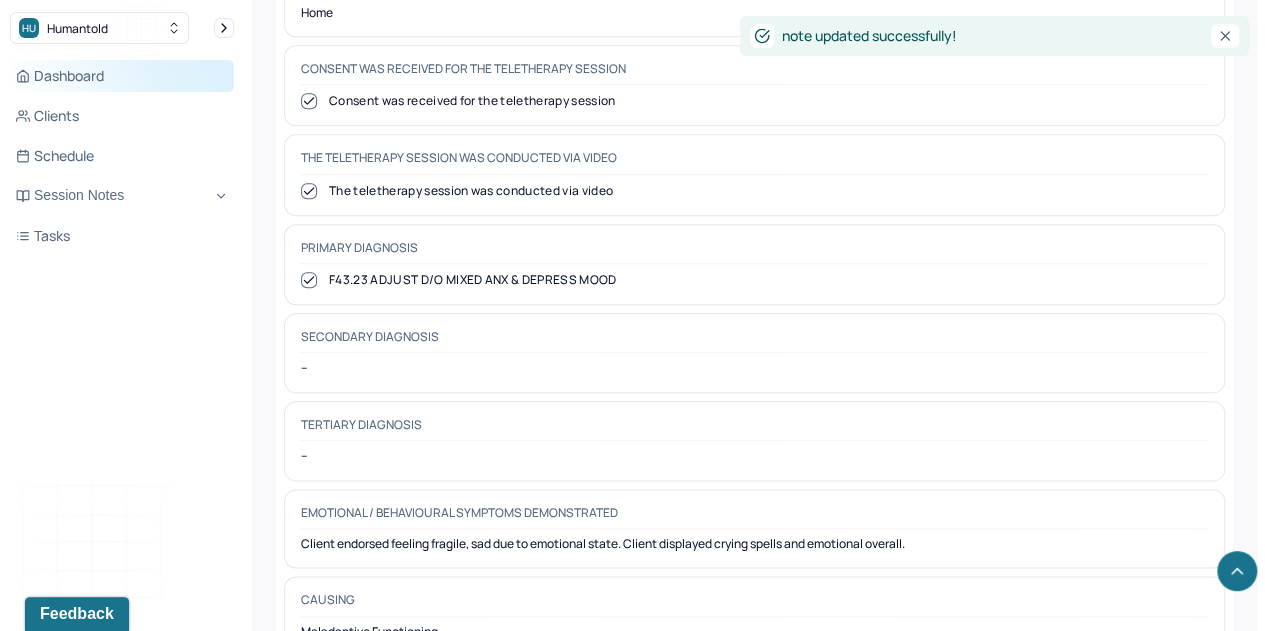 click on "Dashboard" at bounding box center [122, 76] 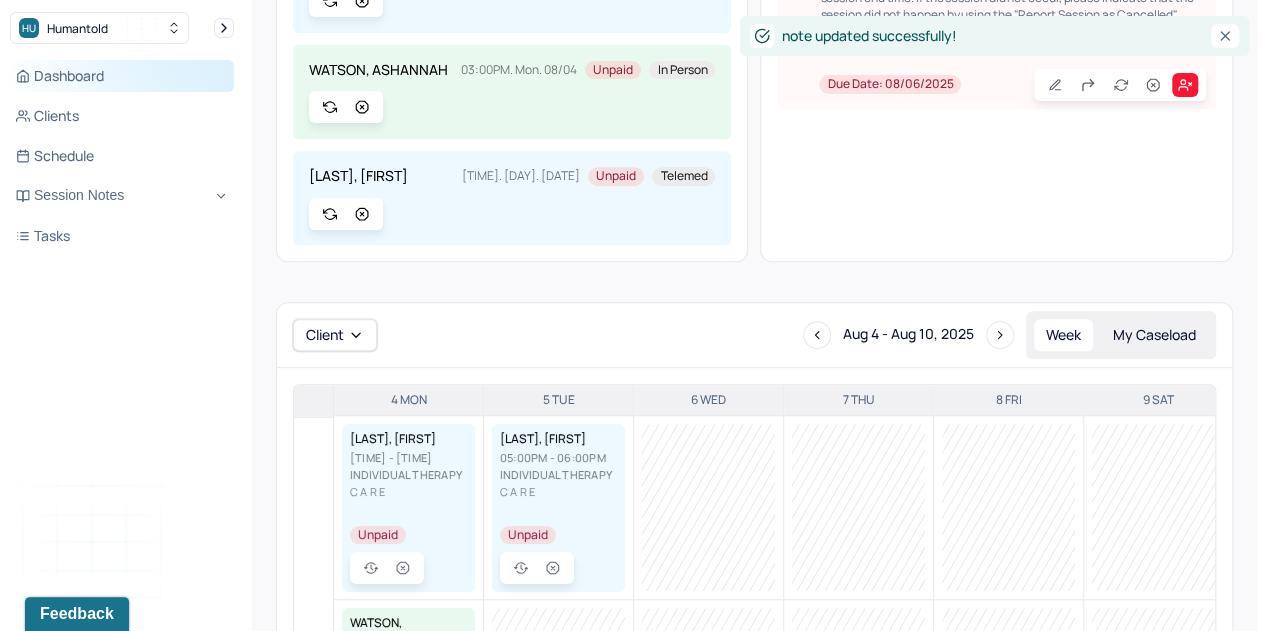 scroll, scrollTop: 562, scrollLeft: 0, axis: vertical 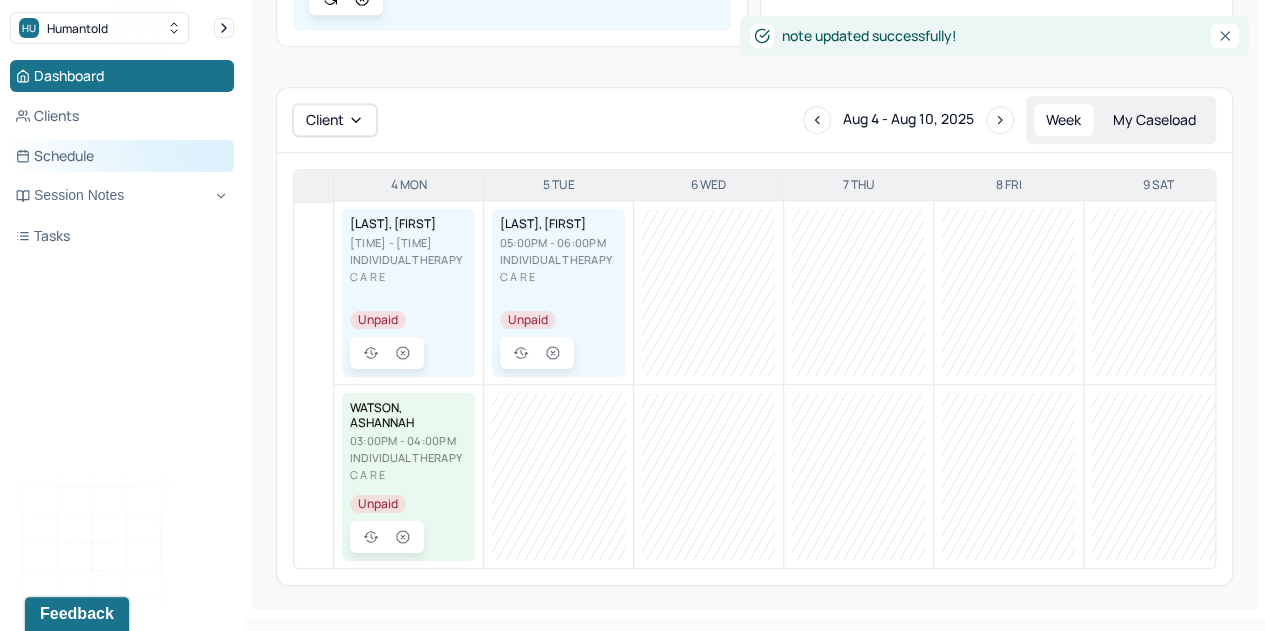click on "Schedule" at bounding box center (122, 156) 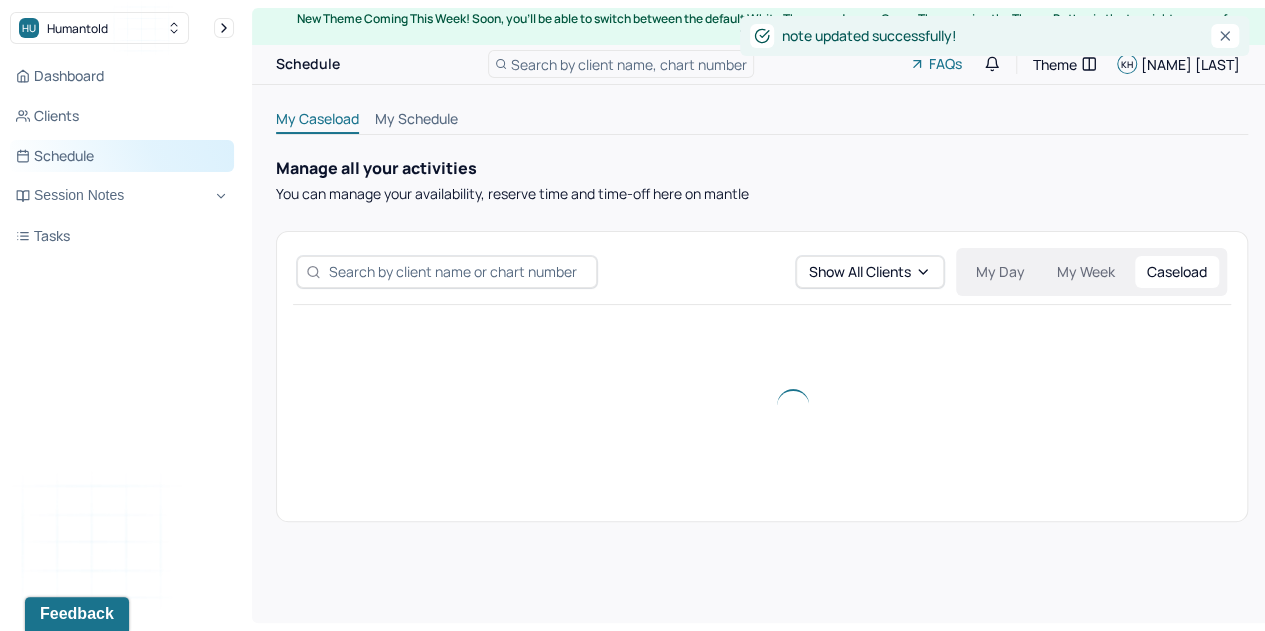 scroll, scrollTop: 0, scrollLeft: 0, axis: both 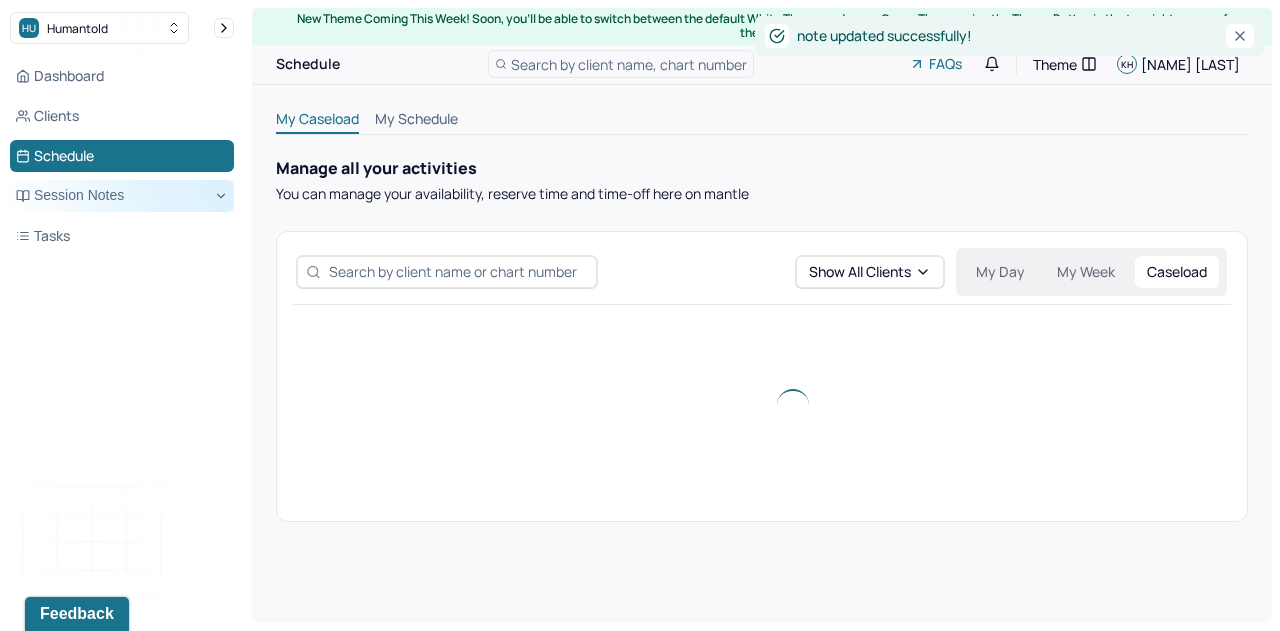click on "Session Notes" at bounding box center (122, 196) 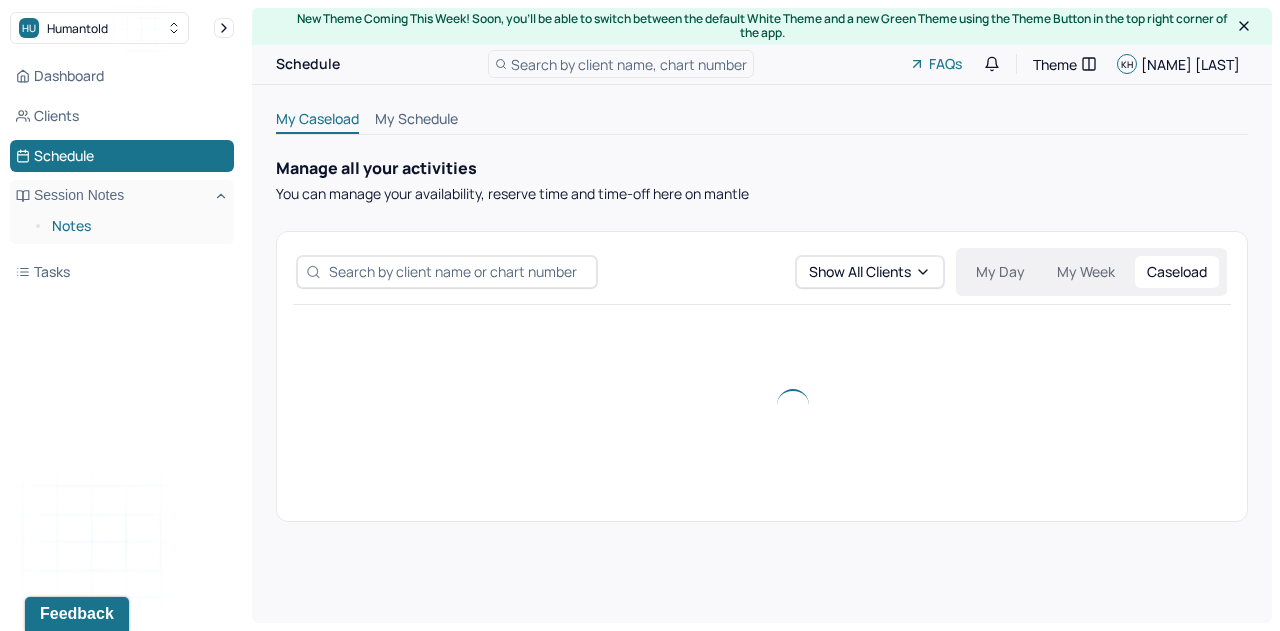 click on "Notes" at bounding box center [135, 226] 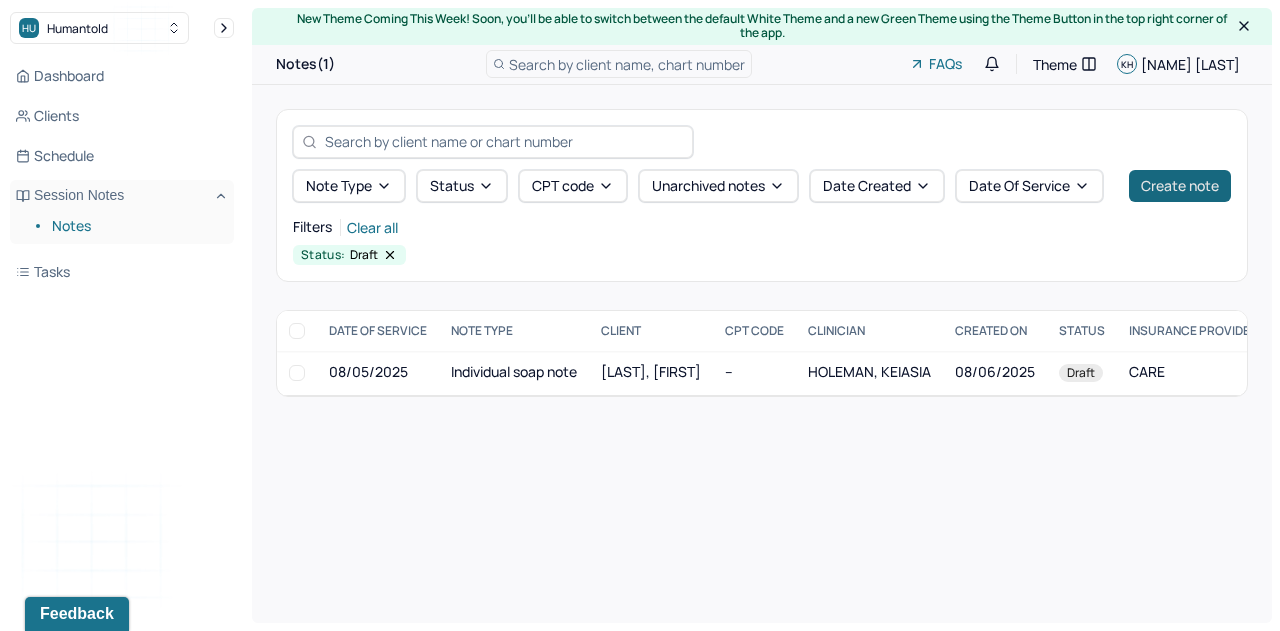 click on "Create note" at bounding box center [1180, 186] 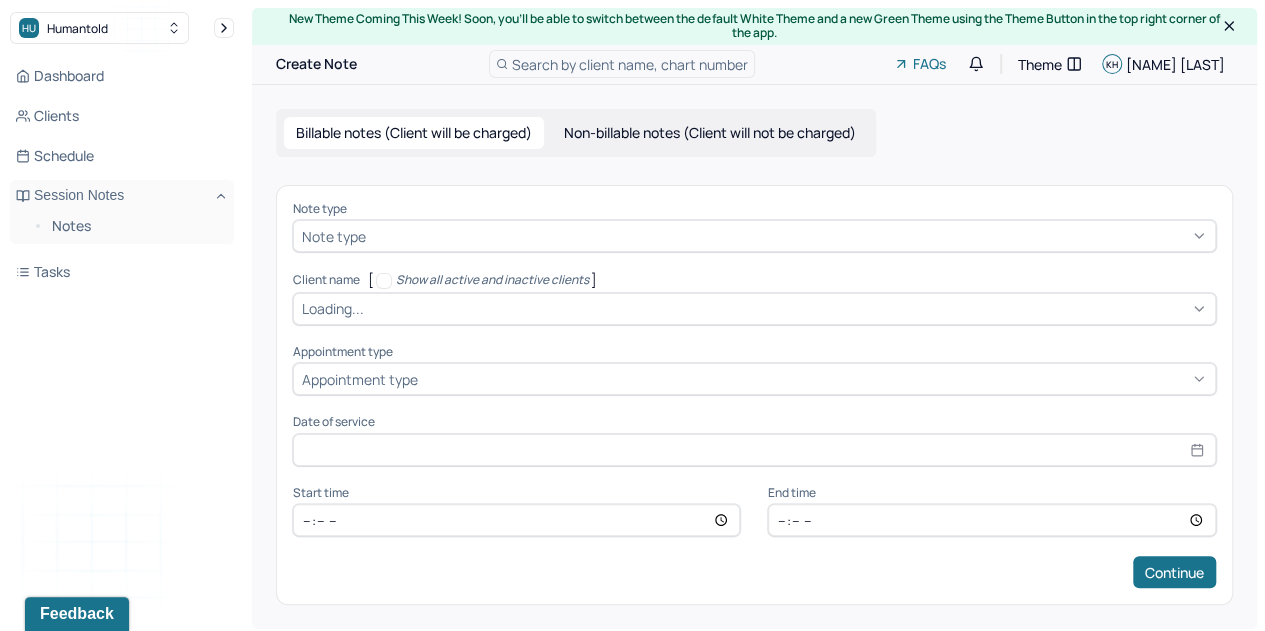 click at bounding box center (788, 236) 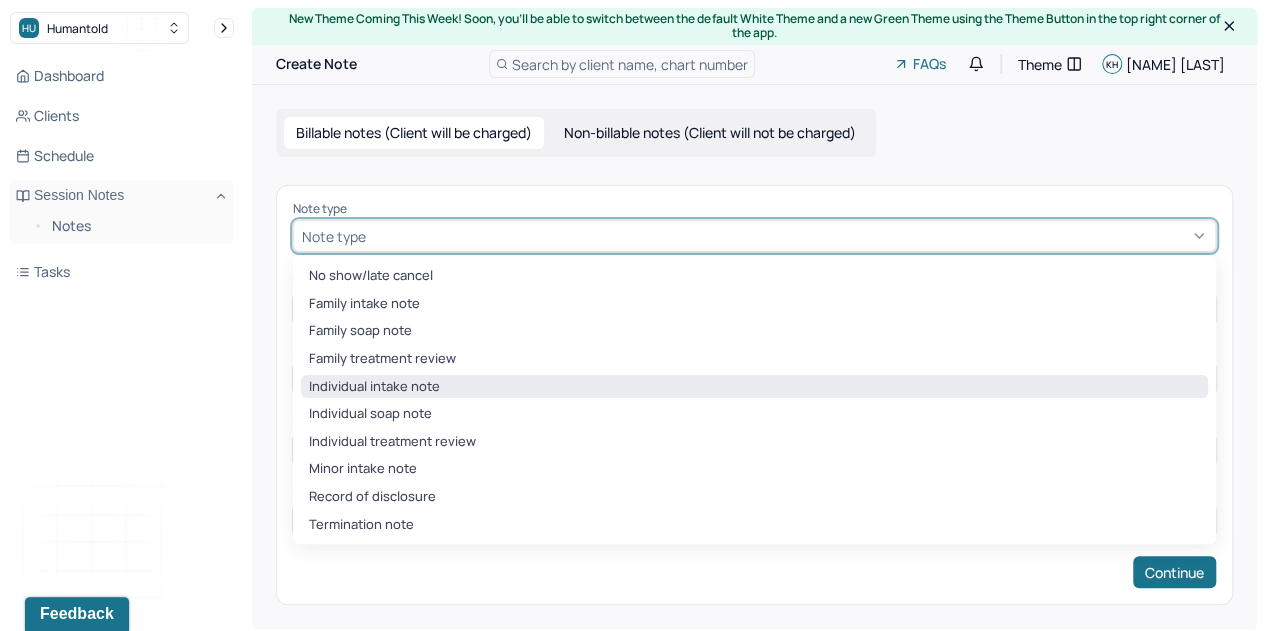 click on "Individual intake note" at bounding box center [754, 387] 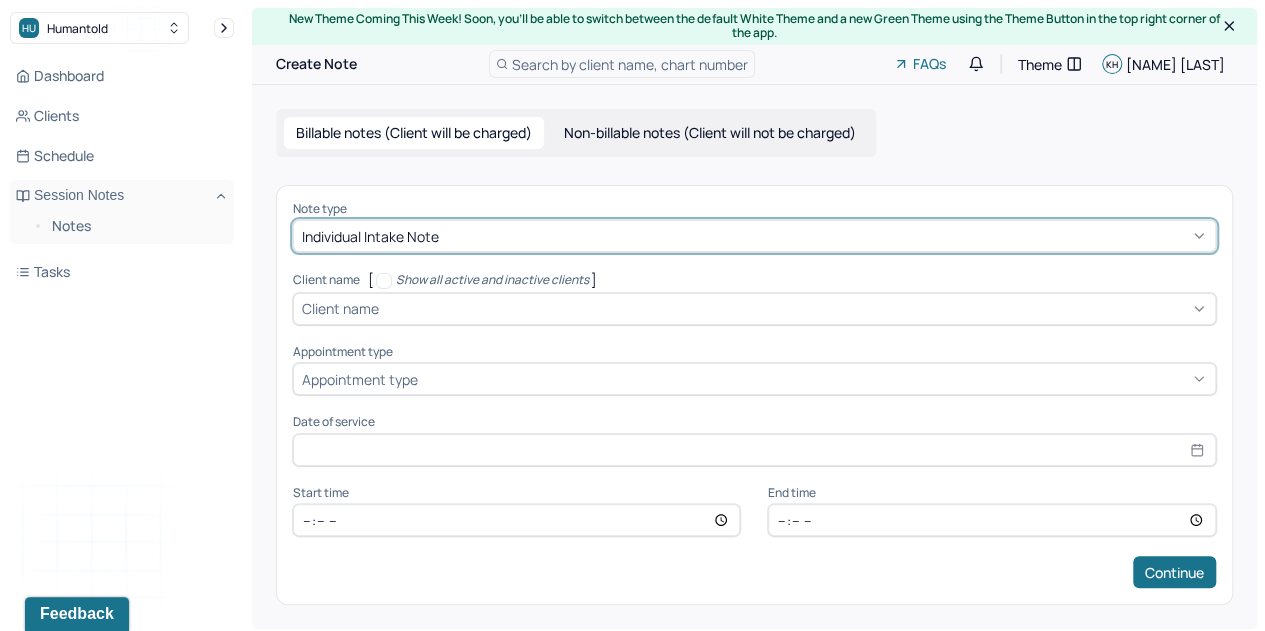 click at bounding box center (795, 308) 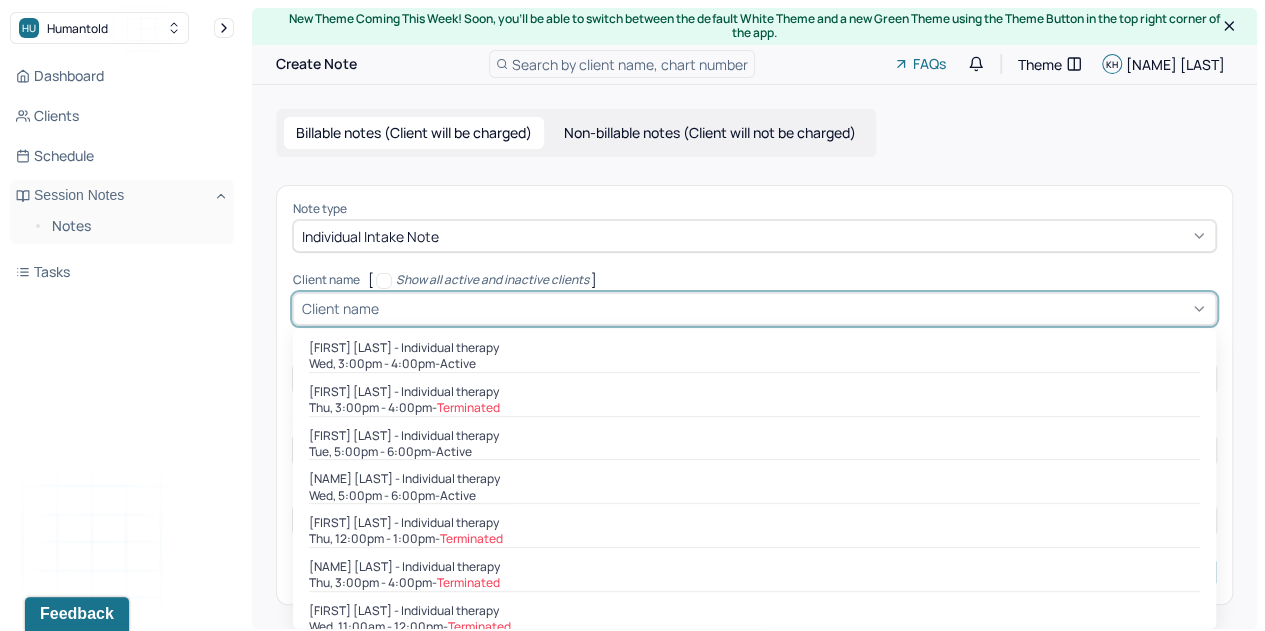 type on "p" 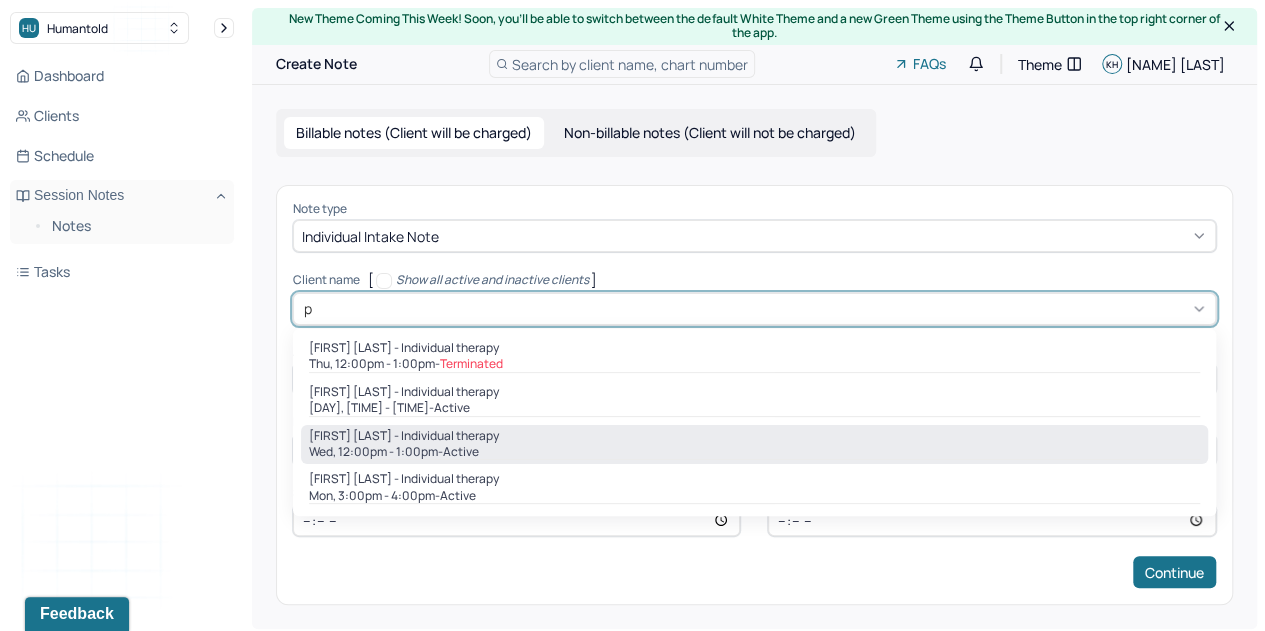 click on "[FIRST] [LAST] - Individual therapy" at bounding box center (404, 436) 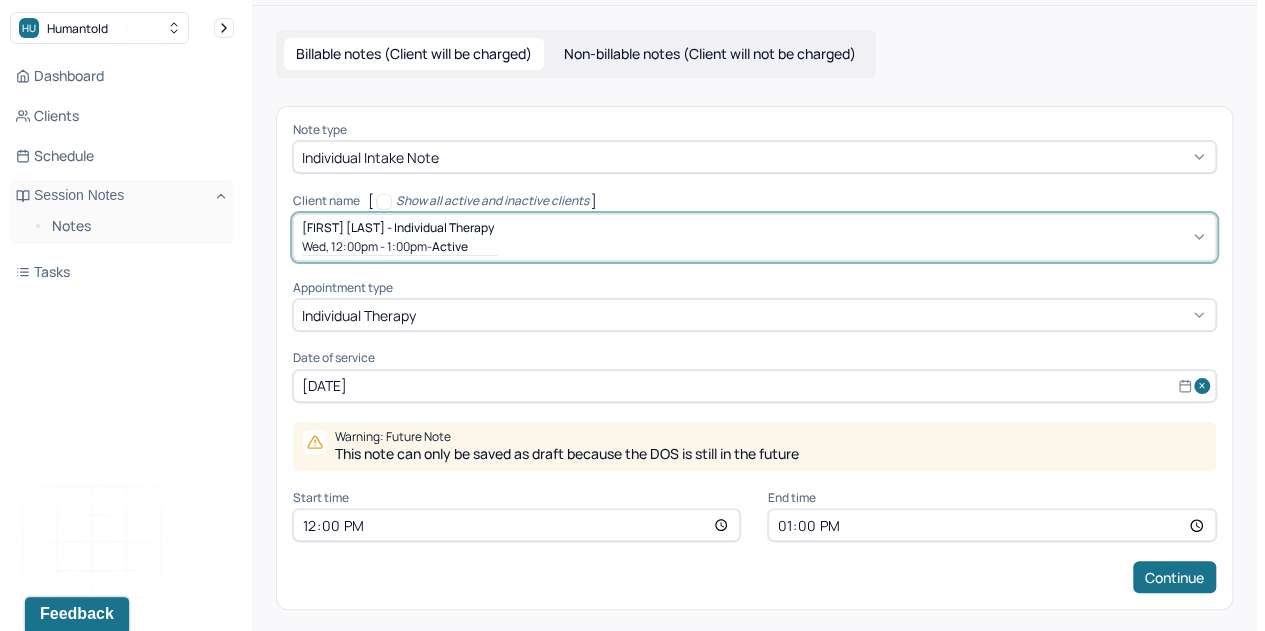 scroll, scrollTop: 86, scrollLeft: 0, axis: vertical 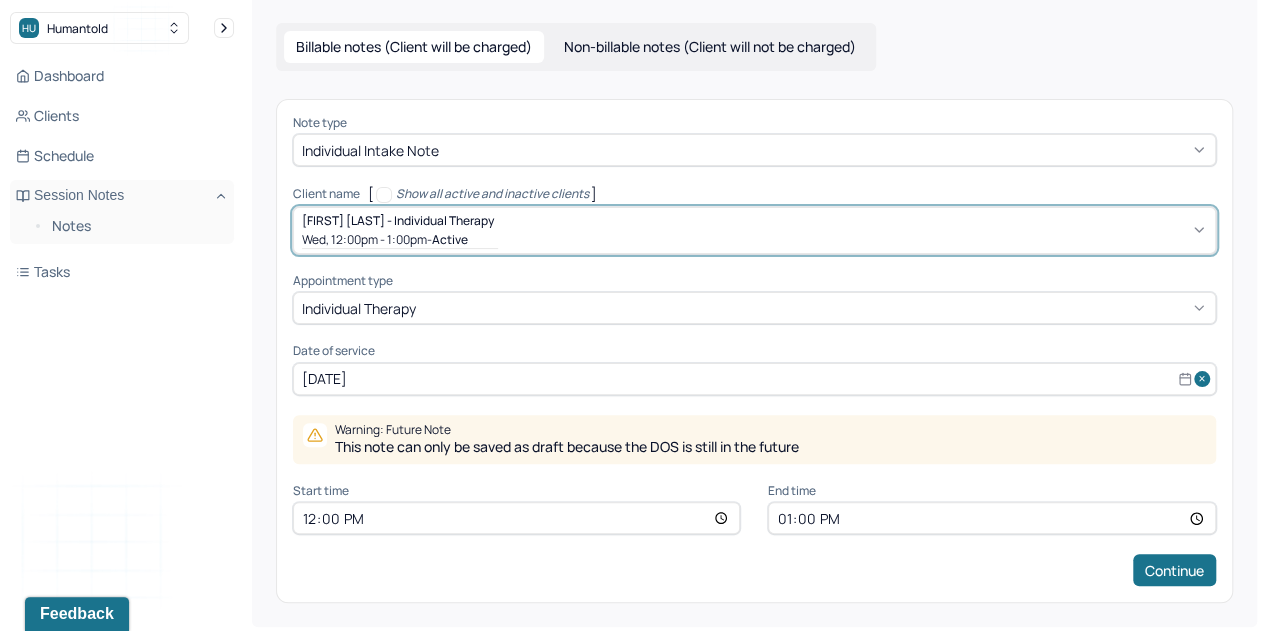 select on "9" 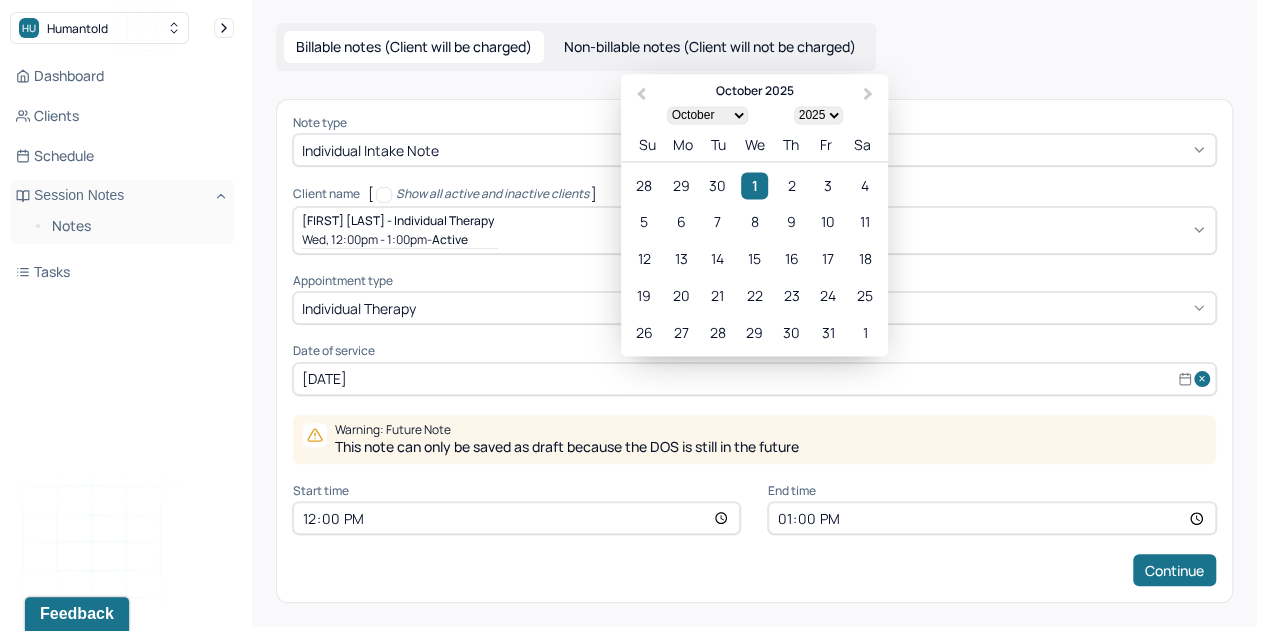 click on "[DATE]" at bounding box center (754, 379) 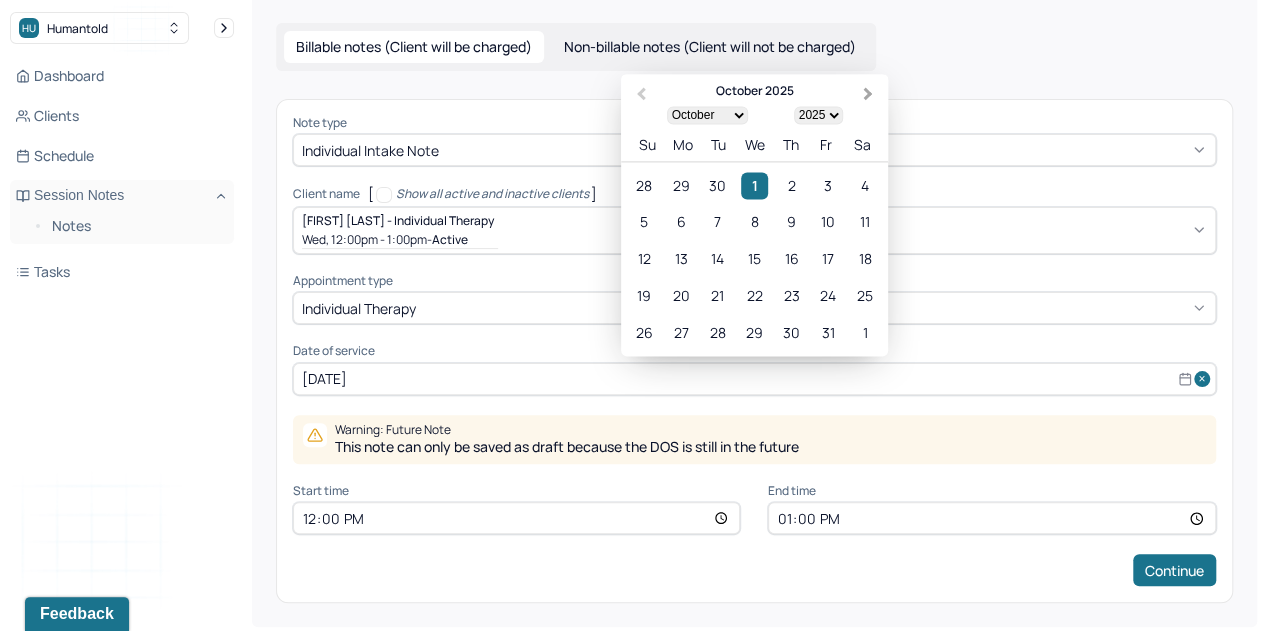 click on "Next Month" at bounding box center [868, 94] 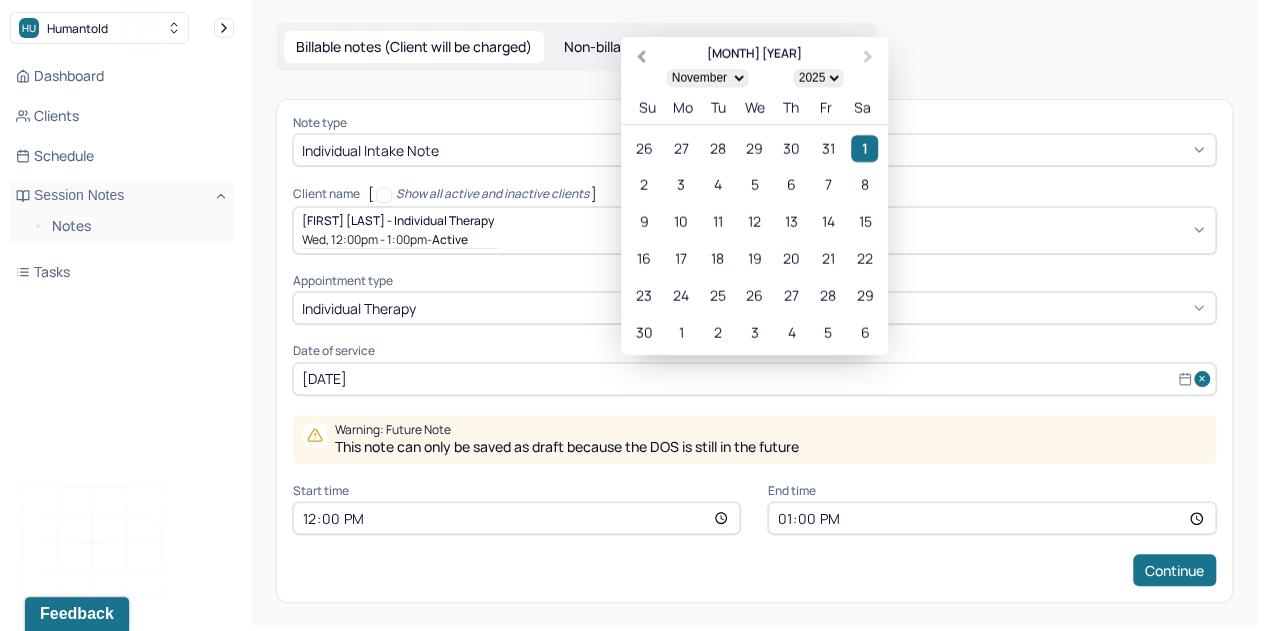 click on "Previous Month" at bounding box center (639, 58) 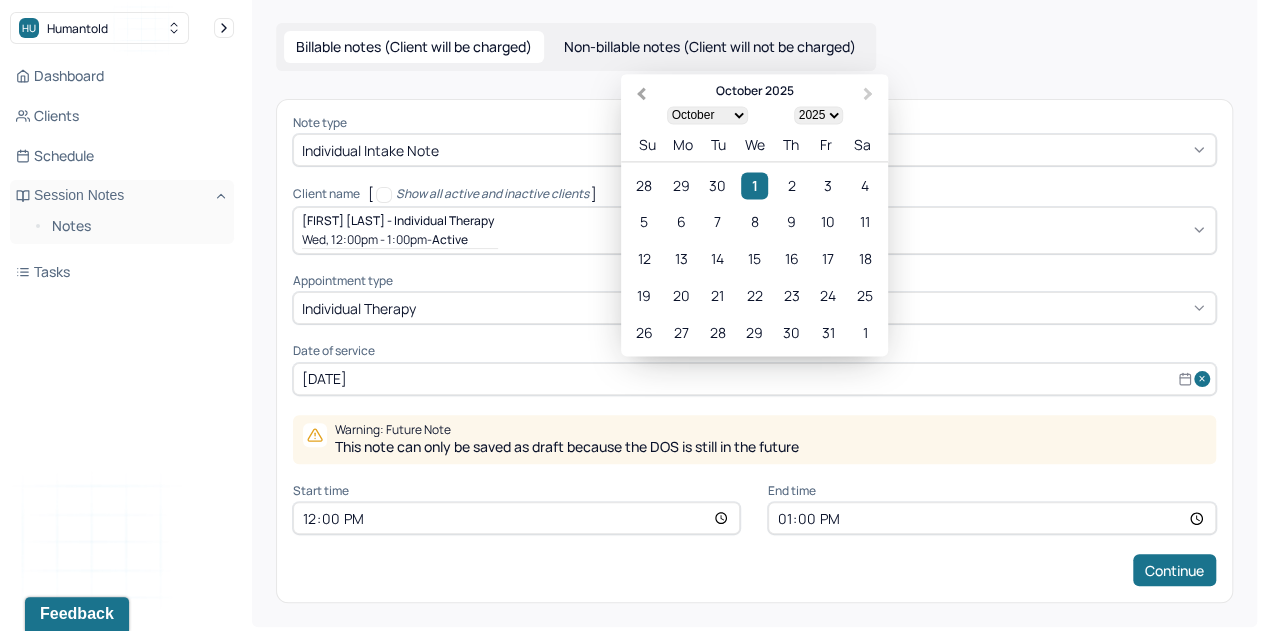 click on "Non-billable notes (Client will not be charged)" at bounding box center [710, 47] 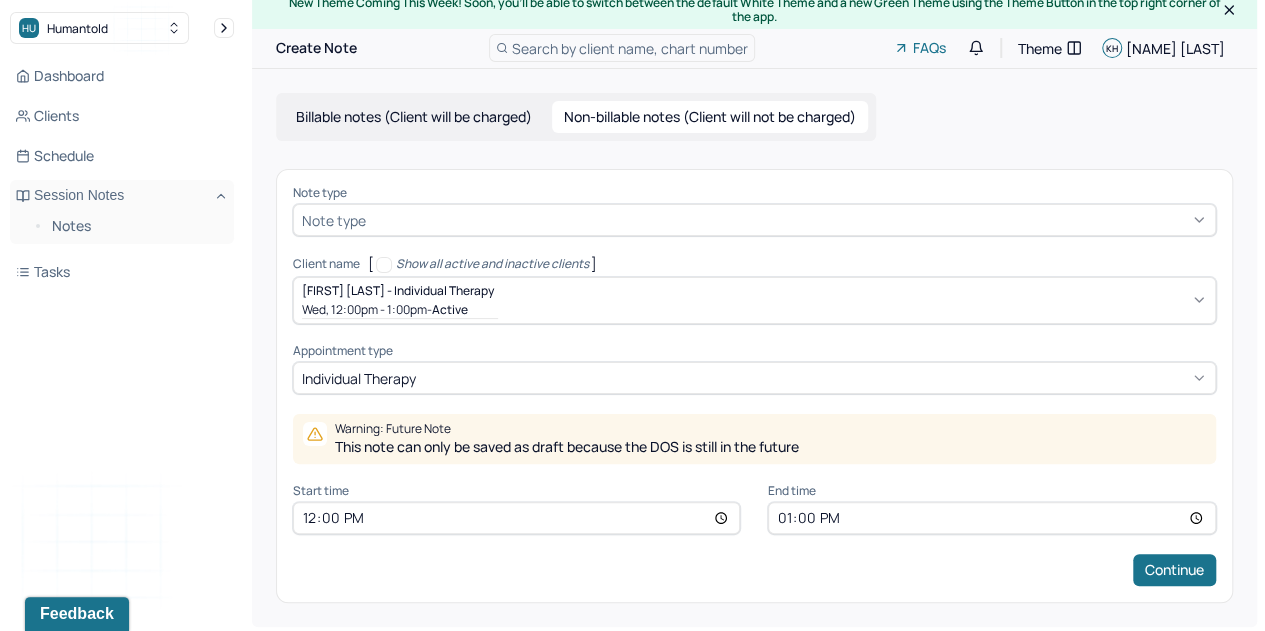 click at bounding box center [788, 220] 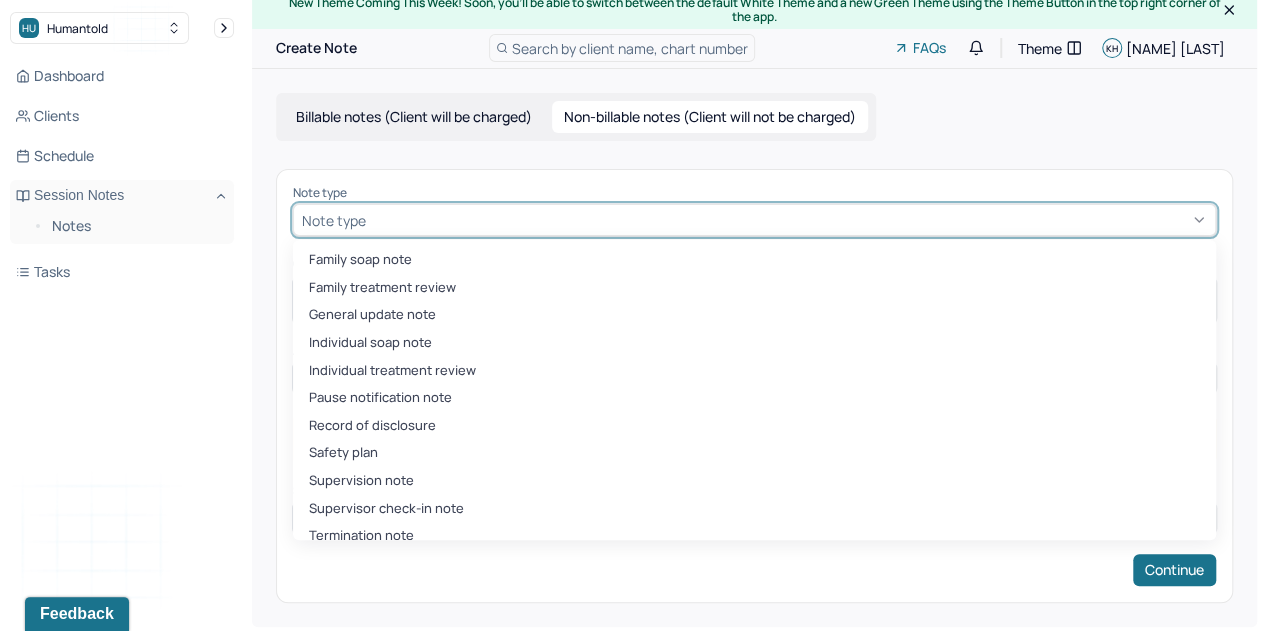 type on "p" 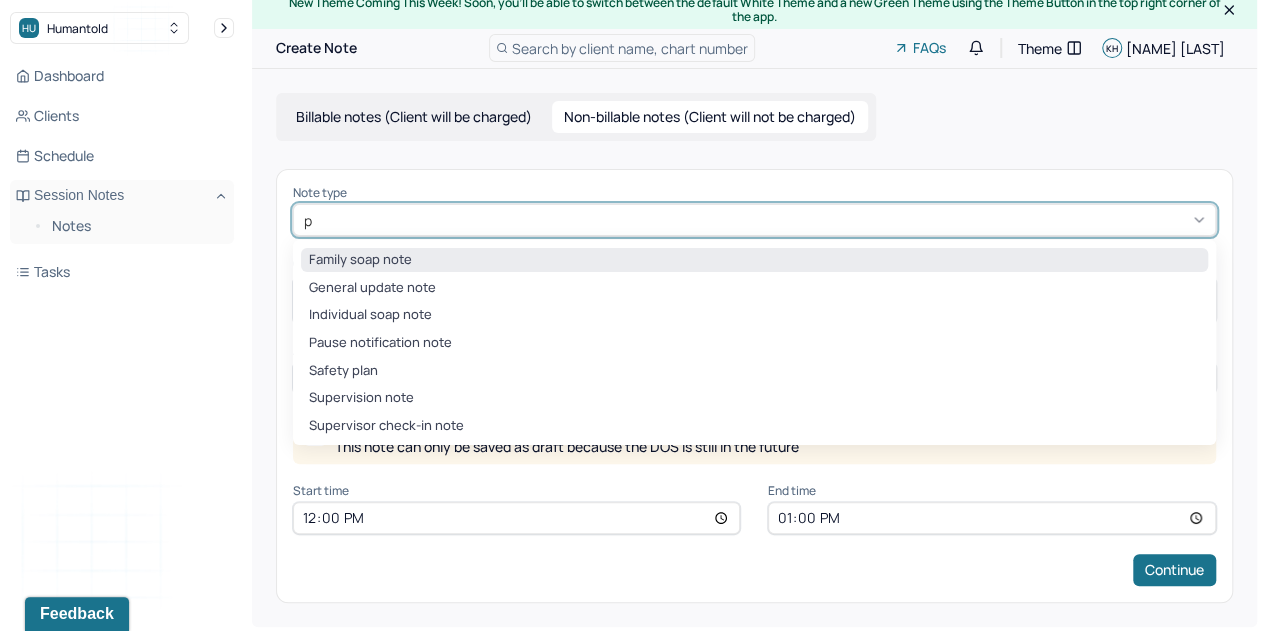 type 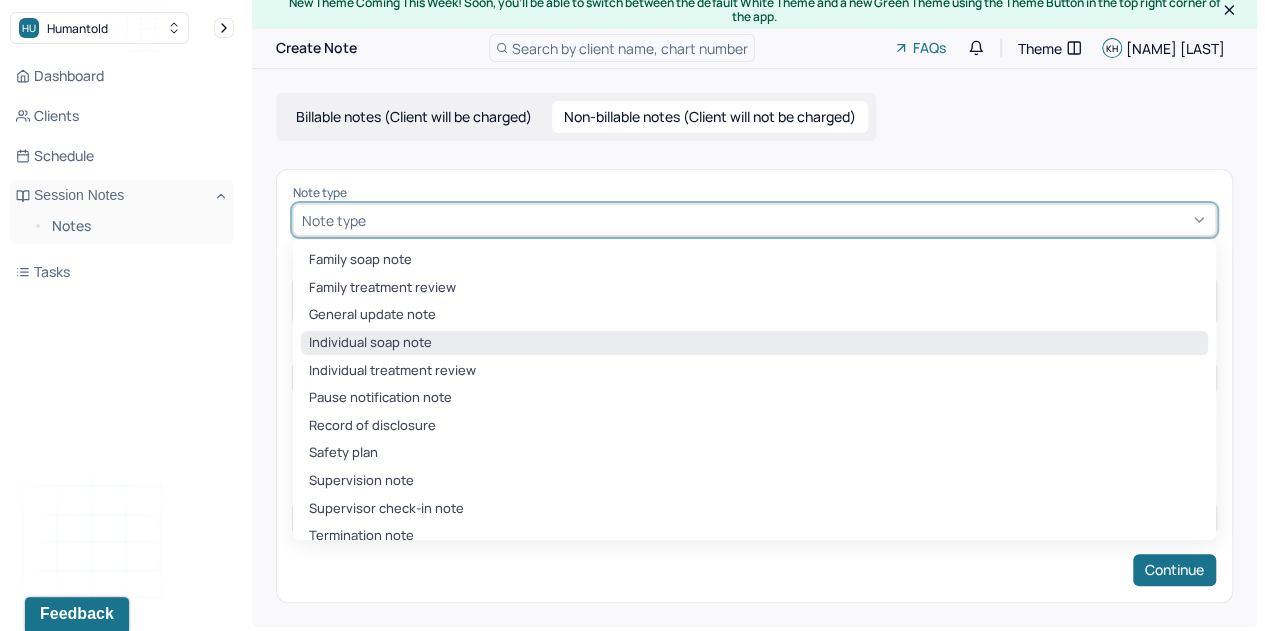 click on "Individual soap note" at bounding box center (754, 343) 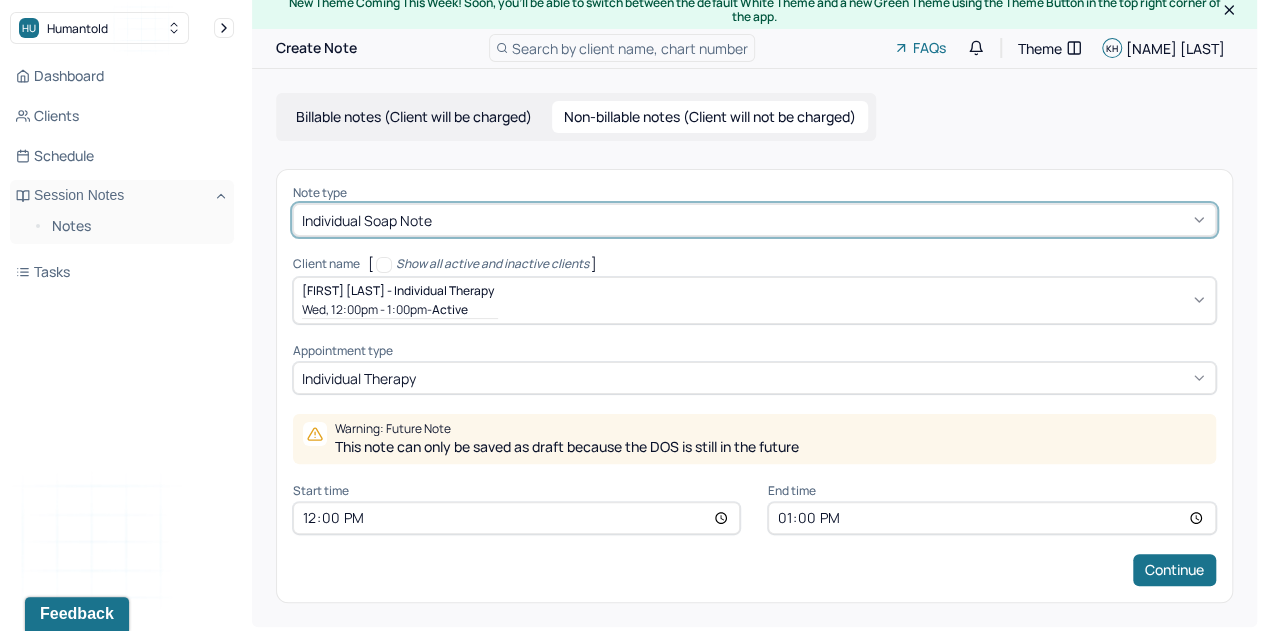 scroll, scrollTop: 0, scrollLeft: 0, axis: both 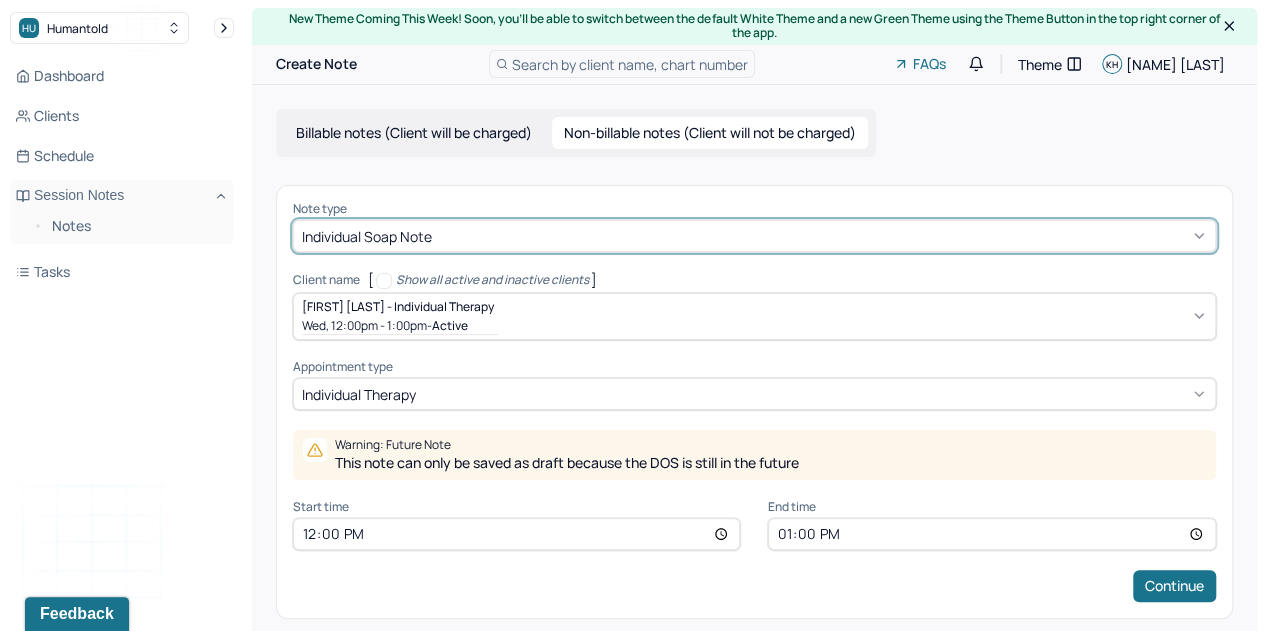 click on "[FIRST] [LAST] - Individual therapy Wed, 12:00pm - 1:00pm  -  active" at bounding box center (754, 316) 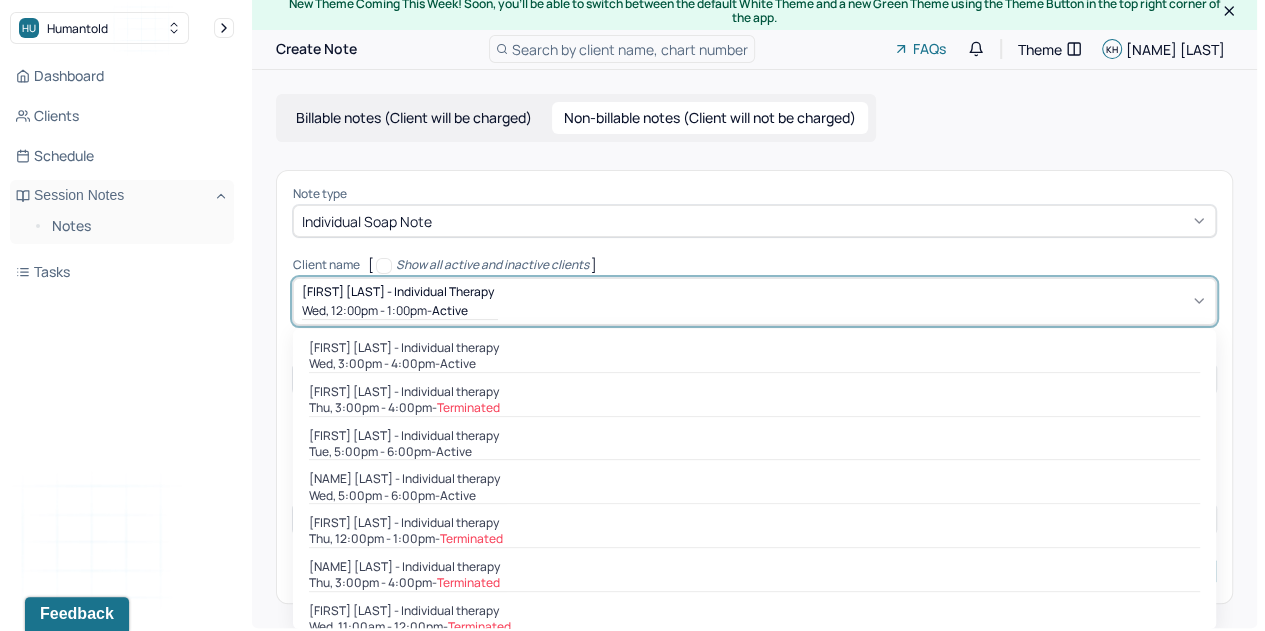 scroll, scrollTop: 16, scrollLeft: 0, axis: vertical 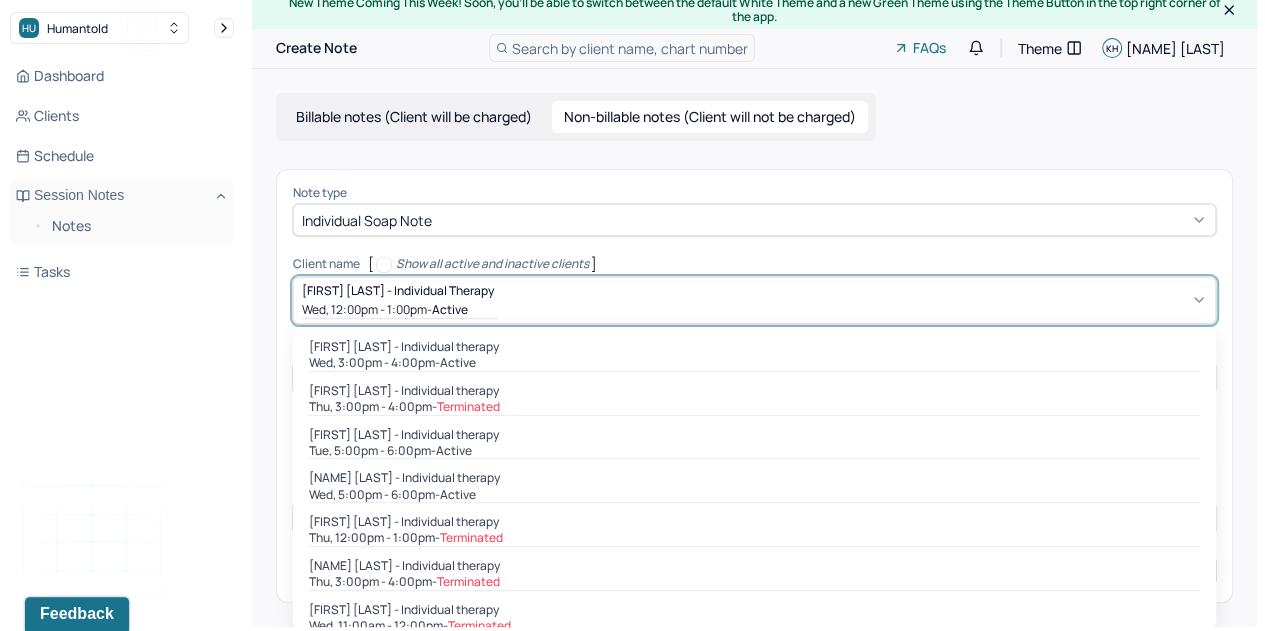 click on "Billable notes (Client will be charged) Non-billable notes (Client will not be charged) Note type Individual soap note Client name [ Show all active and inactive clients ] 13 results available. Use Up and Down to choose options, press Enter to select the currently focused option, press Escape to exit the menu, press Tab to select the option and exit the menu. [FIRST] [LAST] - Individual therapy Wed, 12:00pm - 1:00pm  -  active [FIRST] [LAST] - Individual therapy Wed, 3:00pm - 4:00pm  -  active [FIRST] [LAST] - Individual therapy Thu, 3:00pm - 4:00pm  -  Terminated [FIRST] [LAST] - Individual therapy Tue, 5:00pm - 6:00pm  -  active [FIRST] [LAST] - Individual therapy Wed, 5:00pm - 6:00pm  -  active [FIRST] [LAST] - Individual therapy Thu, 12:00pm - 1:00pm  -  Terminated [FIRST] [LAST] - Individual therapy Thu, 3:00pm - 4:00pm  -  Terminated [FIRST] [LAST] - Individual therapy Wed, 11:00am - 12:00pm  -  Terminated [FIRST] [LAST] - Individual therapy Thu, 2:00pm - 3:00pm  -  active [FIRST] [LAST] - Individual therapy  -" at bounding box center (754, 348) 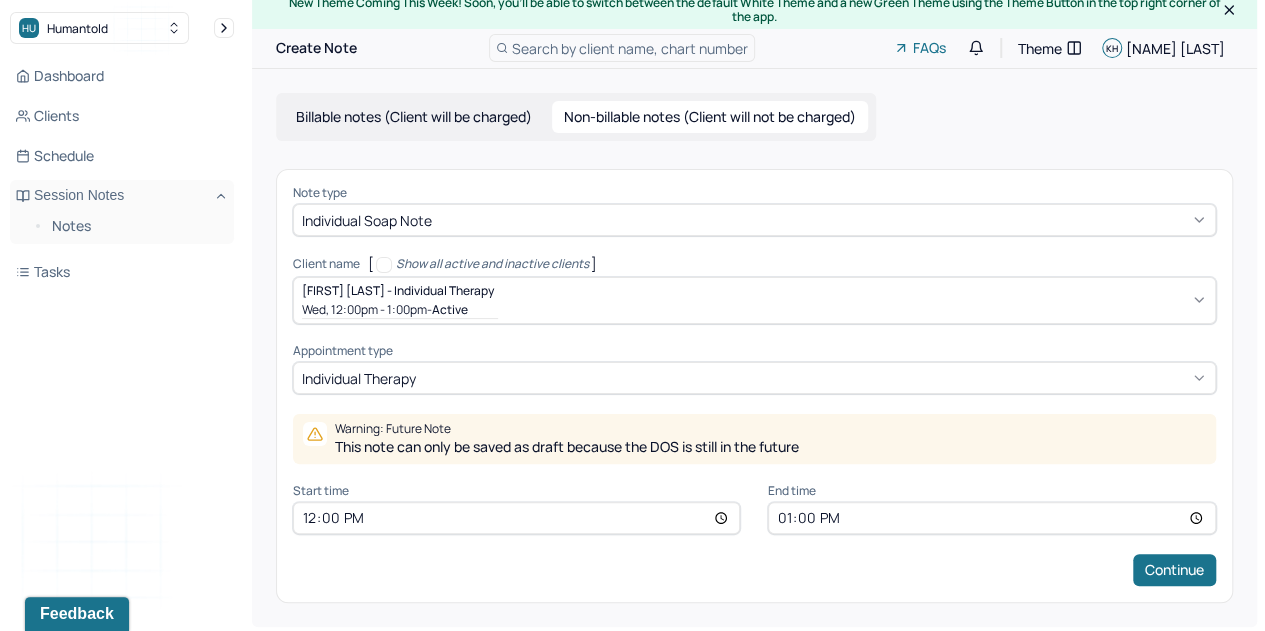 click on "This note can only be saved as draft because the DOS is still in the future" at bounding box center (567, 447) 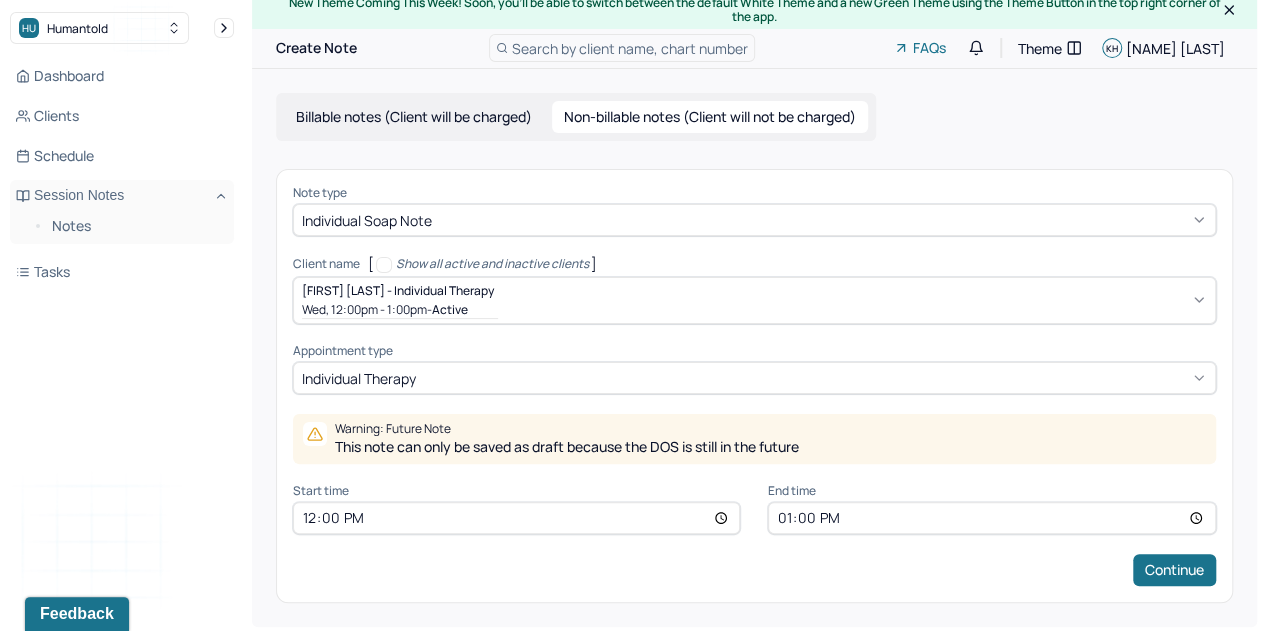 click on "Note type Individual soap note Client name [NAME] - Individual therapy Wed, 12:00pm - 1:00pm  -  active Supervisee name [NAME] Appointment type individual therapy Warning: Future Note This note can only be saved as draft because the DOS is still in the future Start time 12:00 End time 13:00 Continue" at bounding box center [754, 386] 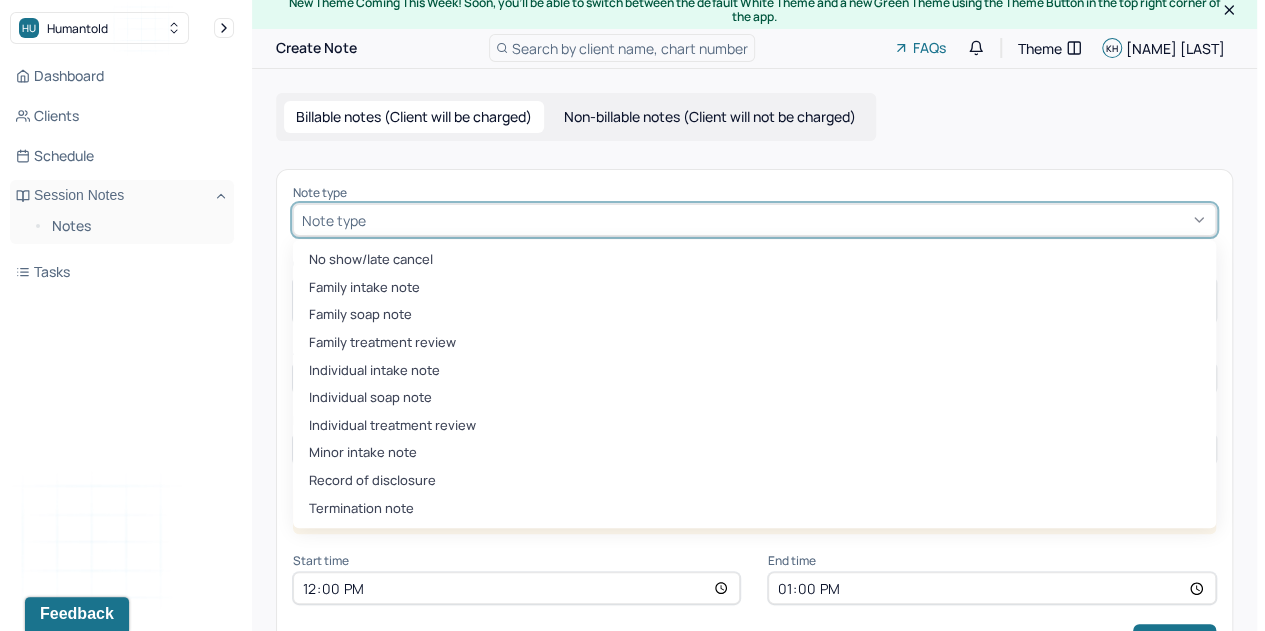 click at bounding box center [788, 220] 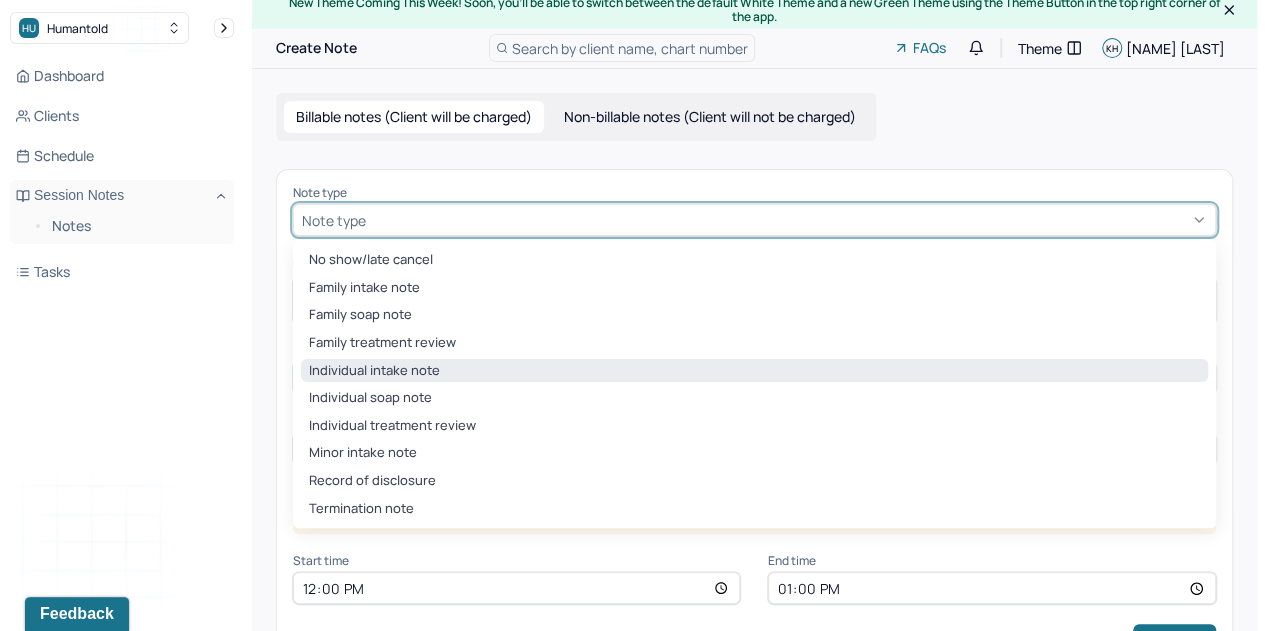 click on "Individual intake note" at bounding box center (754, 371) 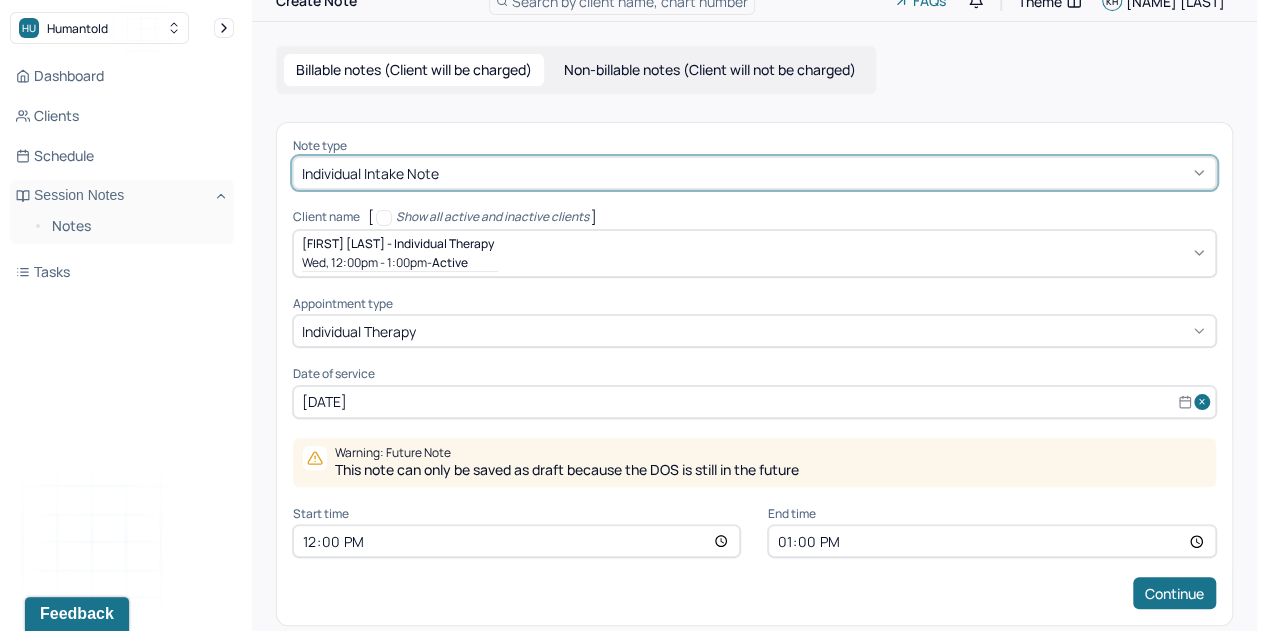 scroll, scrollTop: 65, scrollLeft: 0, axis: vertical 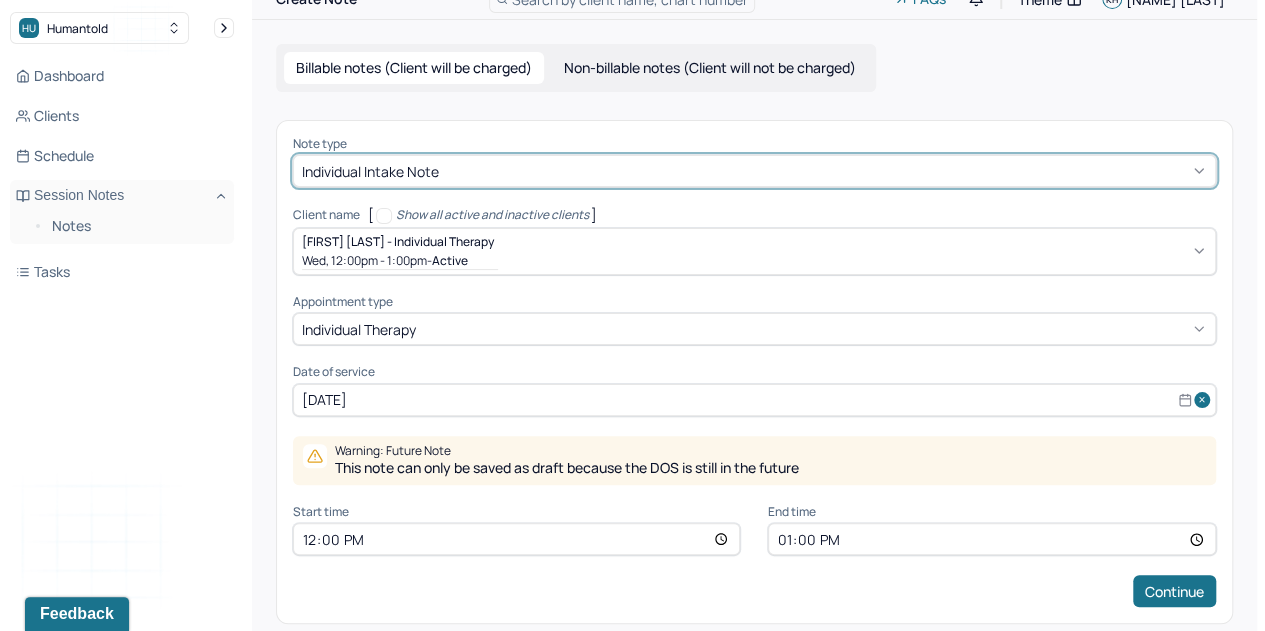click on "[DATE]" at bounding box center (754, 400) 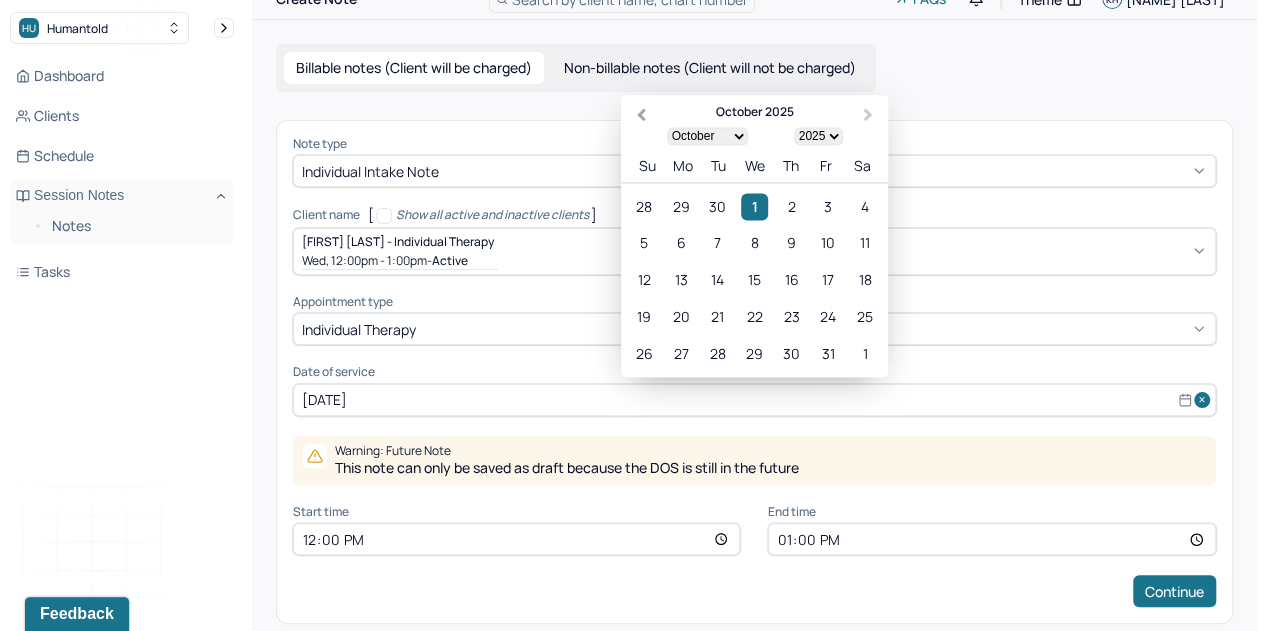 click on "Previous Month" at bounding box center [641, 115] 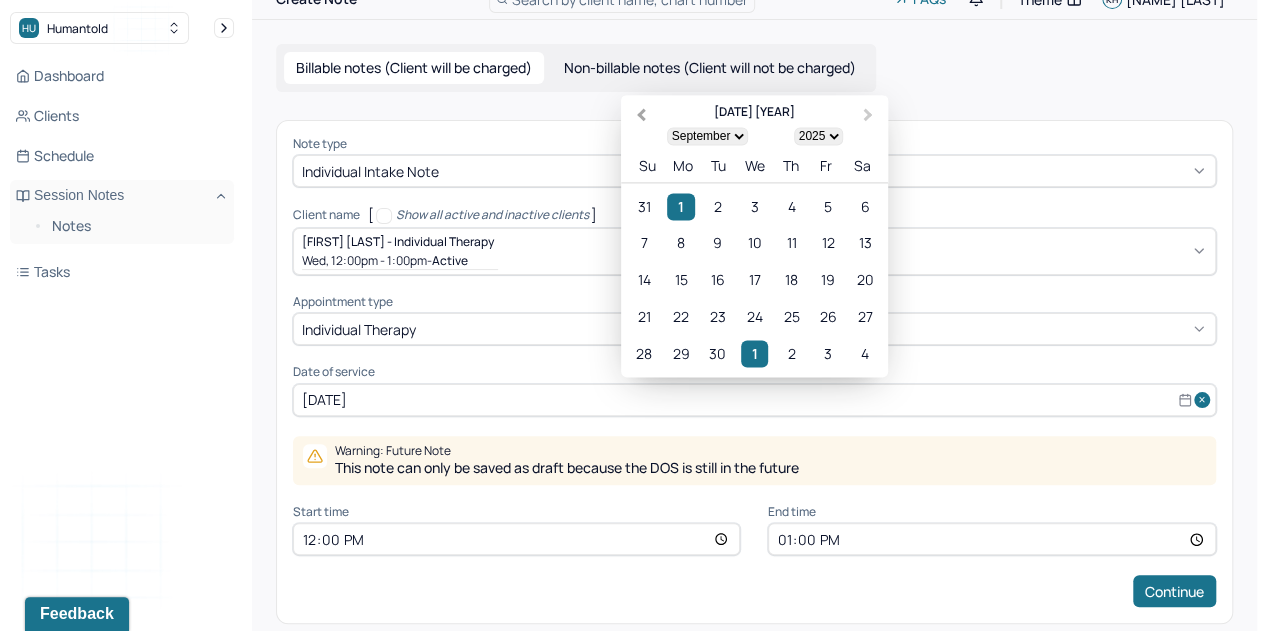 click on "Previous Month" at bounding box center (641, 115) 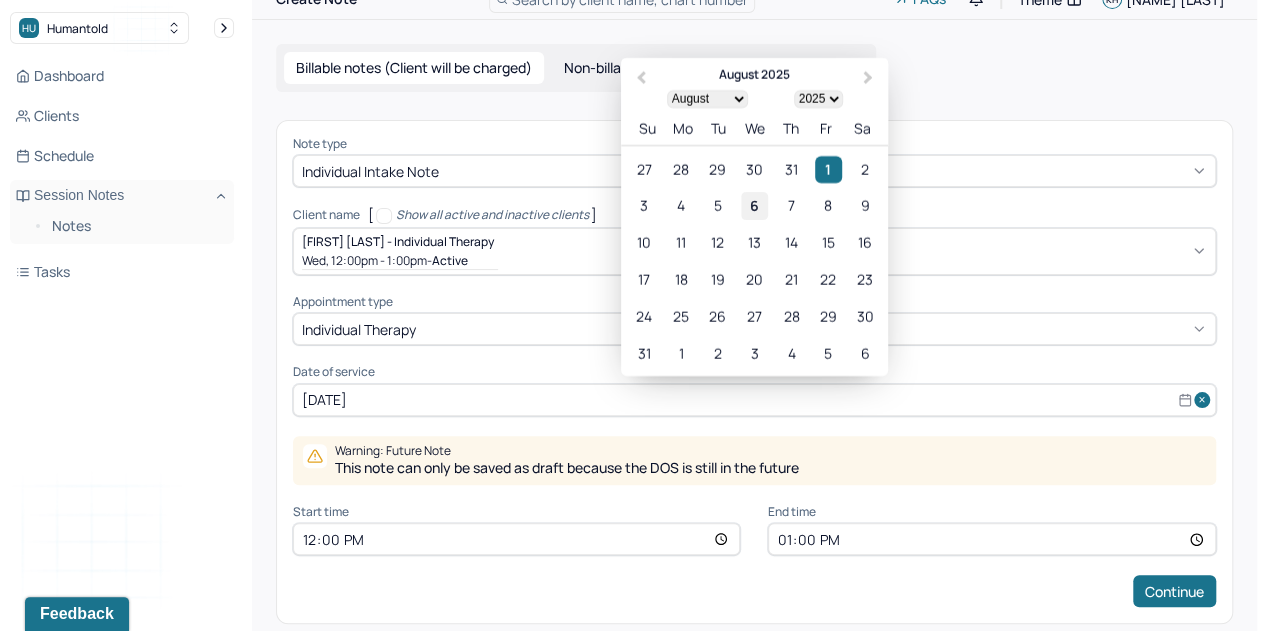 click on "6" at bounding box center (754, 205) 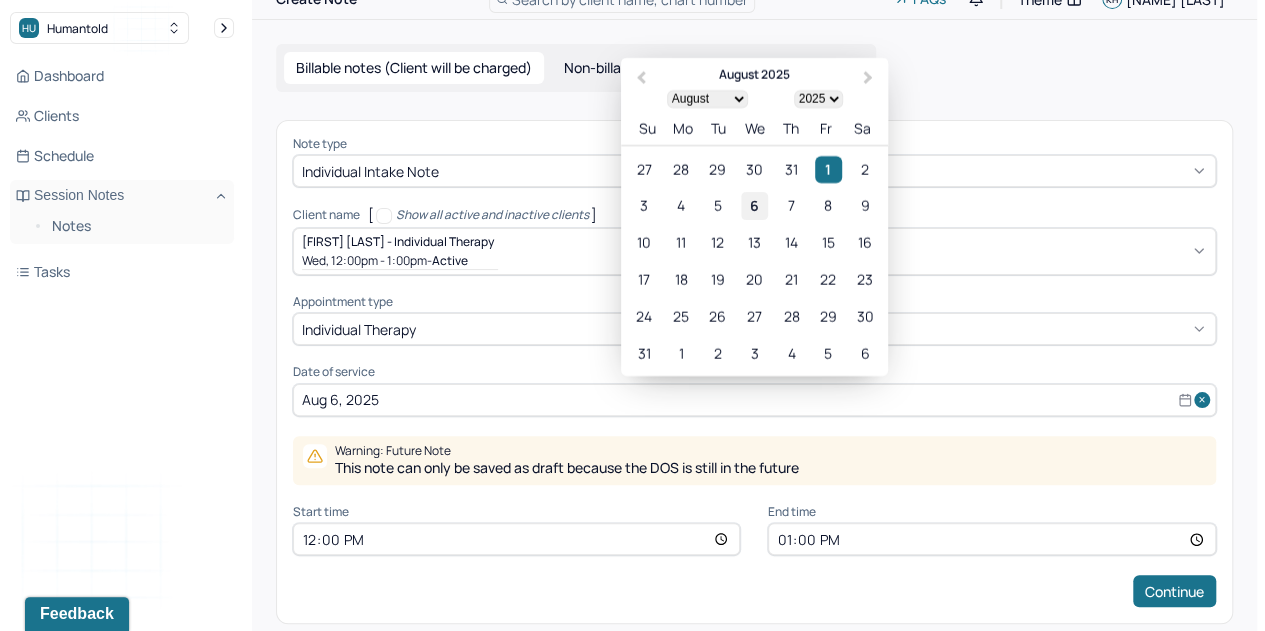 scroll, scrollTop: 17, scrollLeft: 0, axis: vertical 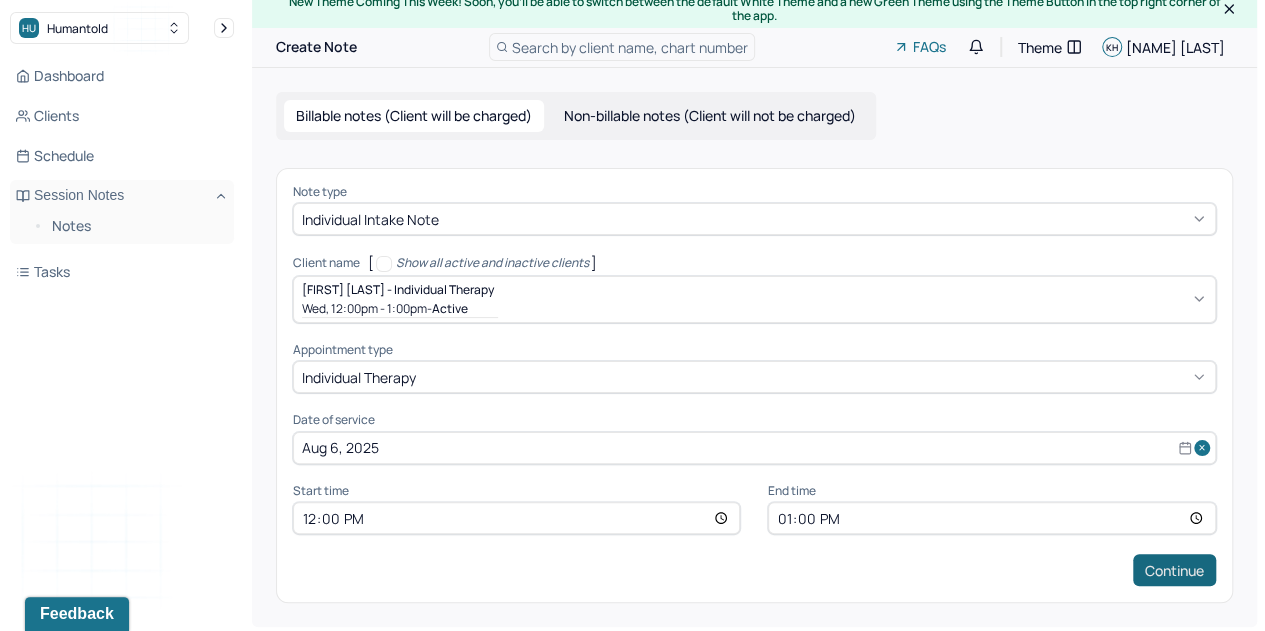 click on "Continue" at bounding box center (1174, 570) 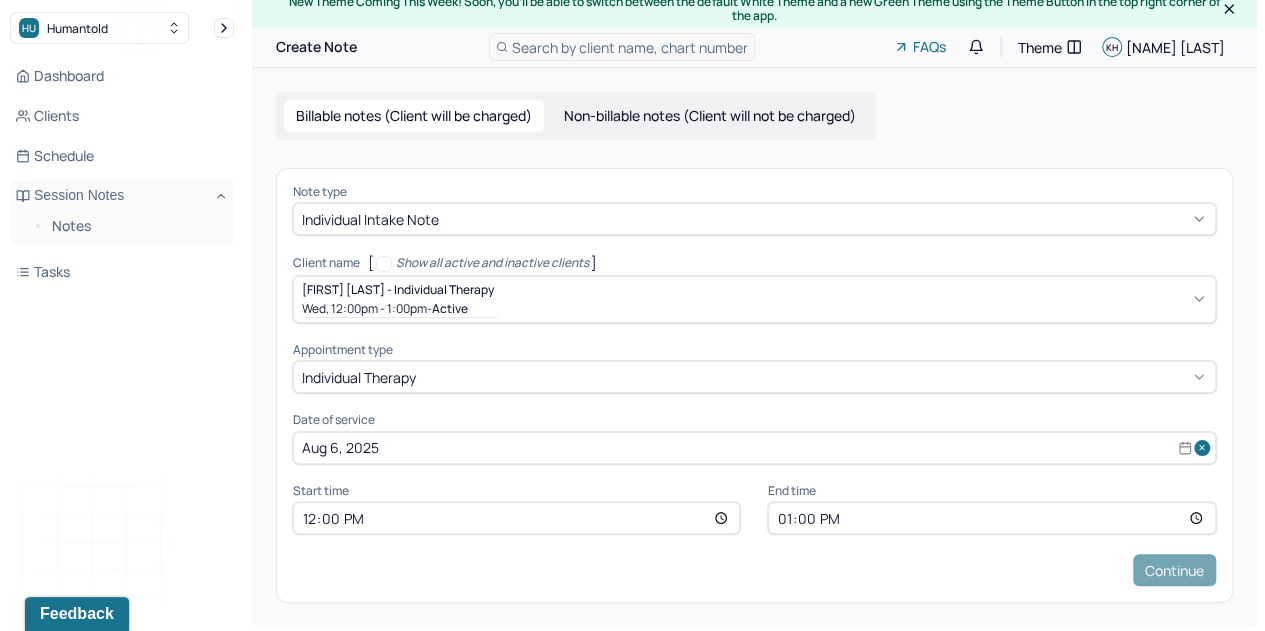 scroll, scrollTop: 0, scrollLeft: 0, axis: both 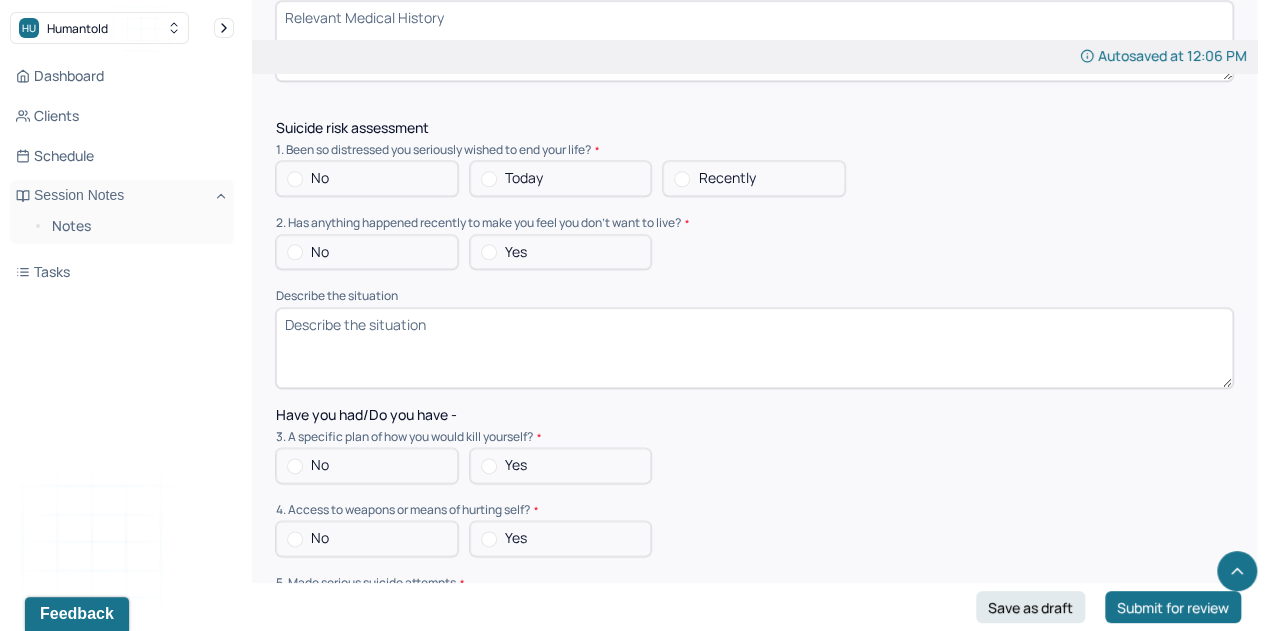 click on "No" at bounding box center (367, 178) 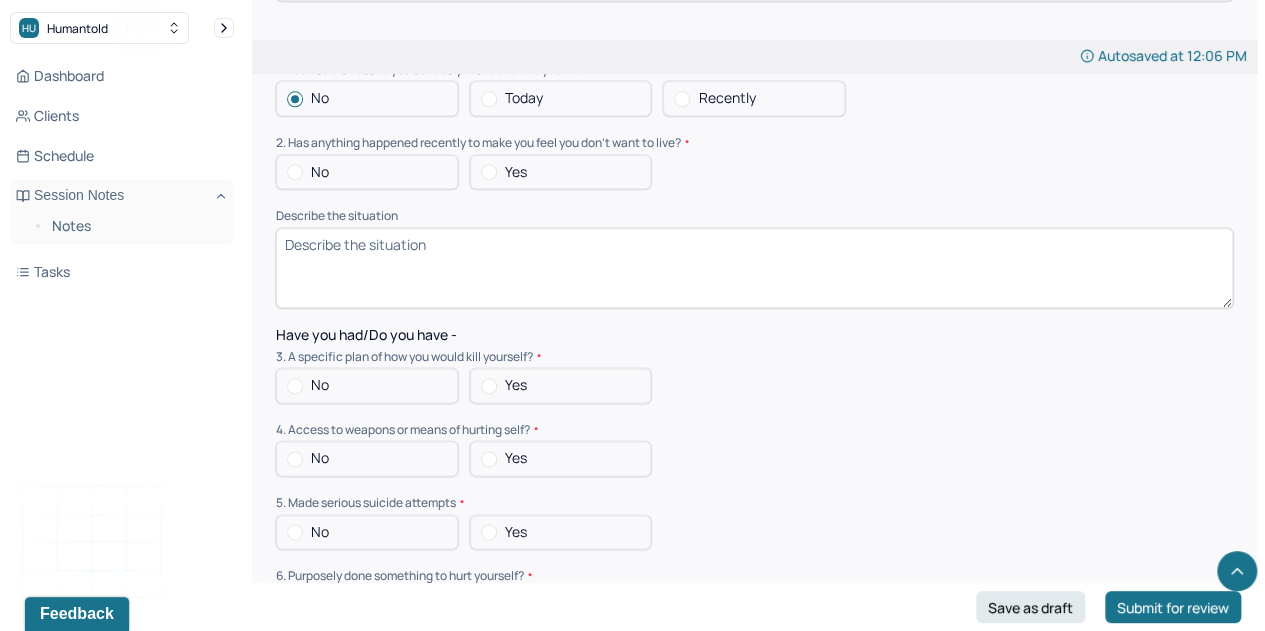 scroll, scrollTop: 4890, scrollLeft: 0, axis: vertical 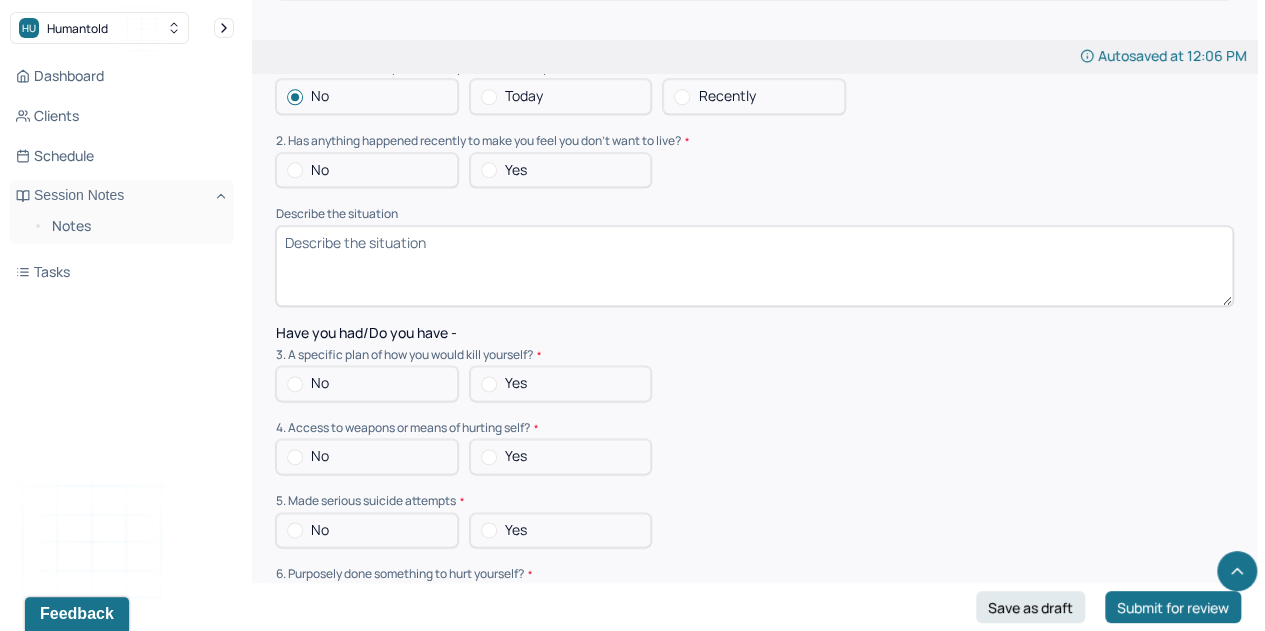 click on "No" at bounding box center (320, 170) 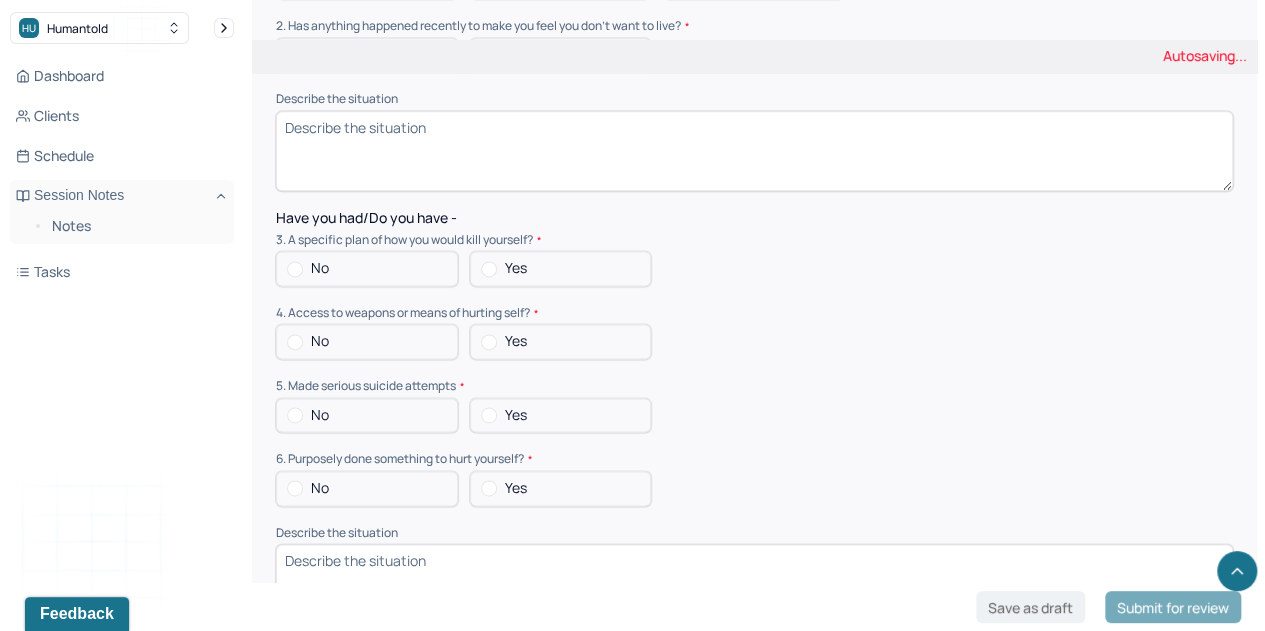 scroll, scrollTop: 5006, scrollLeft: 0, axis: vertical 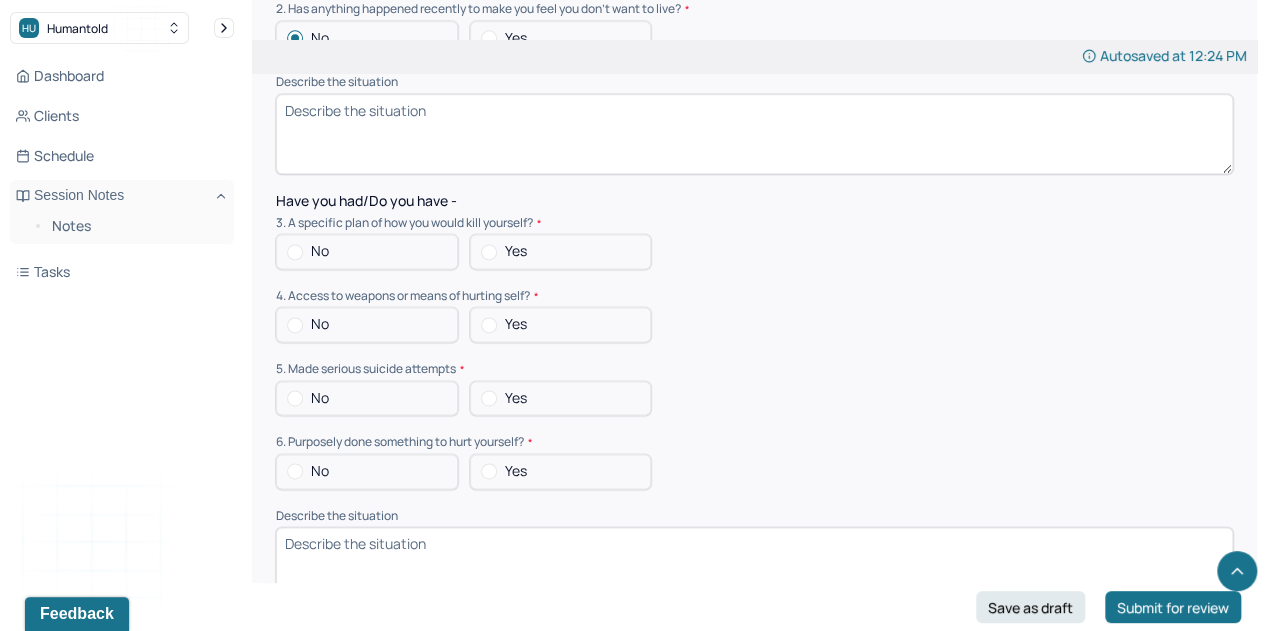 click on "No" at bounding box center (367, 251) 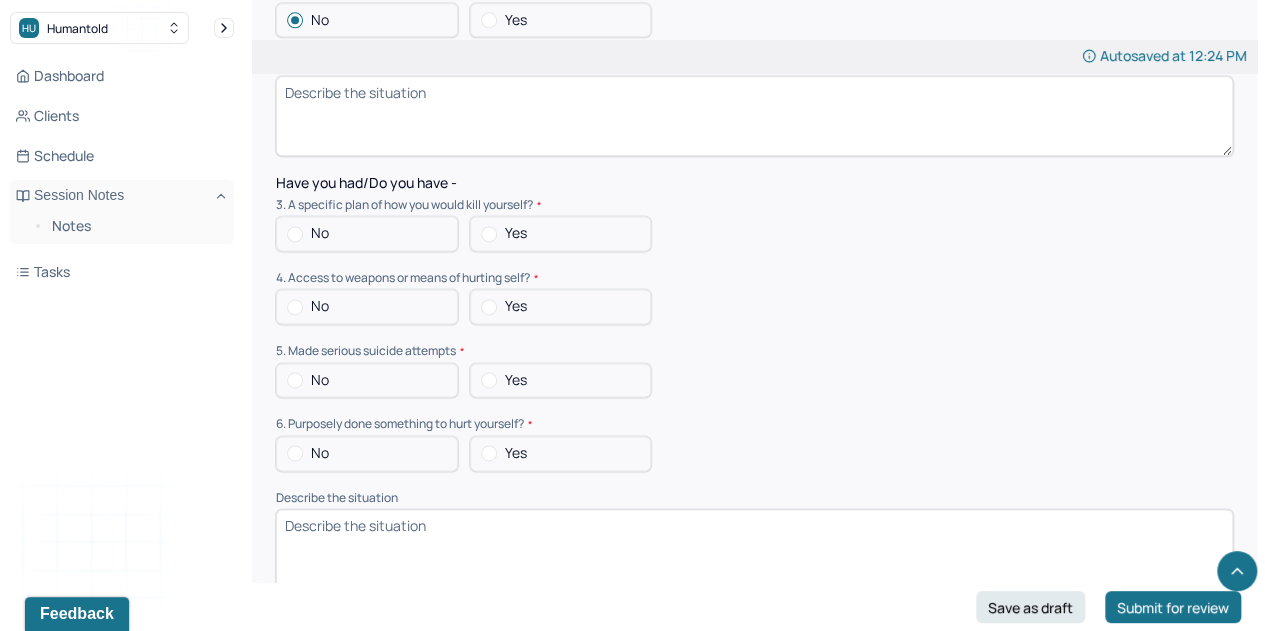 click on "No" at bounding box center (367, 233) 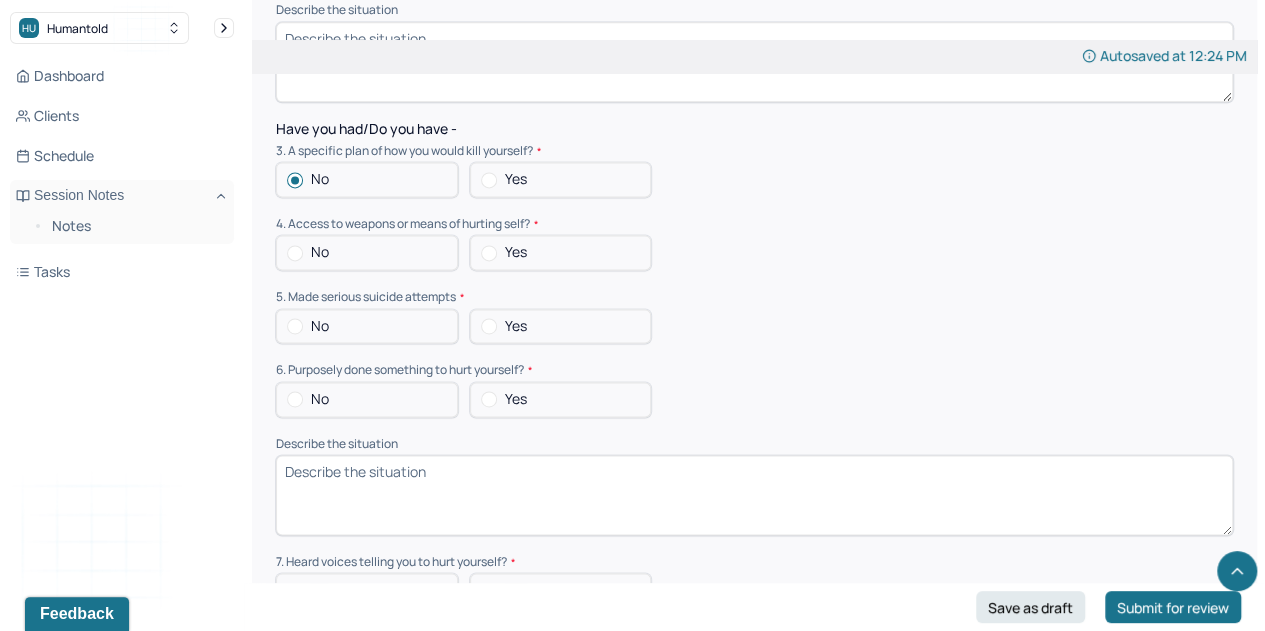 scroll, scrollTop: 5108, scrollLeft: 0, axis: vertical 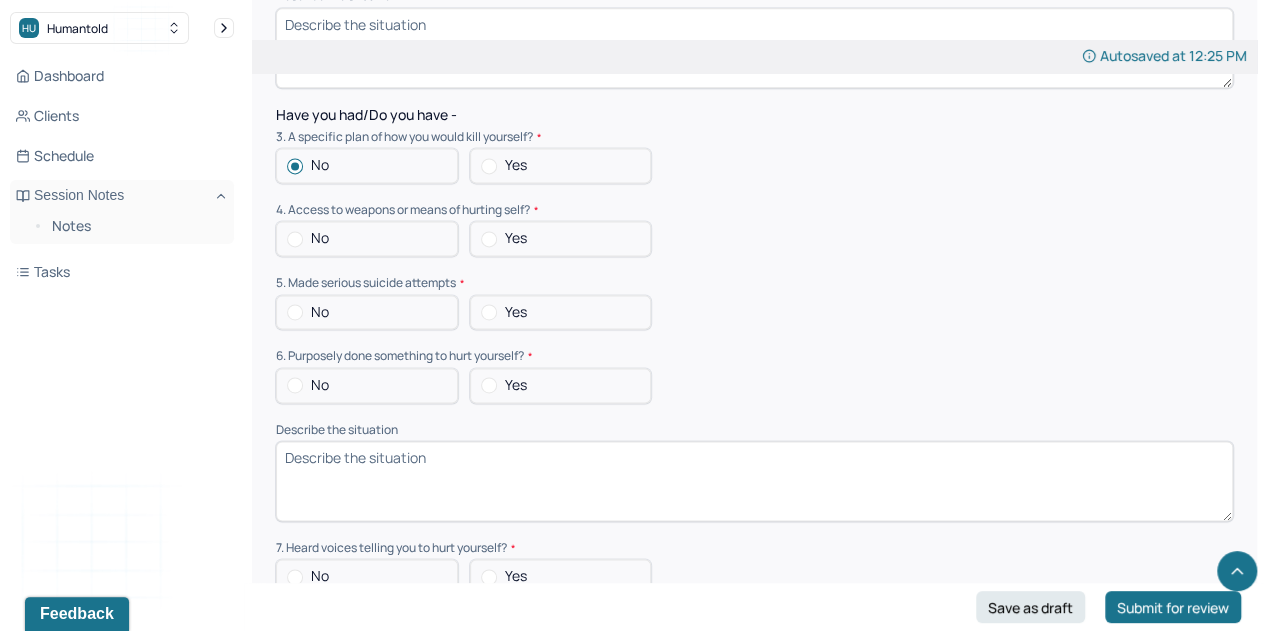 click on "No" at bounding box center (367, 238) 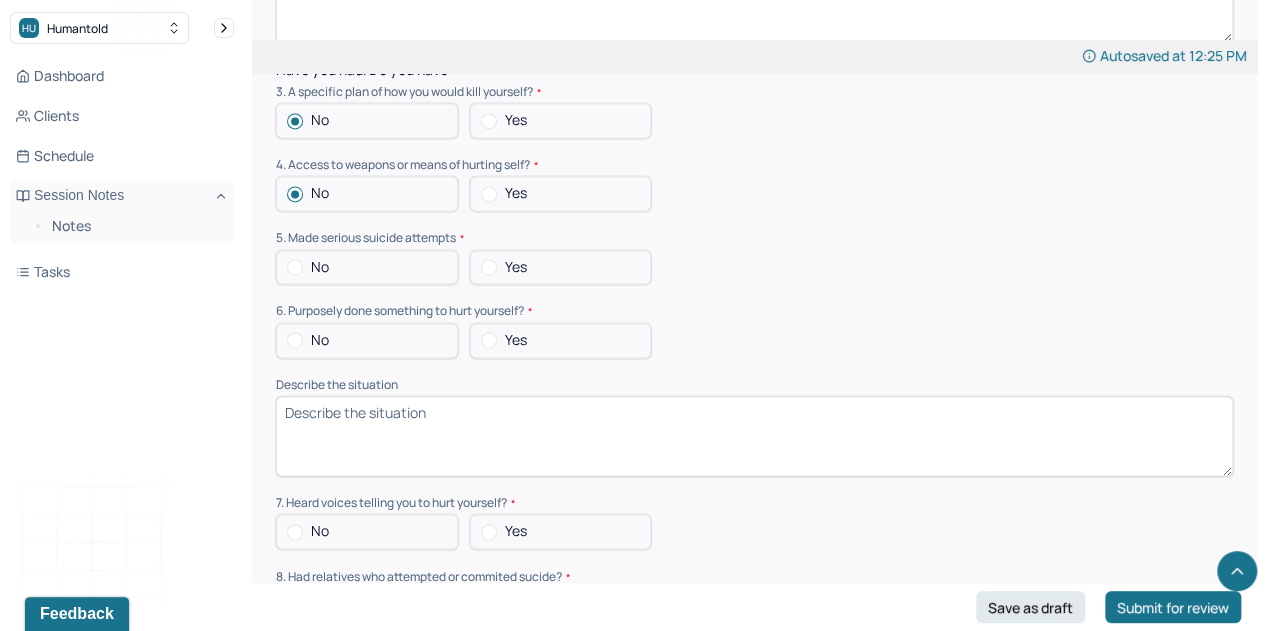 scroll, scrollTop: 5154, scrollLeft: 0, axis: vertical 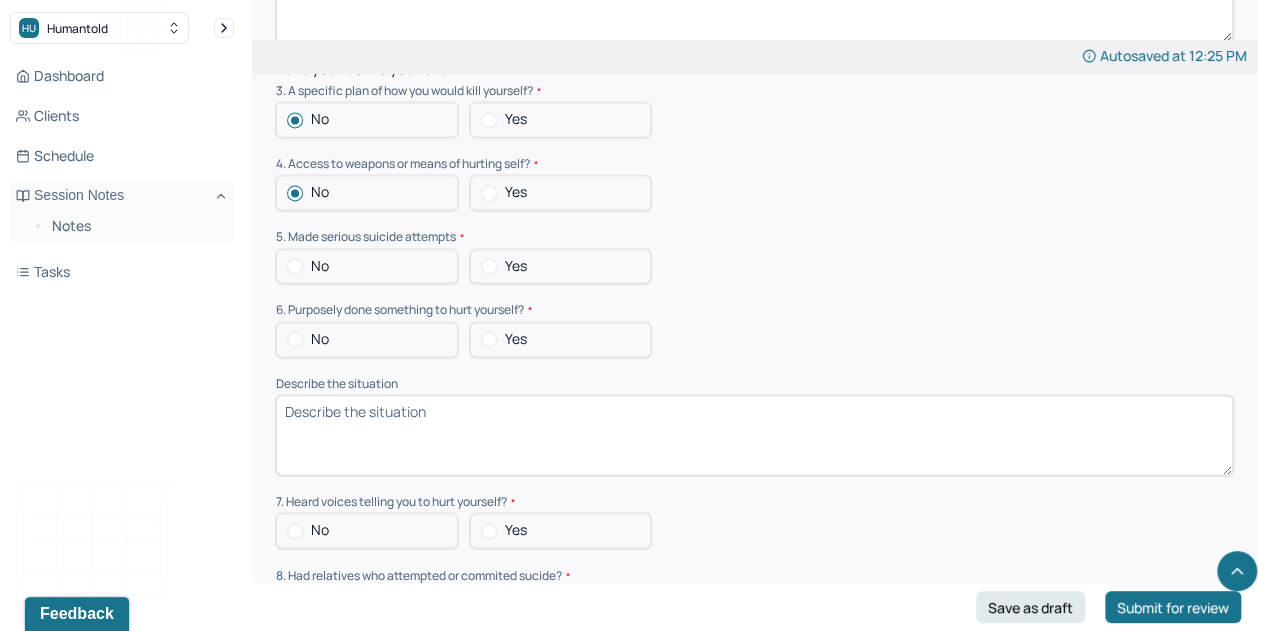 click on "No" at bounding box center [367, 266] 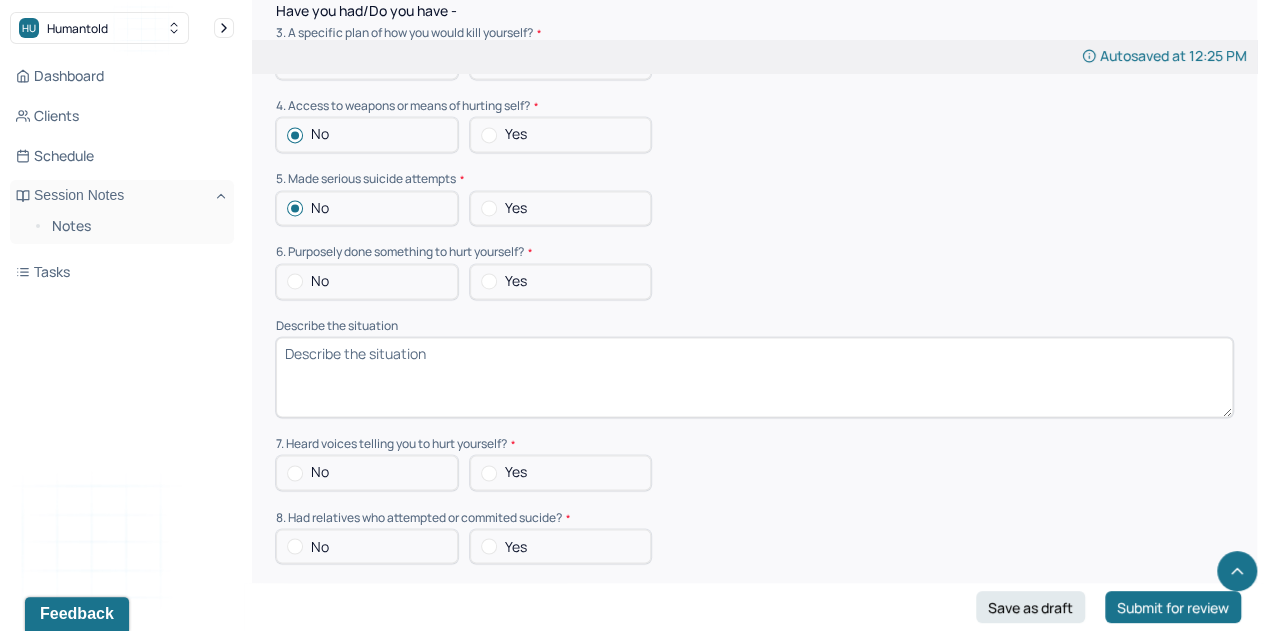 scroll, scrollTop: 5213, scrollLeft: 0, axis: vertical 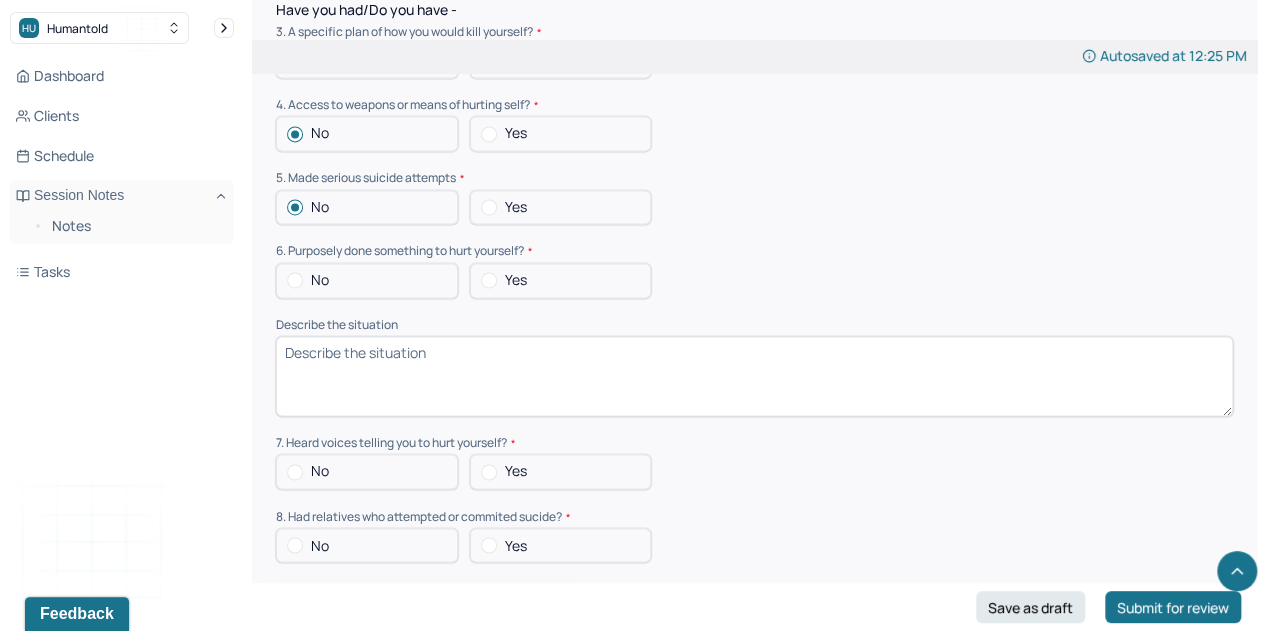 click on "No" at bounding box center [367, 280] 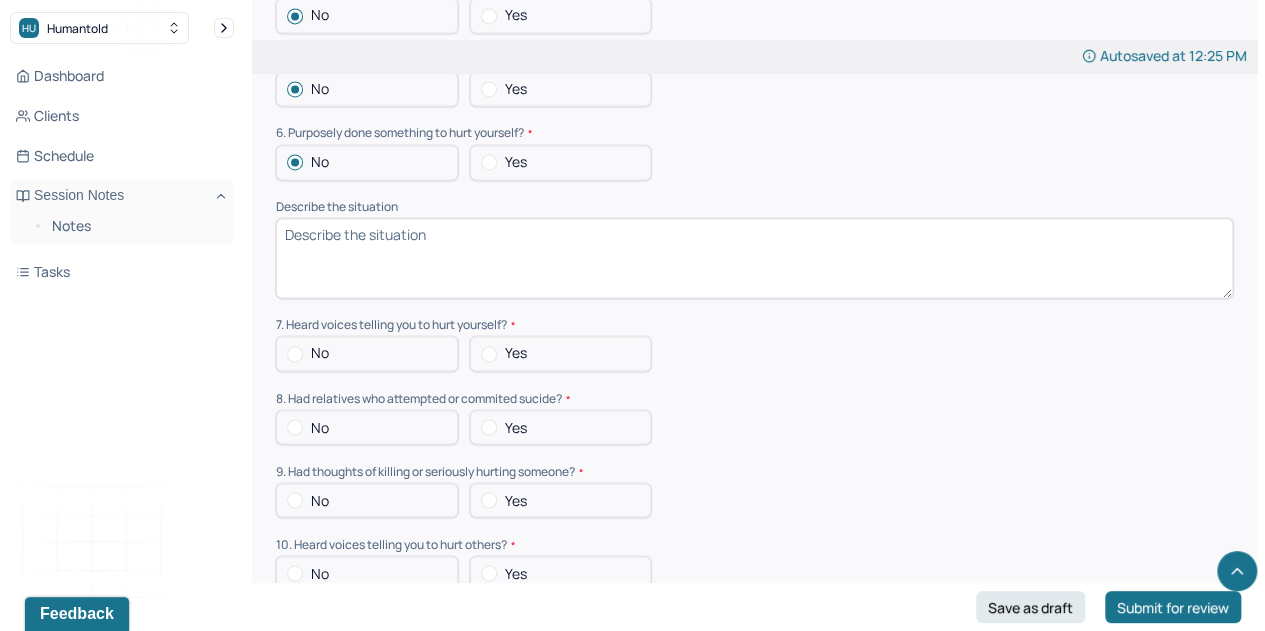 scroll, scrollTop: 5339, scrollLeft: 0, axis: vertical 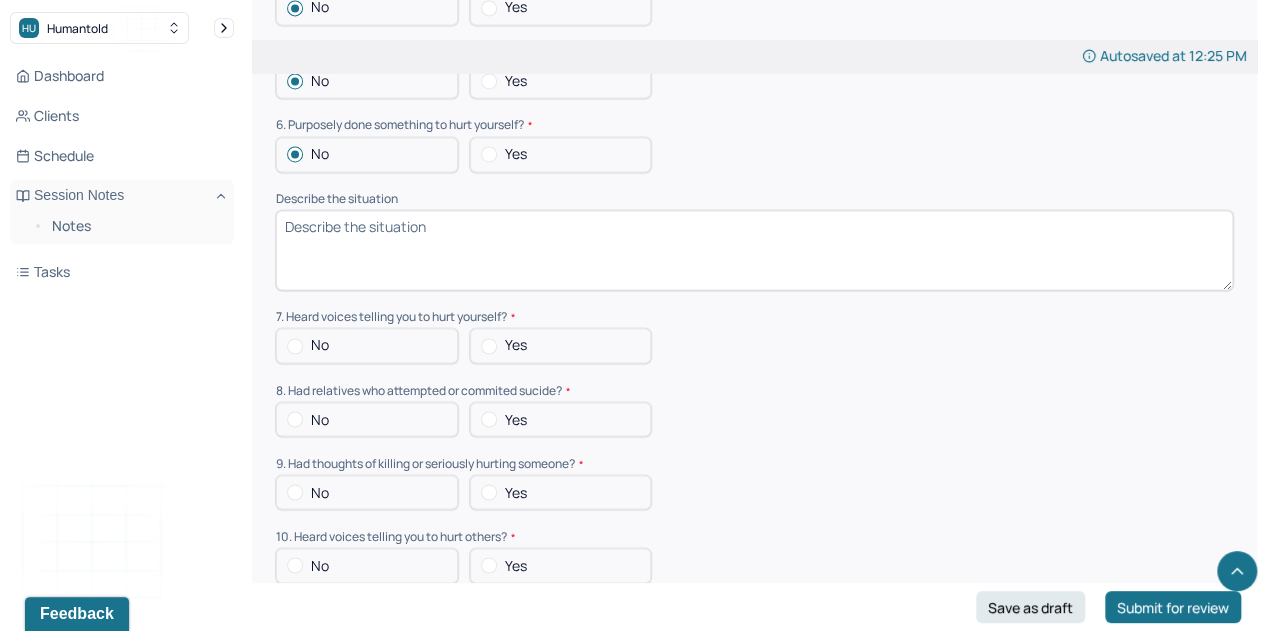 click on "No" at bounding box center (367, 345) 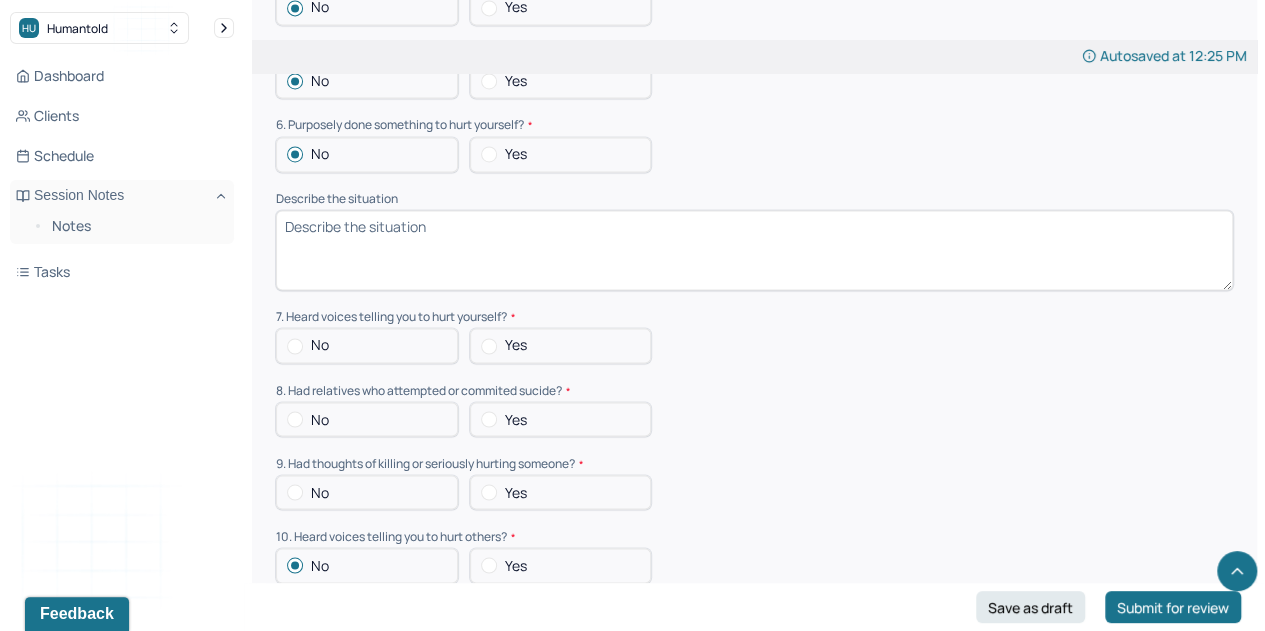 click on "No" at bounding box center (367, 345) 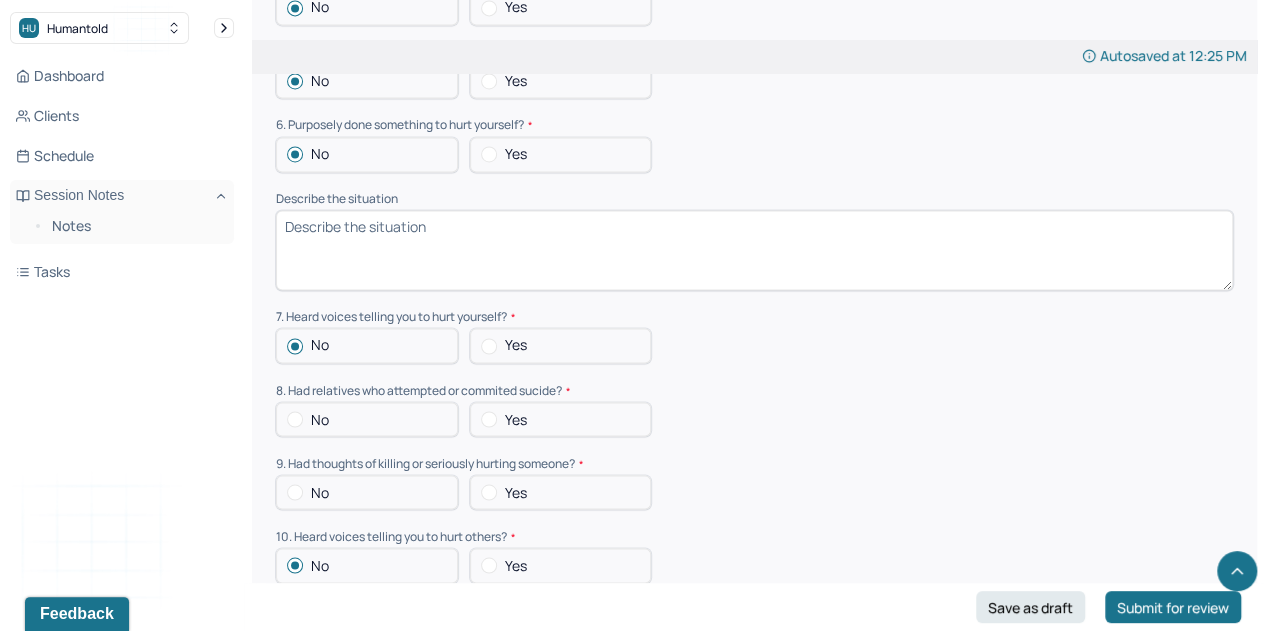click on "No" at bounding box center [320, 492] 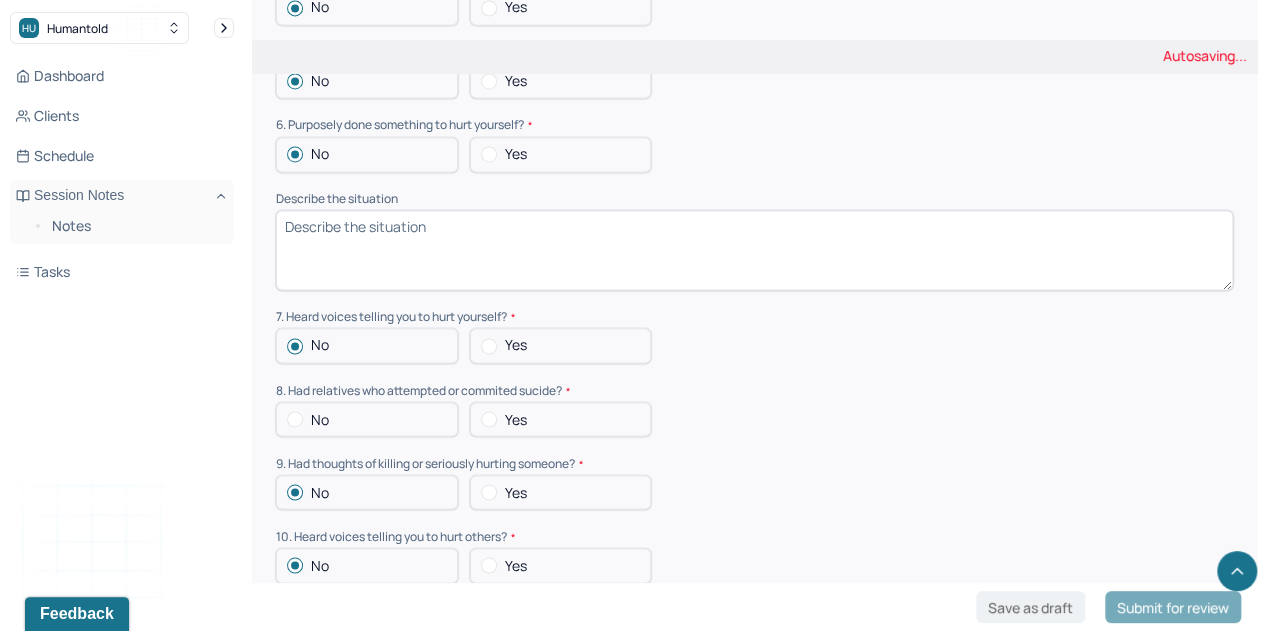 click on "Suicide risk assessment 1. Been so distressed you seriously wished to end your life? No Today Recently 2. Has anything happened recently to make you feel you don’t want to live? No Yes Describe the situation Have you had/Do you have - 3. A specific plan of how you would kill yourself? No Yes 4. Access to weapons or means of hurting self? No Yes 5. Made serious suicide attempts No Yes 6. Purposely done something to hurt yourself? No Yes Describe the situation 7. Heard voices telling you to hurt yourself? No Yes 8. Had relatives who attempted or commited sucide? No Yes 9. Had thoughts of killing or seriously hurting someone? No Yes 10. Heard voices telling you to hurt others? No Yes 11. Hurt someone or destroyed property on purpose? No Yes 12. Slapped, kicked, punched someone with intent to harm? No Yes 13. Been arrested or detained for violent behavior? No Yes 14. Been to jail for any reason? No Yes 15. Been on probation for any reason? No Yes 16. Do you have access to guns? No Yes" at bounding box center (754, 306) 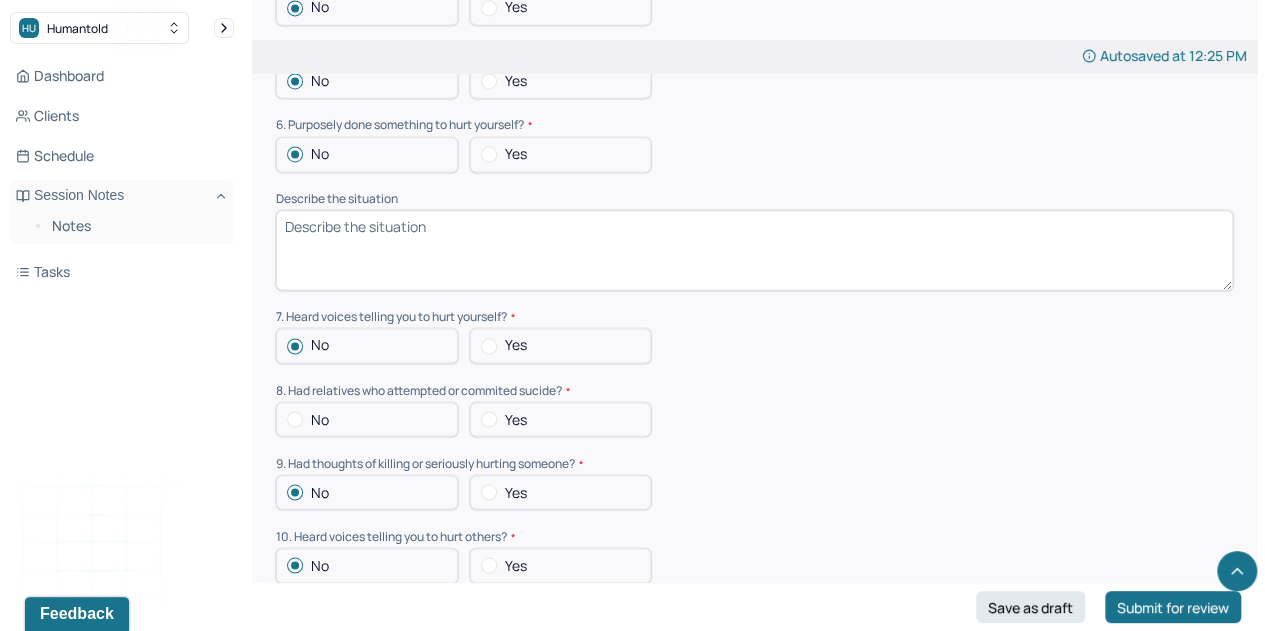 click at bounding box center (295, 419) 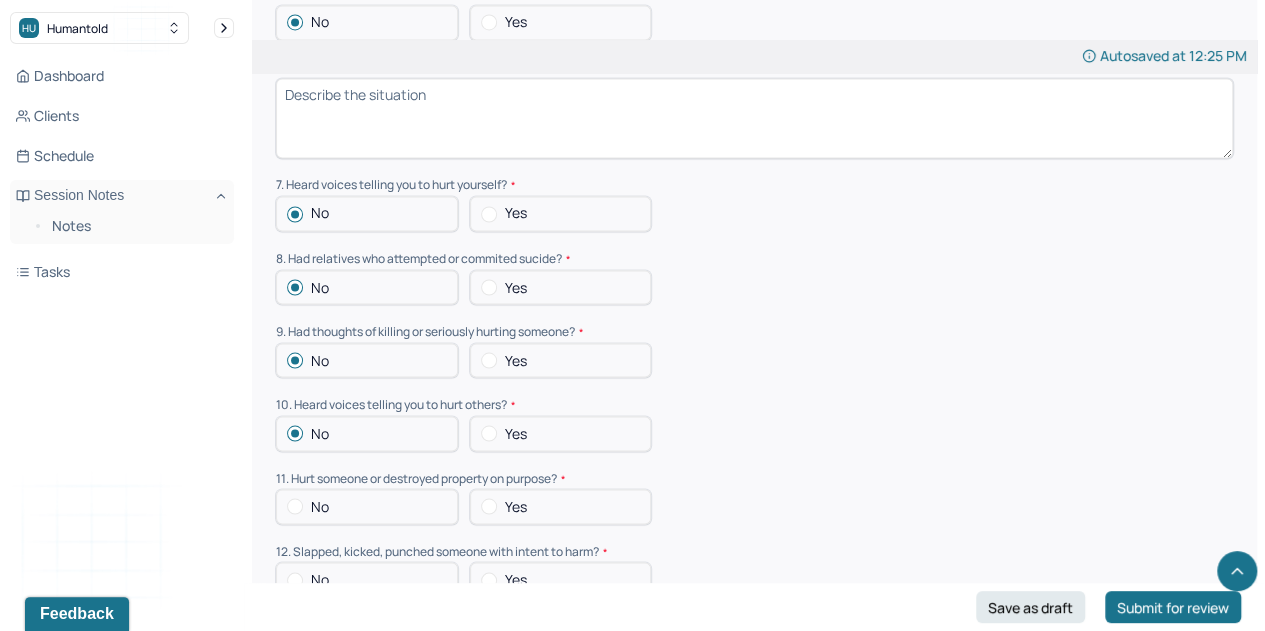scroll, scrollTop: 5477, scrollLeft: 0, axis: vertical 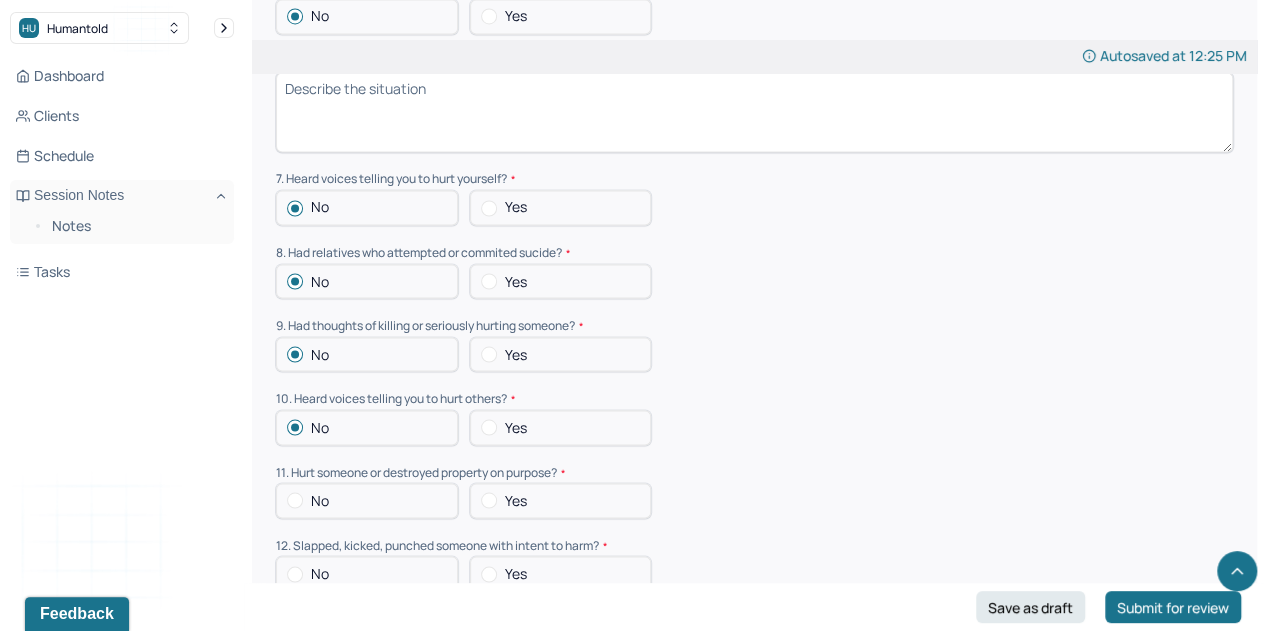 click on "No" at bounding box center [320, 500] 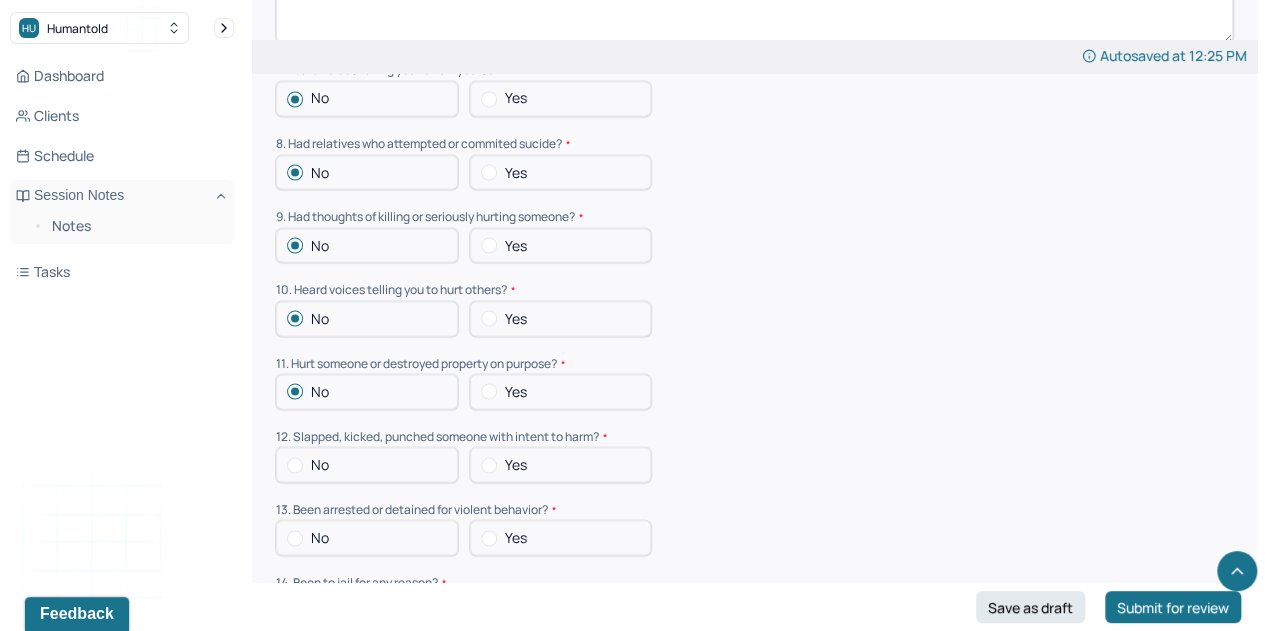 scroll, scrollTop: 5587, scrollLeft: 0, axis: vertical 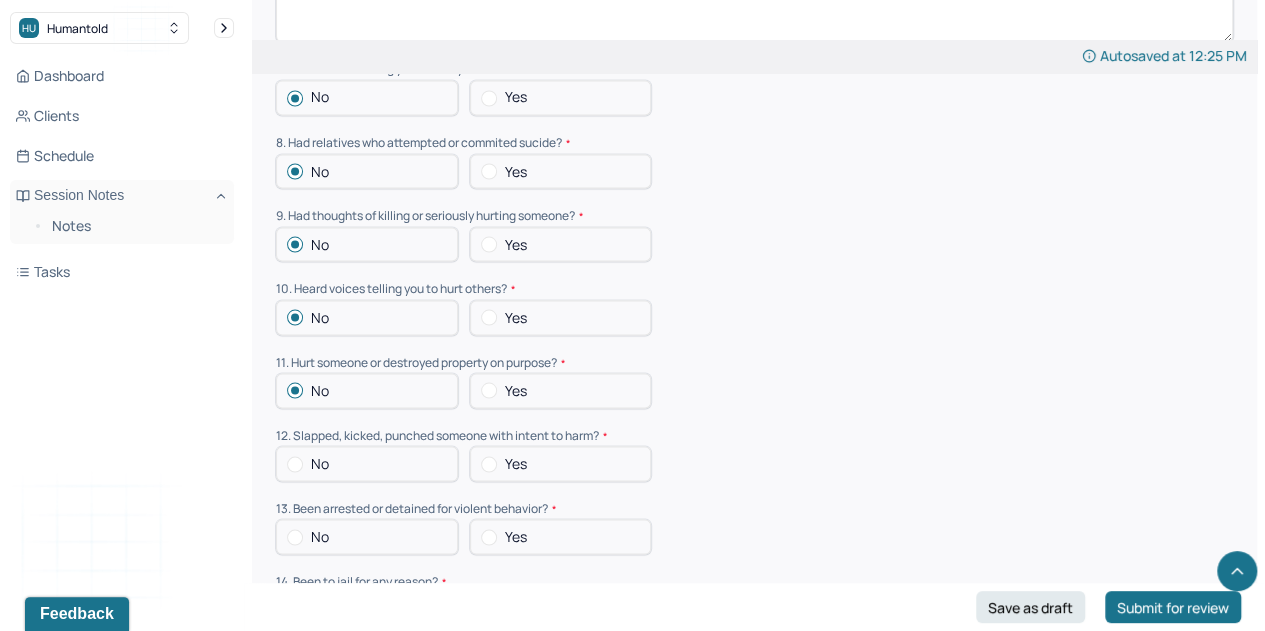click at bounding box center (295, 464) 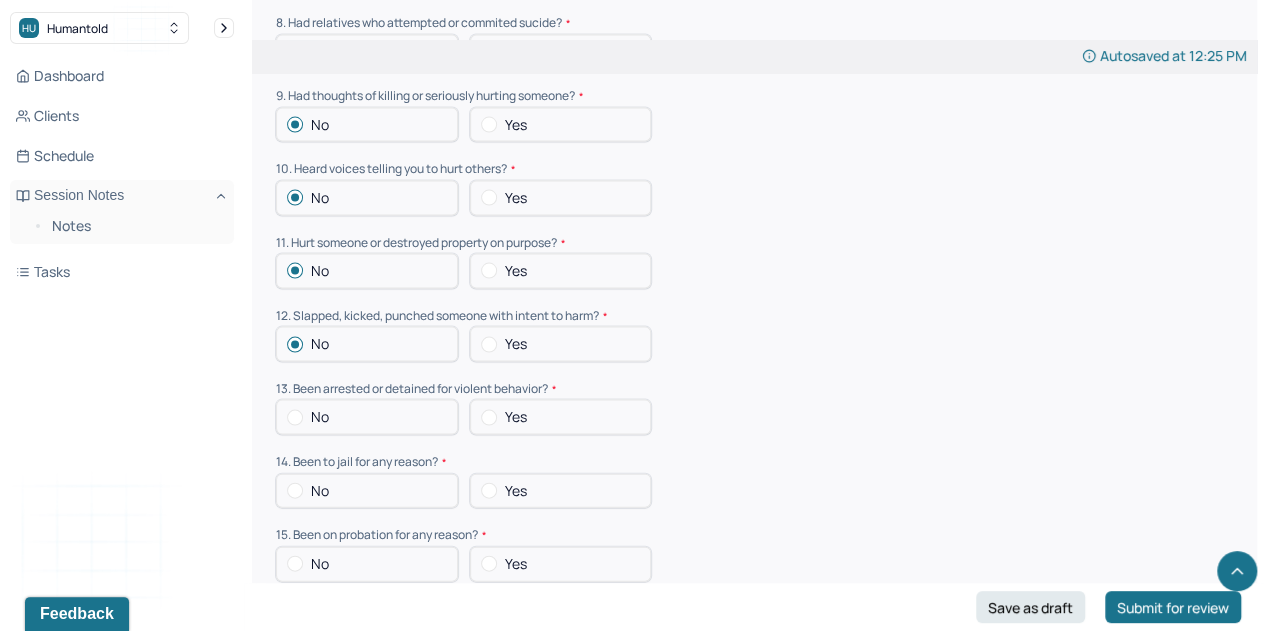 scroll, scrollTop: 5707, scrollLeft: 0, axis: vertical 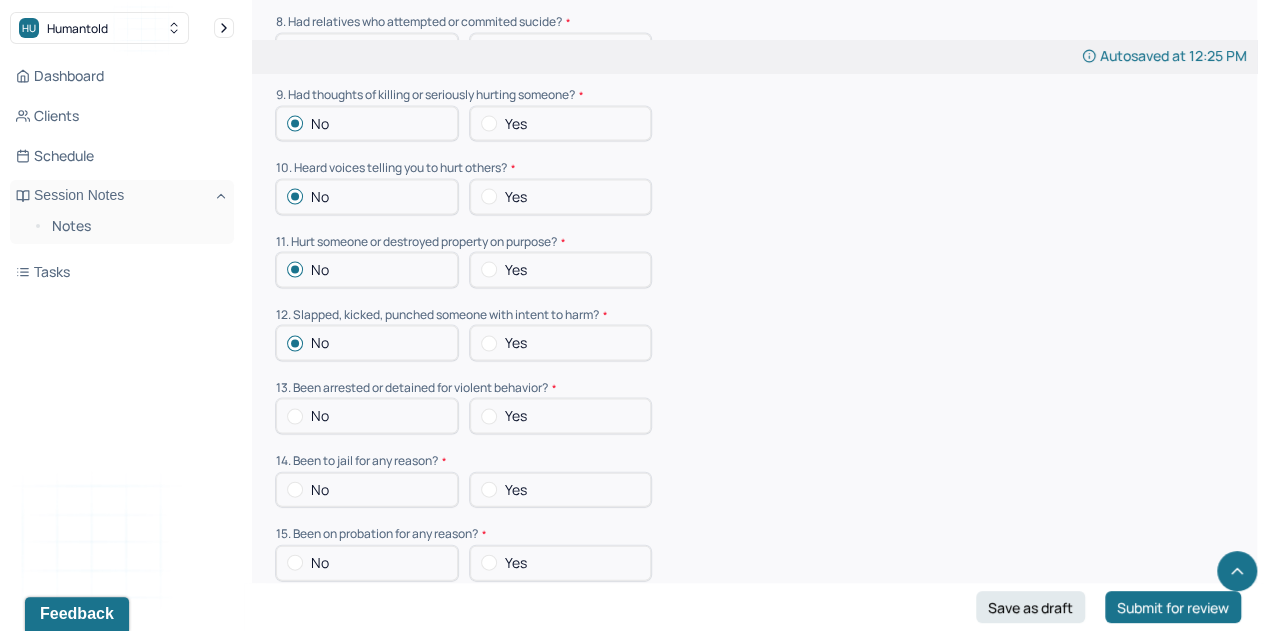click on "No" at bounding box center [320, 416] 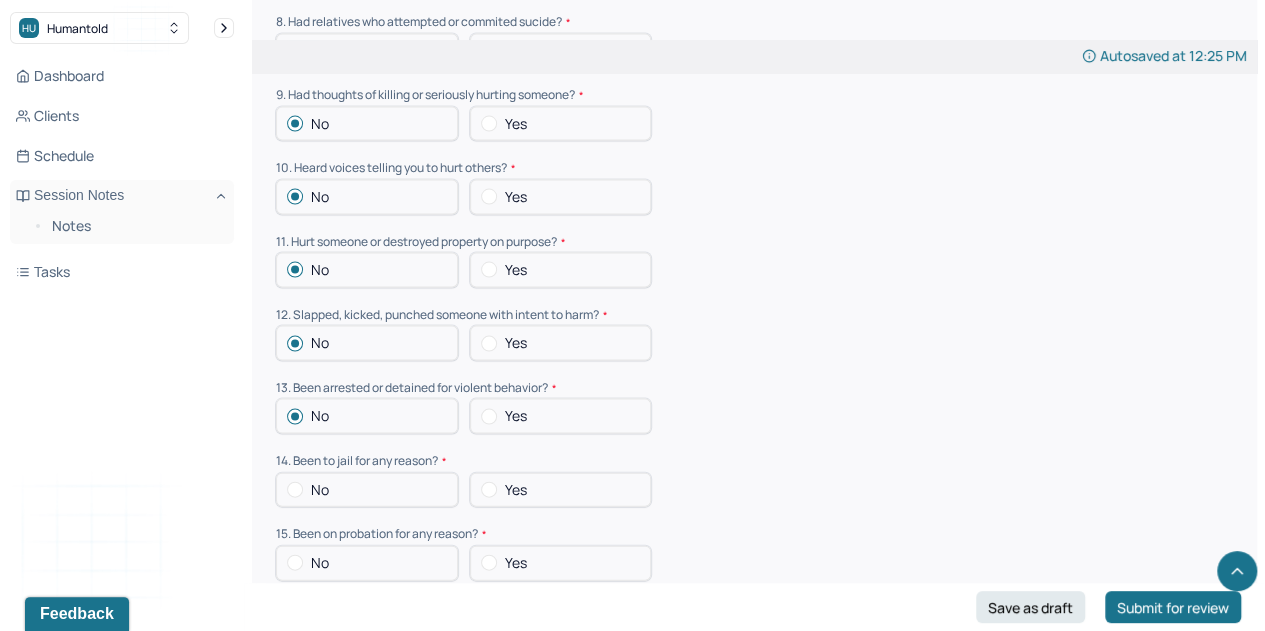 click on "No" at bounding box center [367, 490] 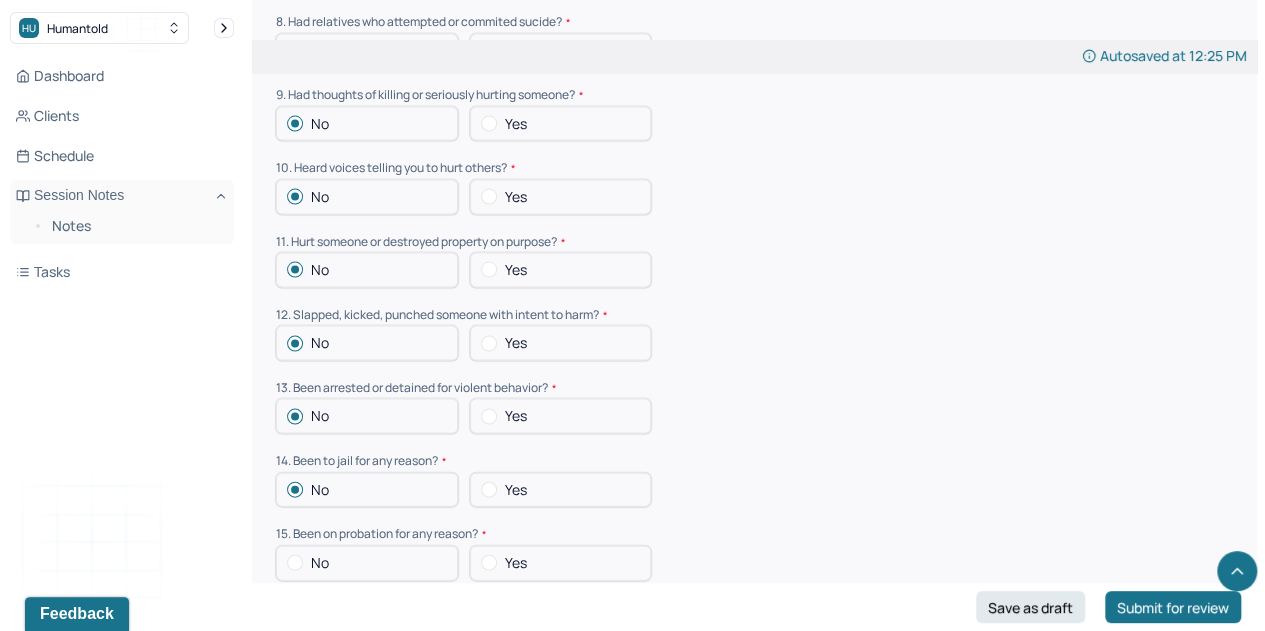 click on "No" at bounding box center (367, 563) 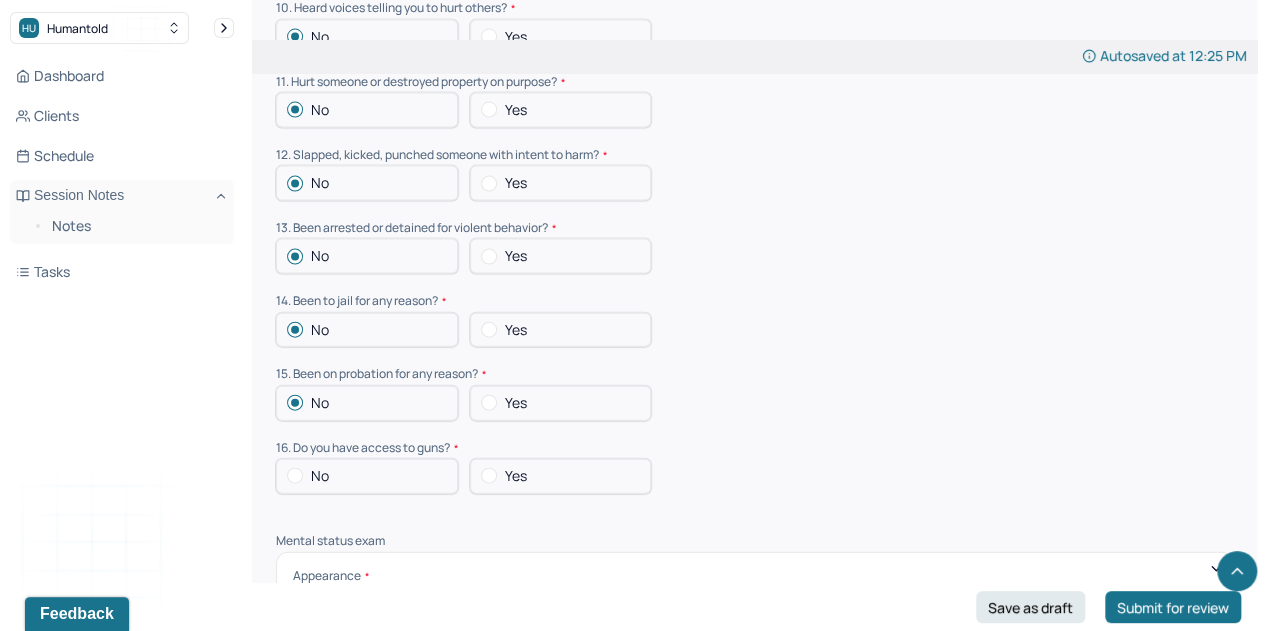 scroll, scrollTop: 5868, scrollLeft: 0, axis: vertical 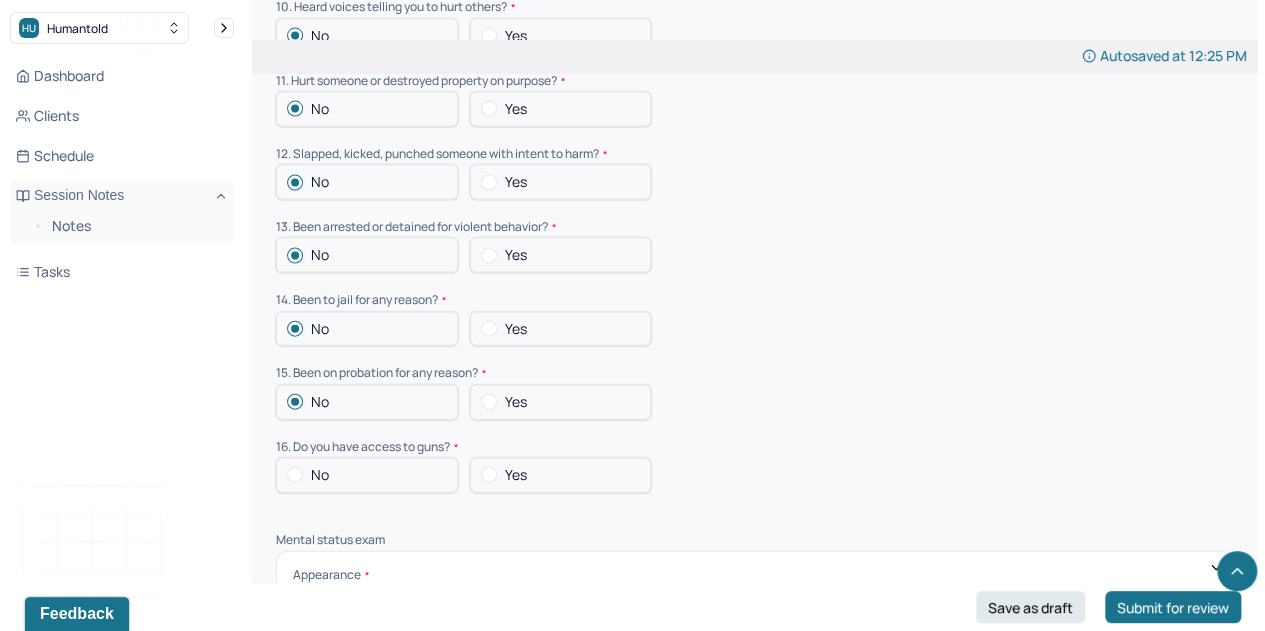 click at bounding box center (295, 475) 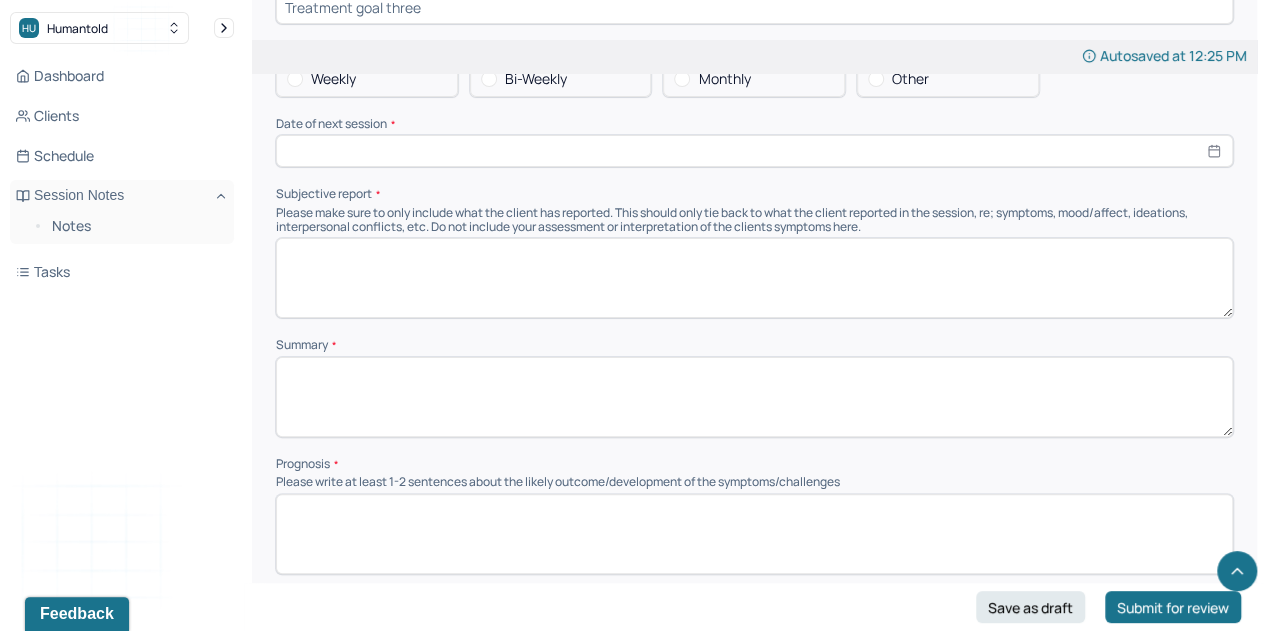 scroll, scrollTop: 7725, scrollLeft: 0, axis: vertical 